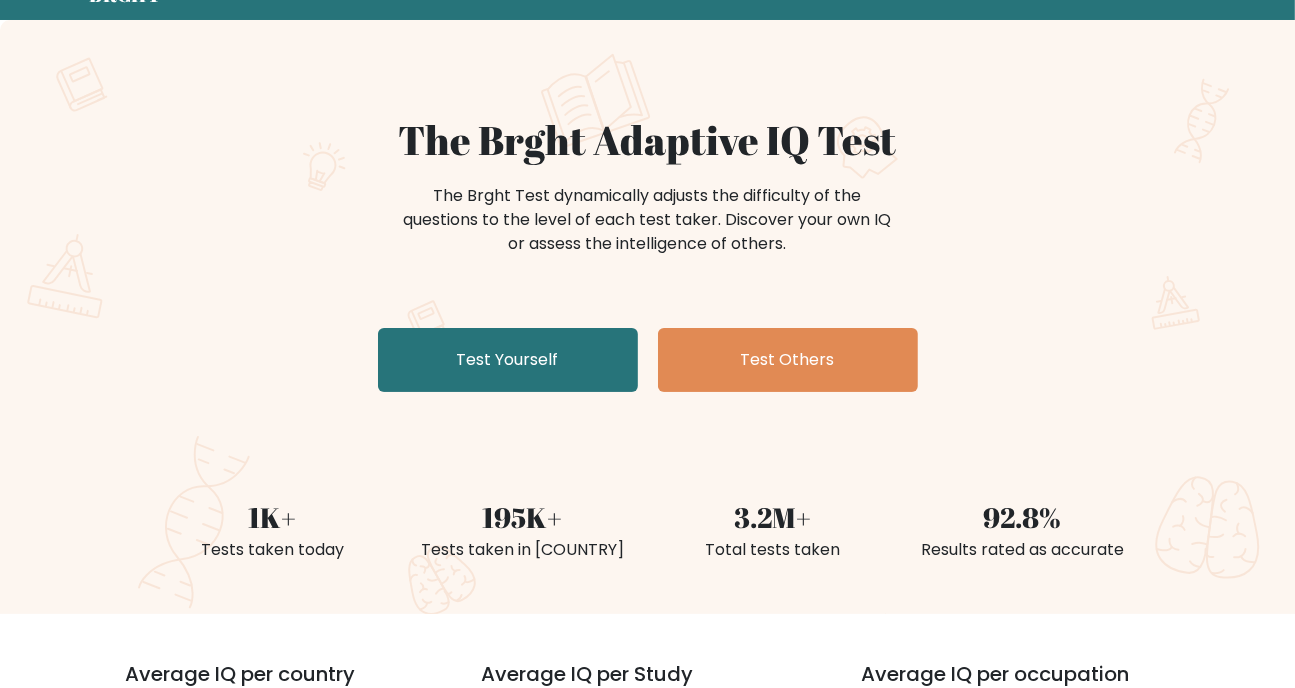 scroll, scrollTop: 100, scrollLeft: 0, axis: vertical 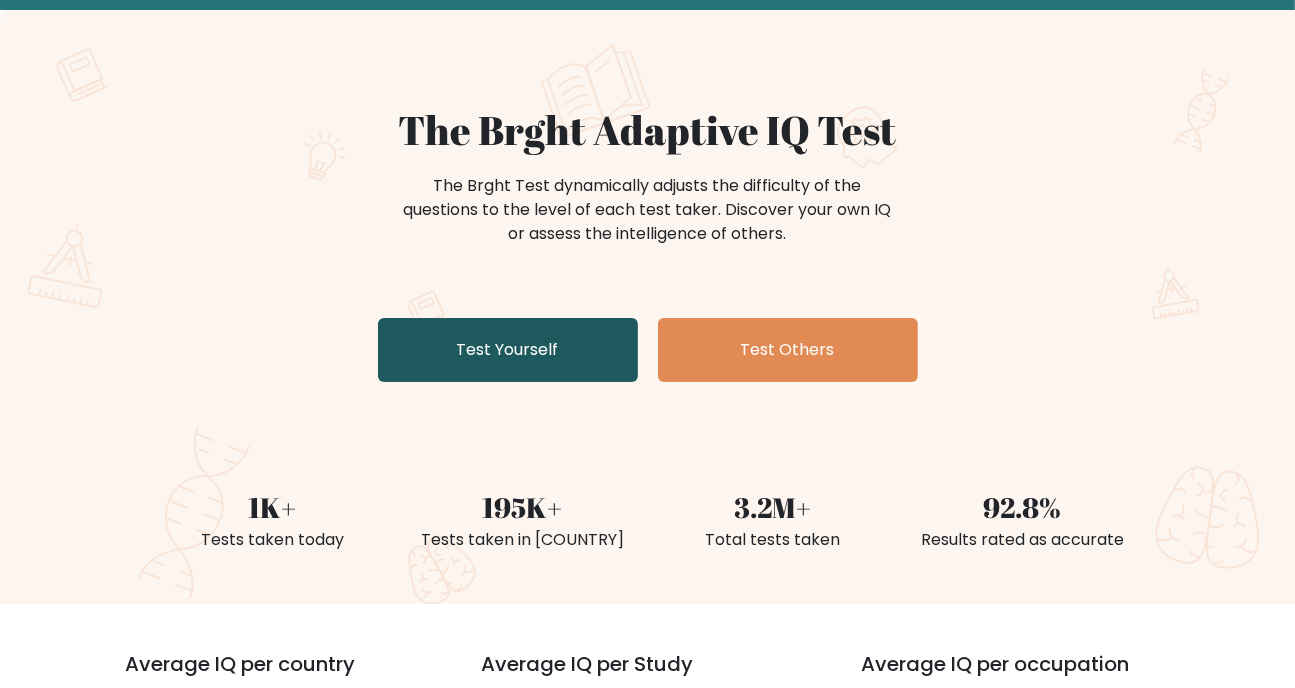click on "Test Yourself" at bounding box center [508, 350] 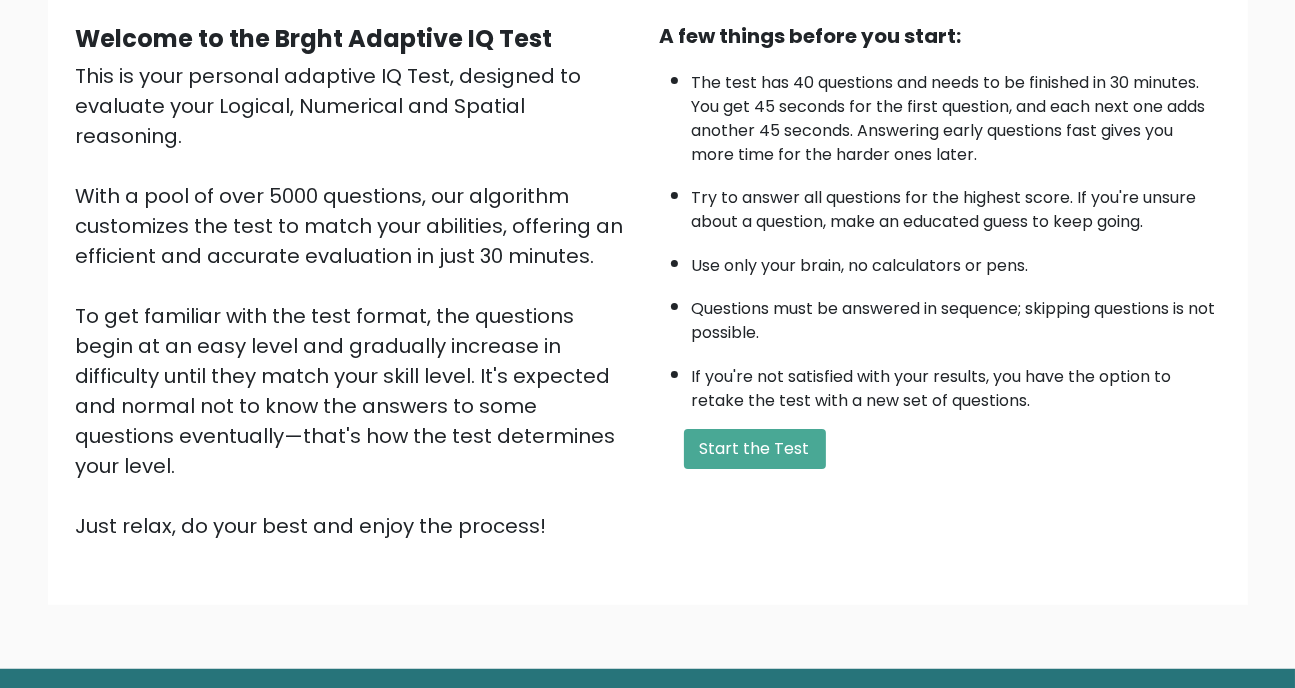 scroll, scrollTop: 128, scrollLeft: 0, axis: vertical 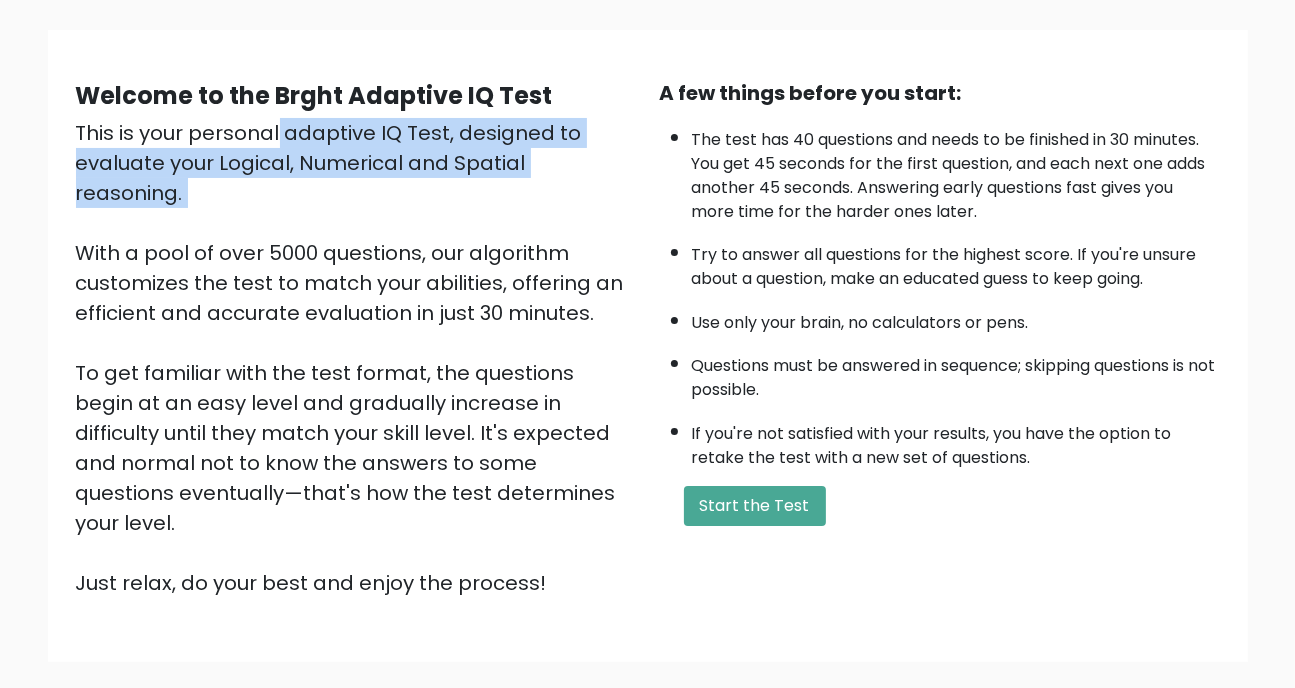 drag, startPoint x: 72, startPoint y: 137, endPoint x: 582, endPoint y: 195, distance: 513.2874 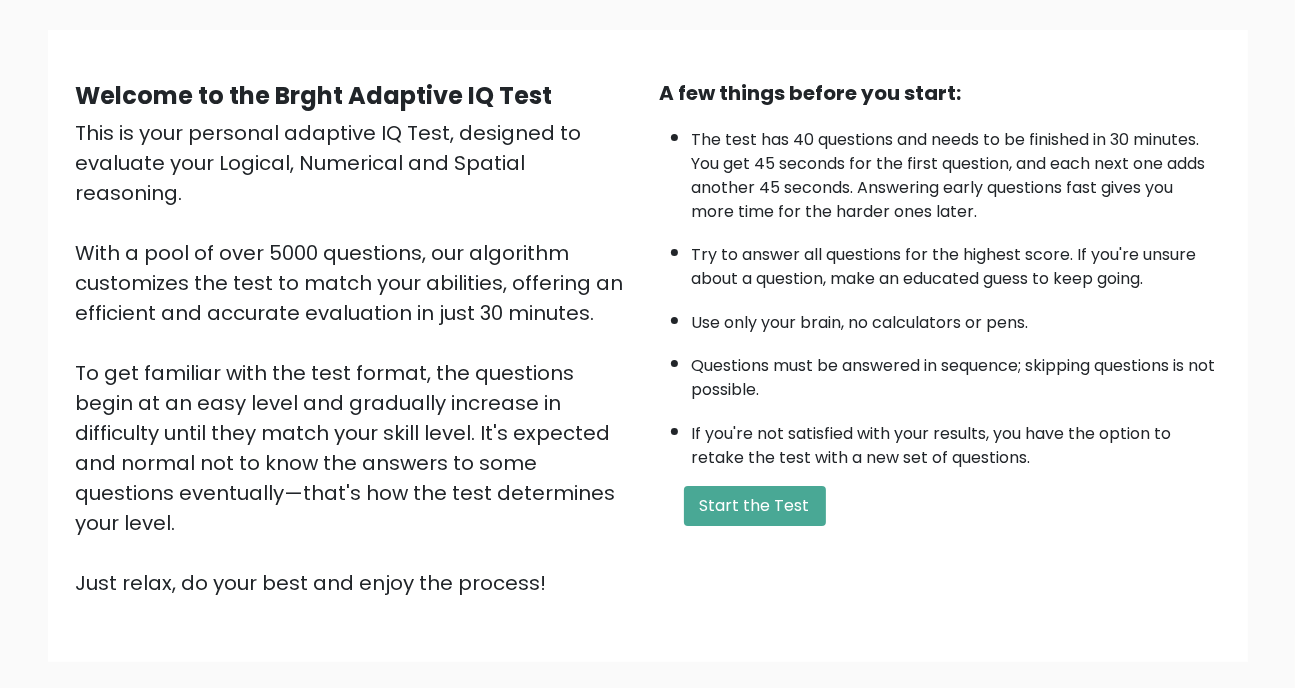 click on "This is your personal adaptive IQ Test, designed to evaluate your Logical, Numerical and Spatial reasoning.
With a pool of over 5000 questions, our algorithm customizes the test to match your abilities, offering an efficient and accurate evaluation in just 30 minutes.
To get familiar with the test format, the questions begin at an easy level and gradually increase in difficulty until they match your skill level. It's expected and normal not to know the answers to some questions eventually—that's how the test determines your level.
Just relax, do your best and enjoy the process!" at bounding box center (356, 358) 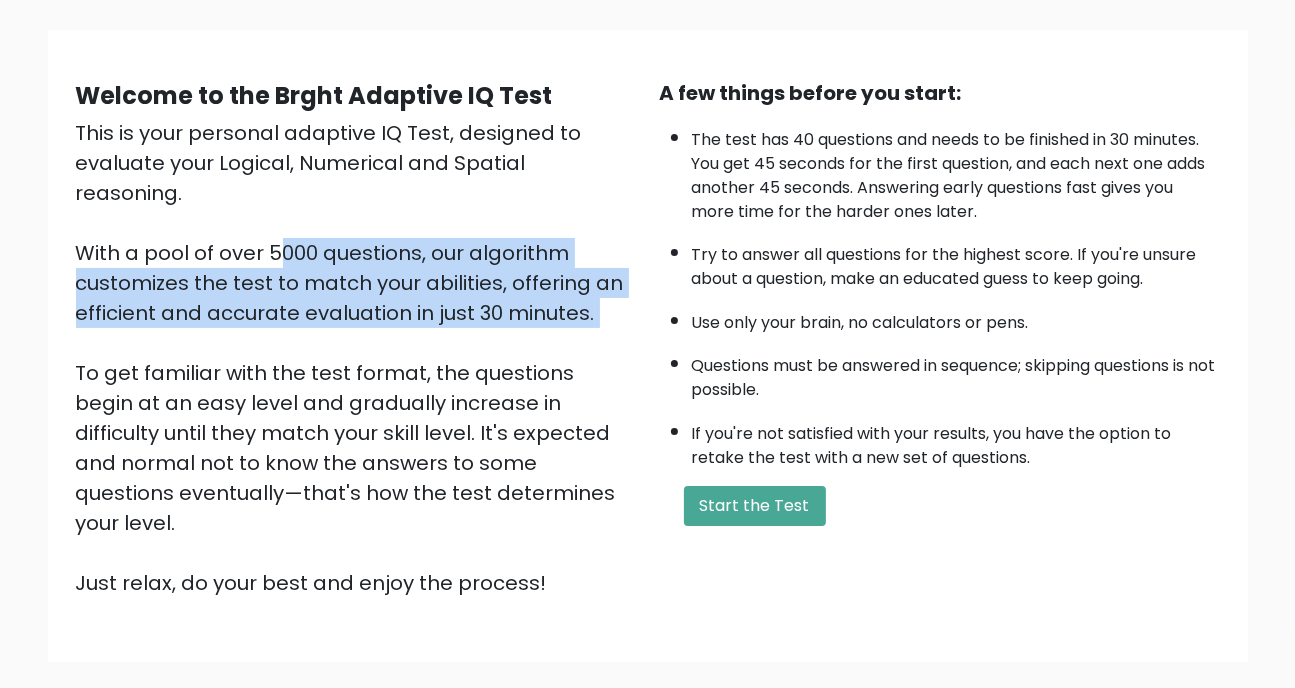drag, startPoint x: 71, startPoint y: 220, endPoint x: 608, endPoint y: 301, distance: 543.0746 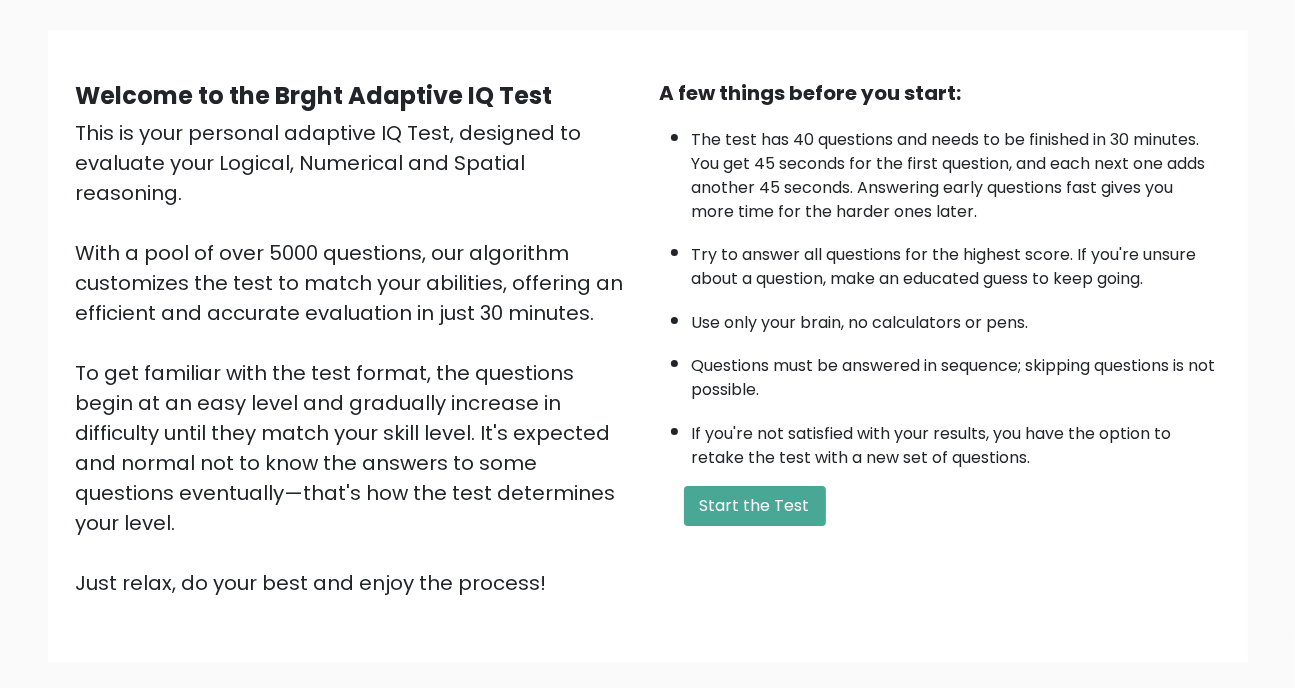 drag, startPoint x: 452, startPoint y: 383, endPoint x: 439, endPoint y: 385, distance: 13.152946 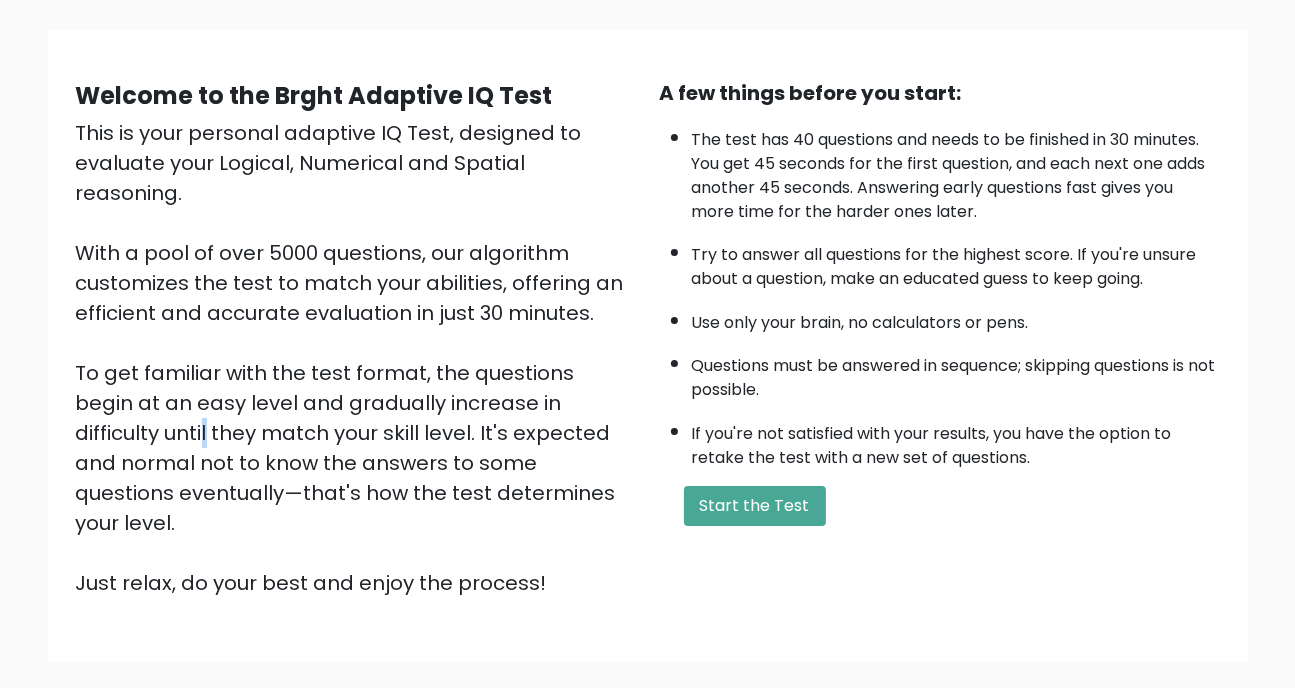drag, startPoint x: 360, startPoint y: 352, endPoint x: 520, endPoint y: 469, distance: 198.21452 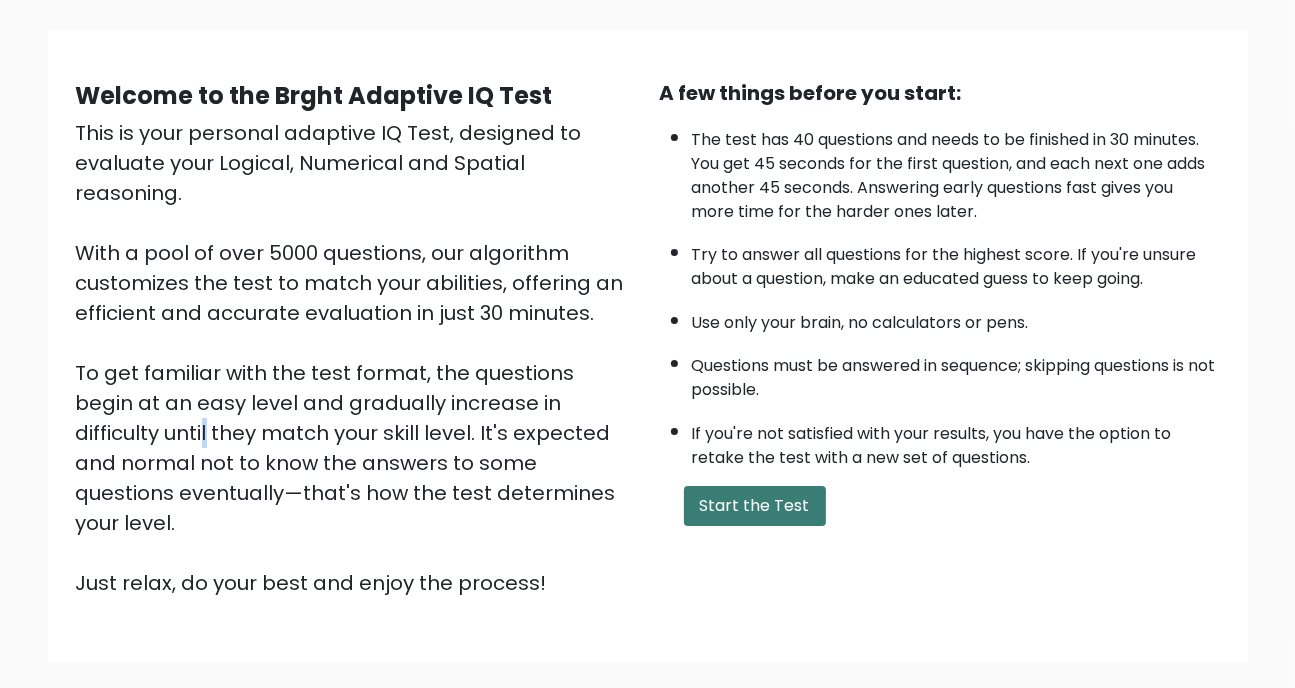 click on "Start the Test" at bounding box center (755, 506) 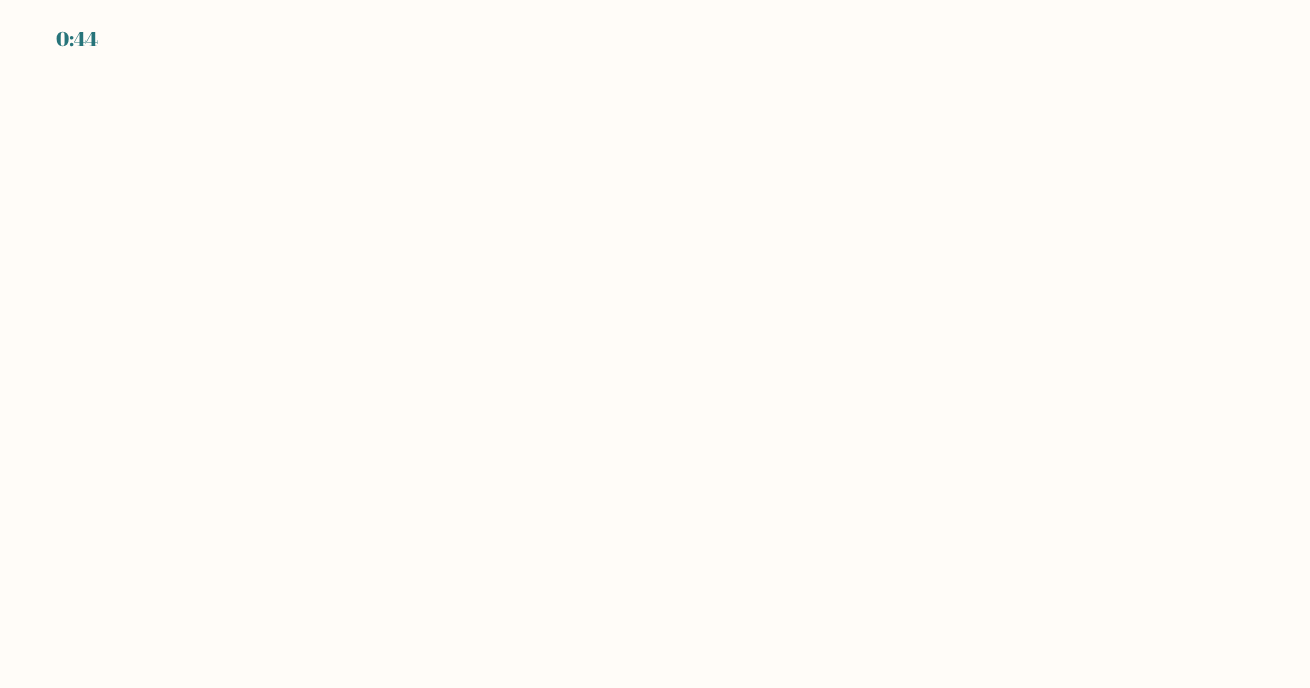 scroll, scrollTop: 0, scrollLeft: 0, axis: both 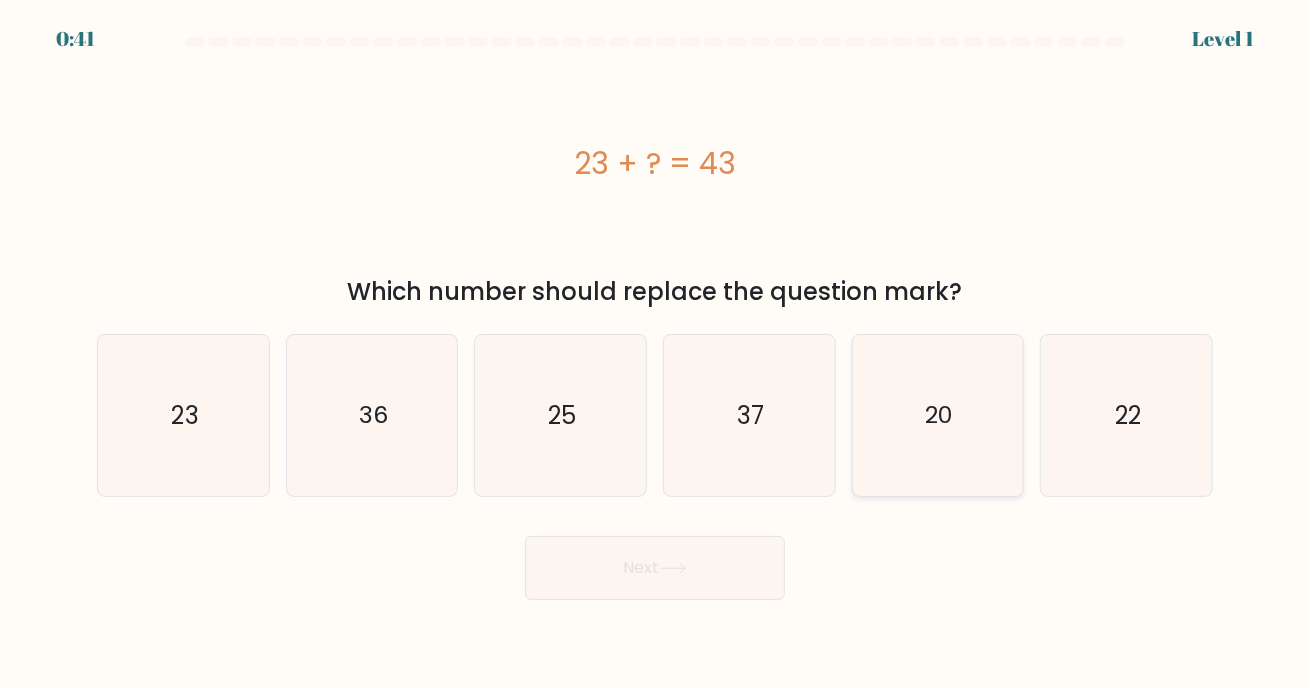 click on "20" 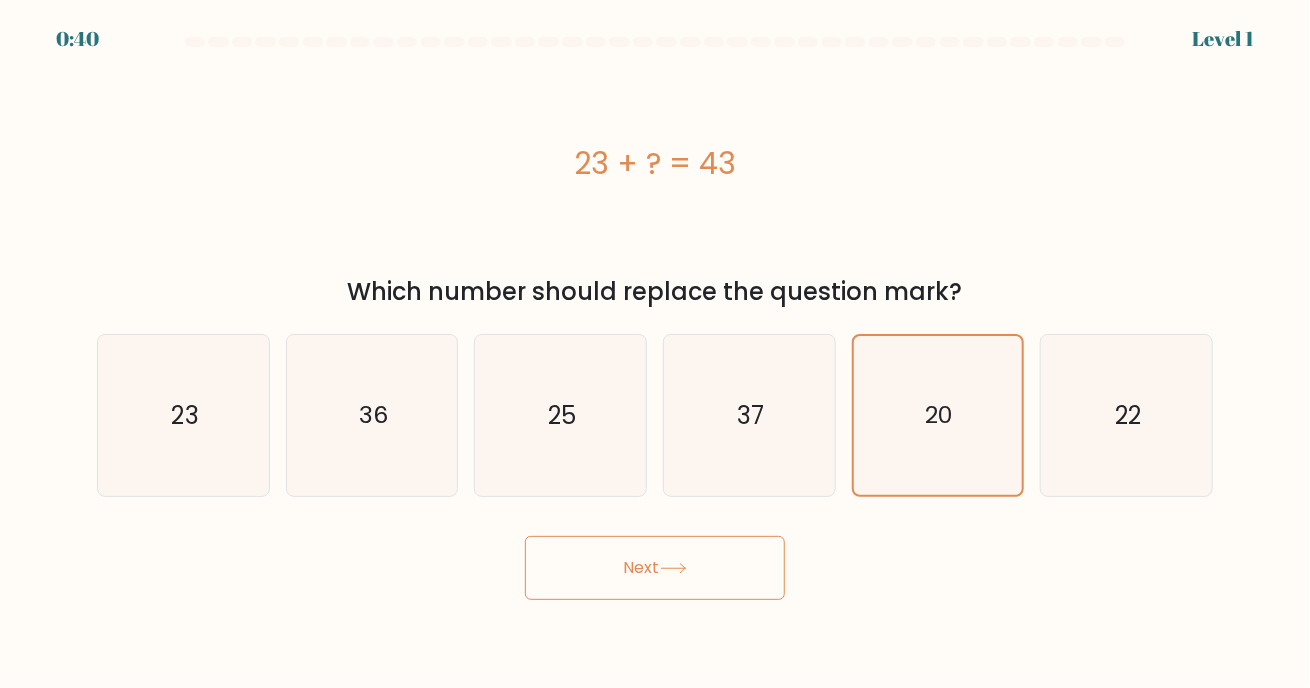 click on "Next" at bounding box center [655, 568] 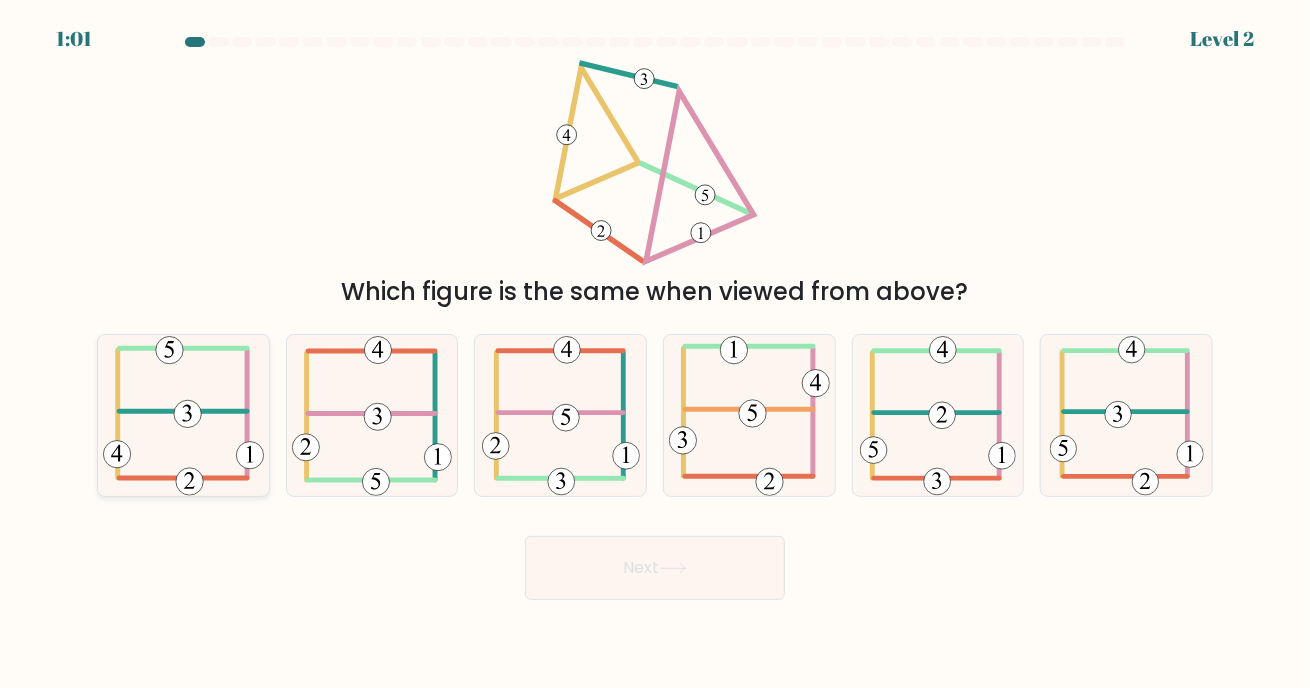 click 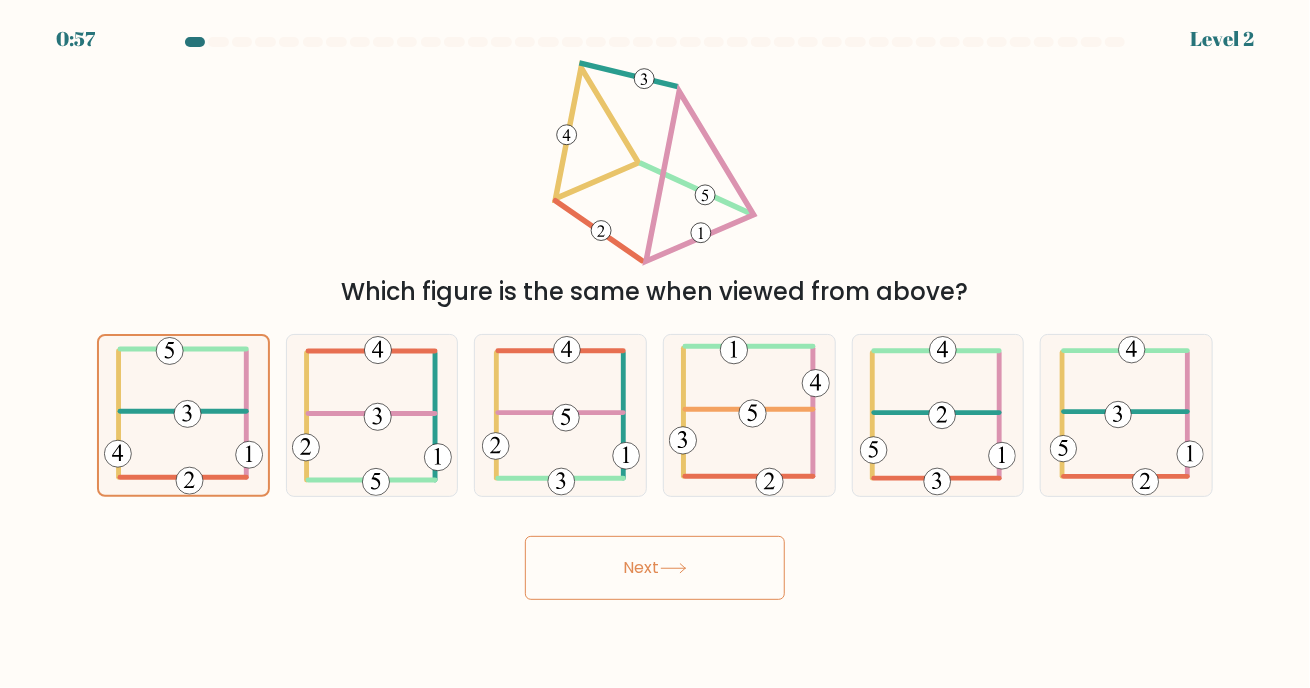 click on "Next" at bounding box center [655, 568] 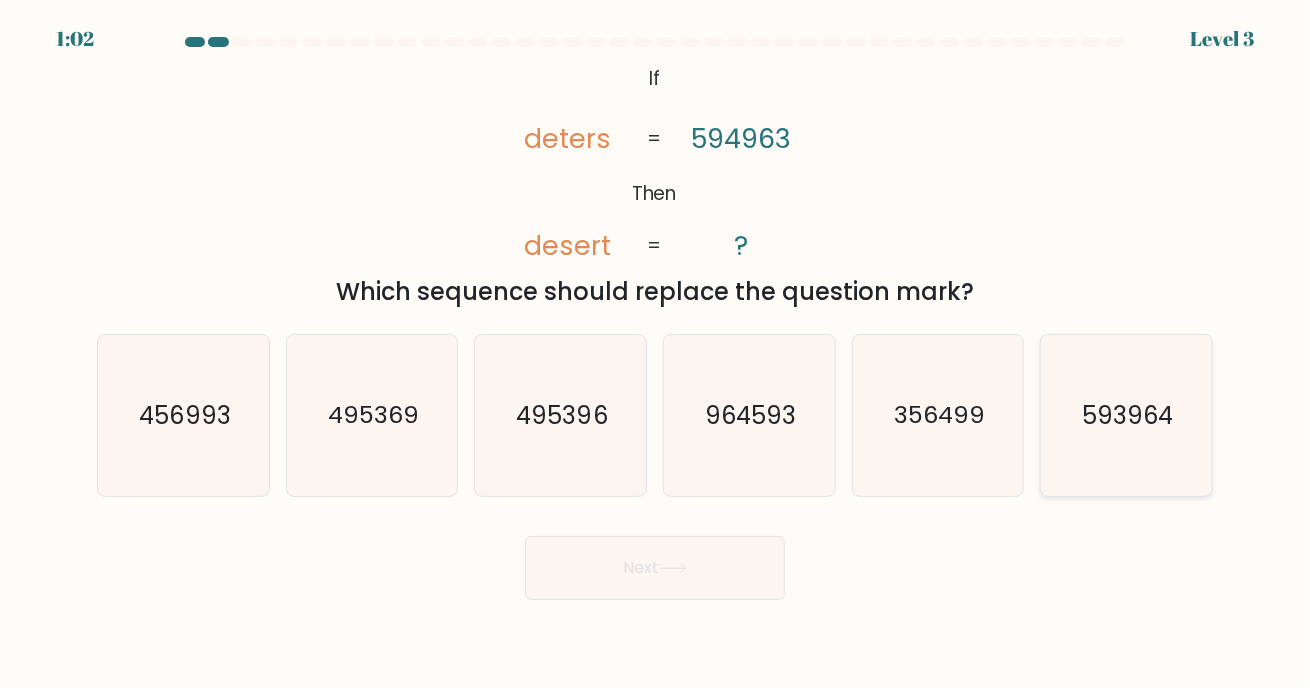 click on "593964" 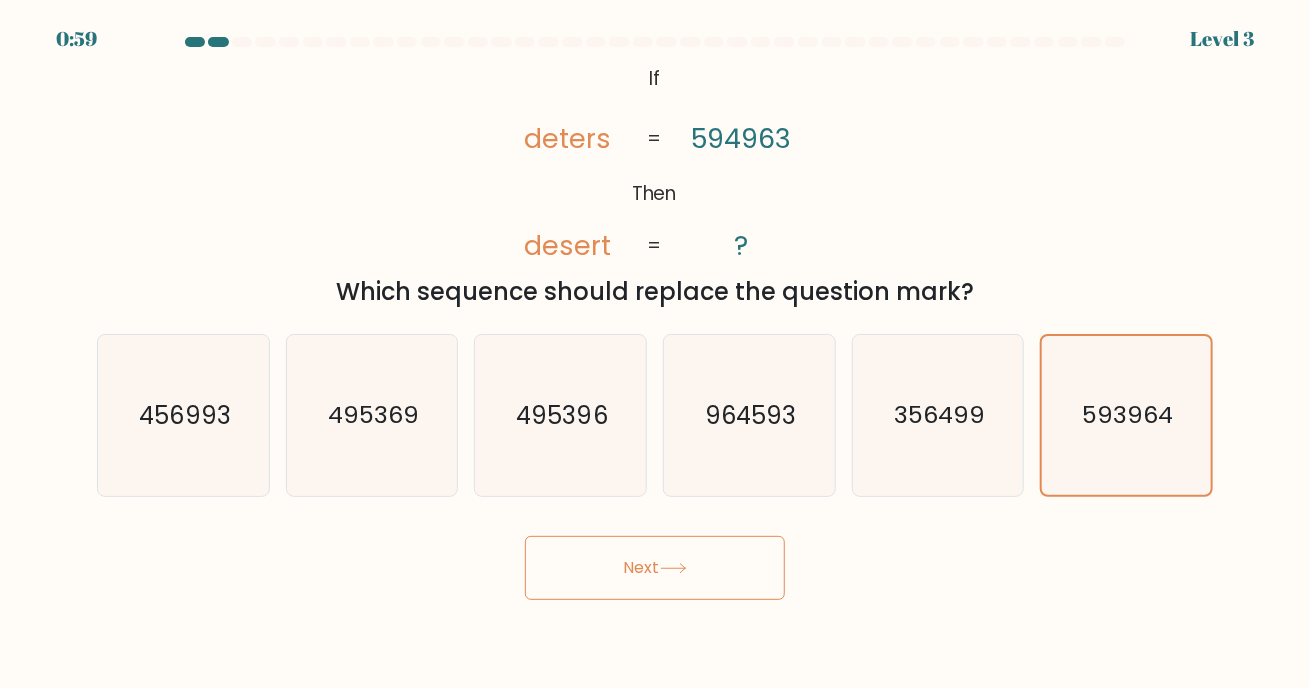 click on "Next" at bounding box center [655, 568] 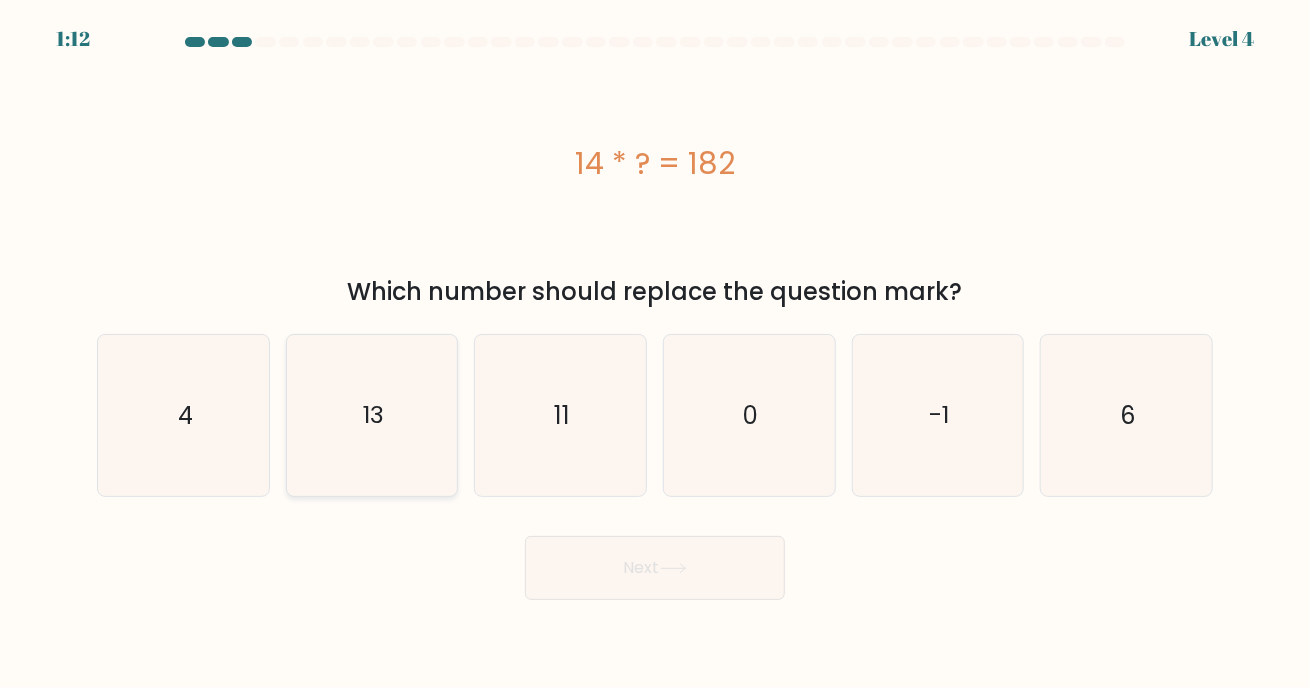 click on "13" 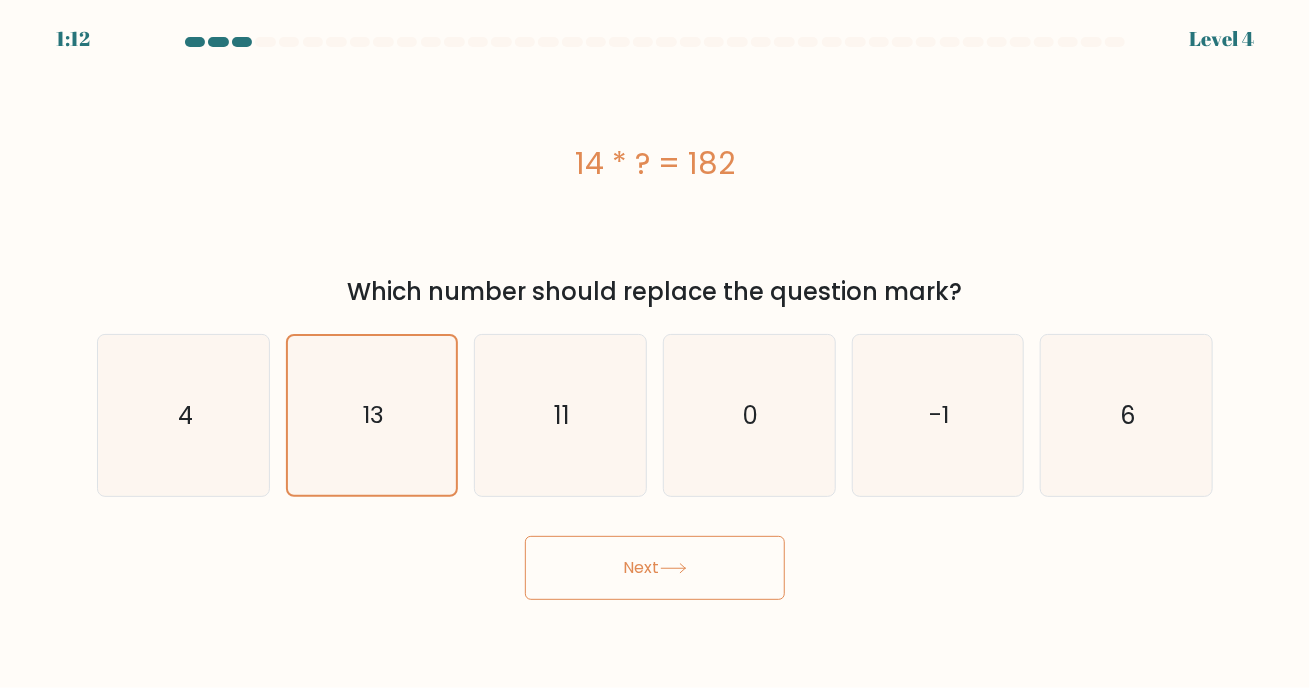 click on "Next" at bounding box center [655, 568] 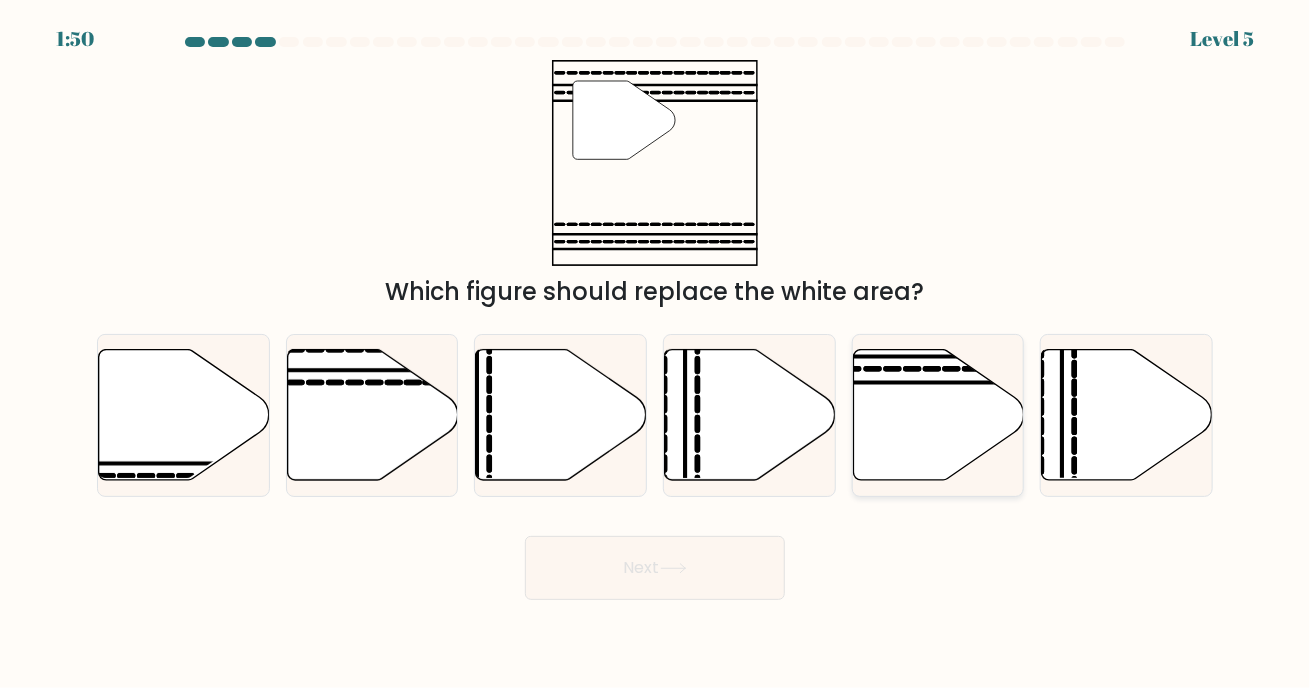 click 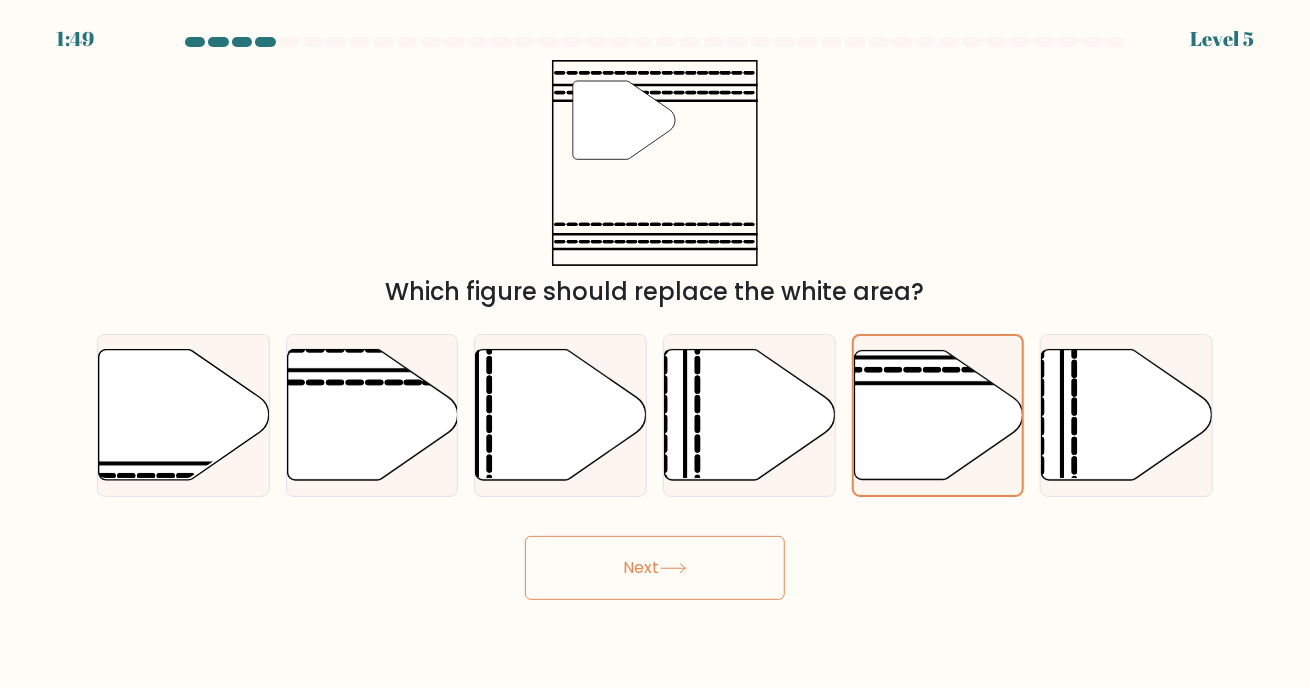 click on "Next" at bounding box center [655, 568] 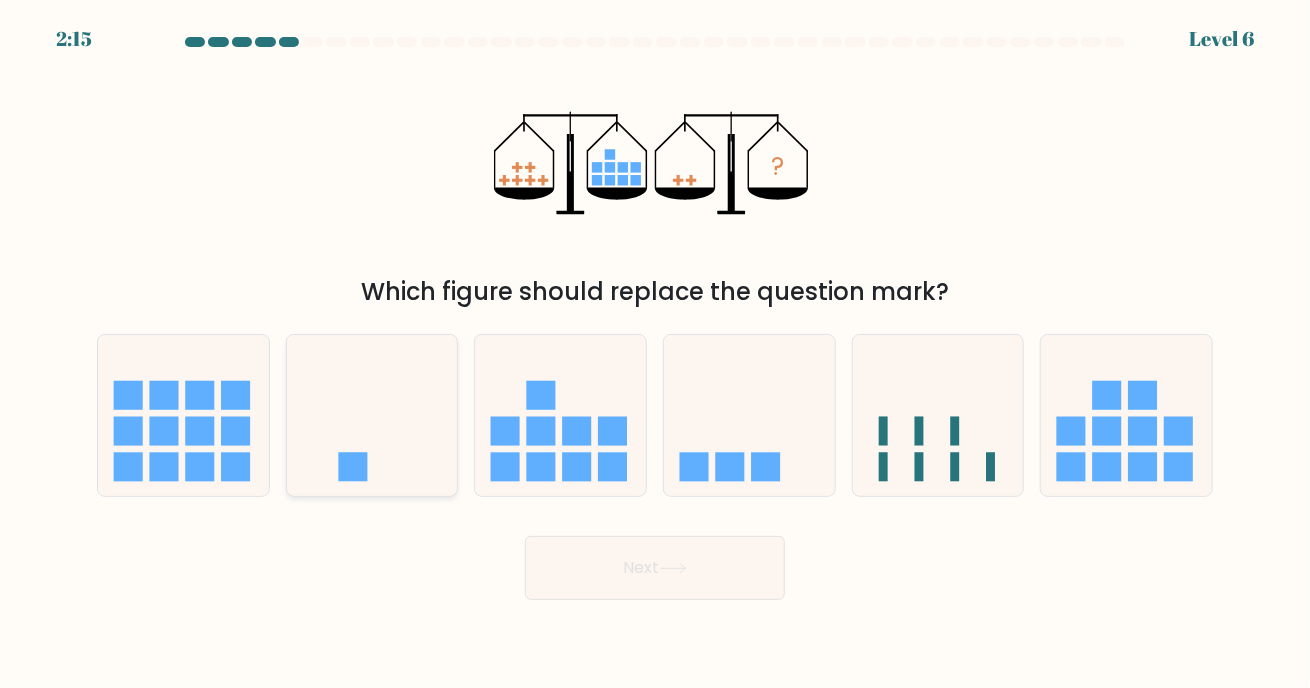 click 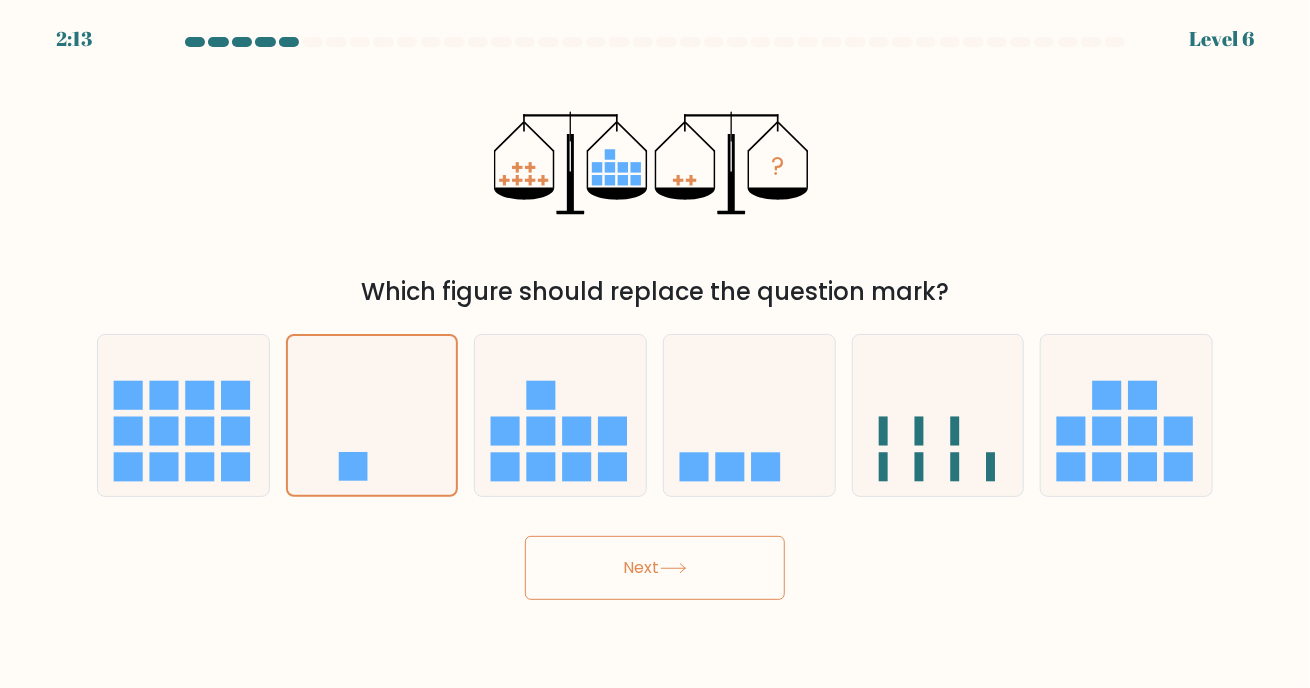 click on "Next" at bounding box center [655, 568] 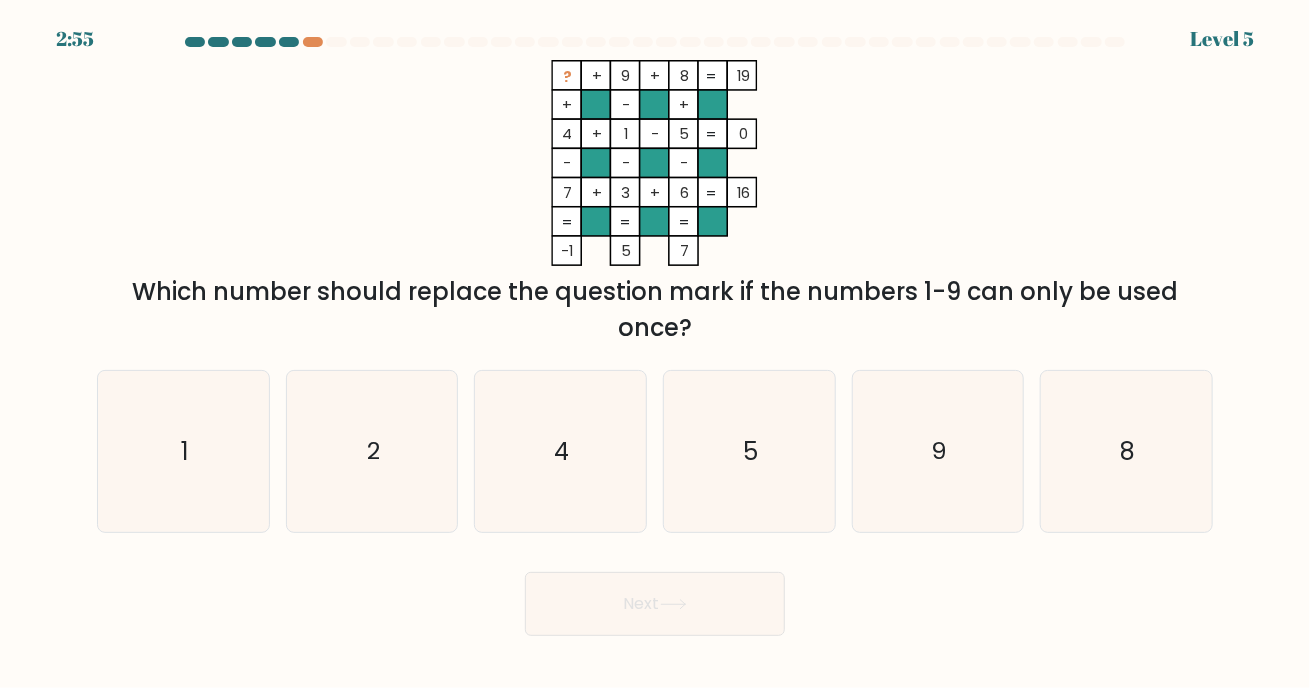 drag, startPoint x: 452, startPoint y: 297, endPoint x: 754, endPoint y: 334, distance: 304.25812 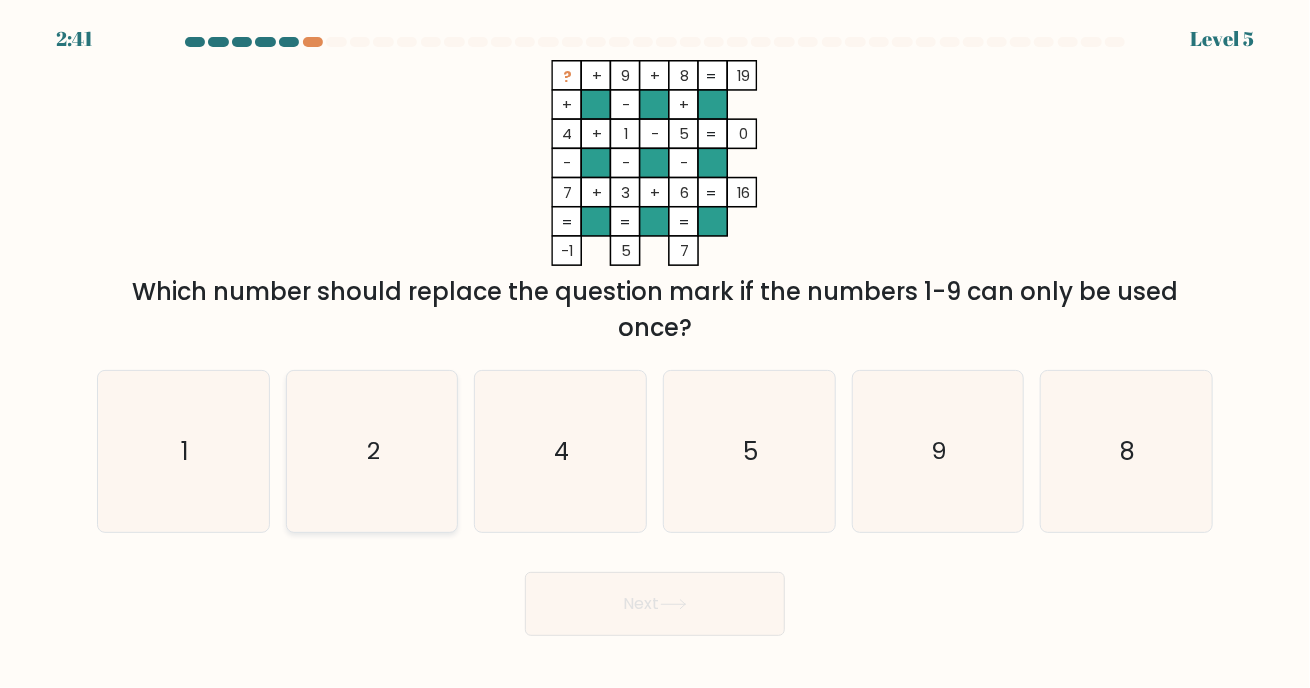 click on "2" 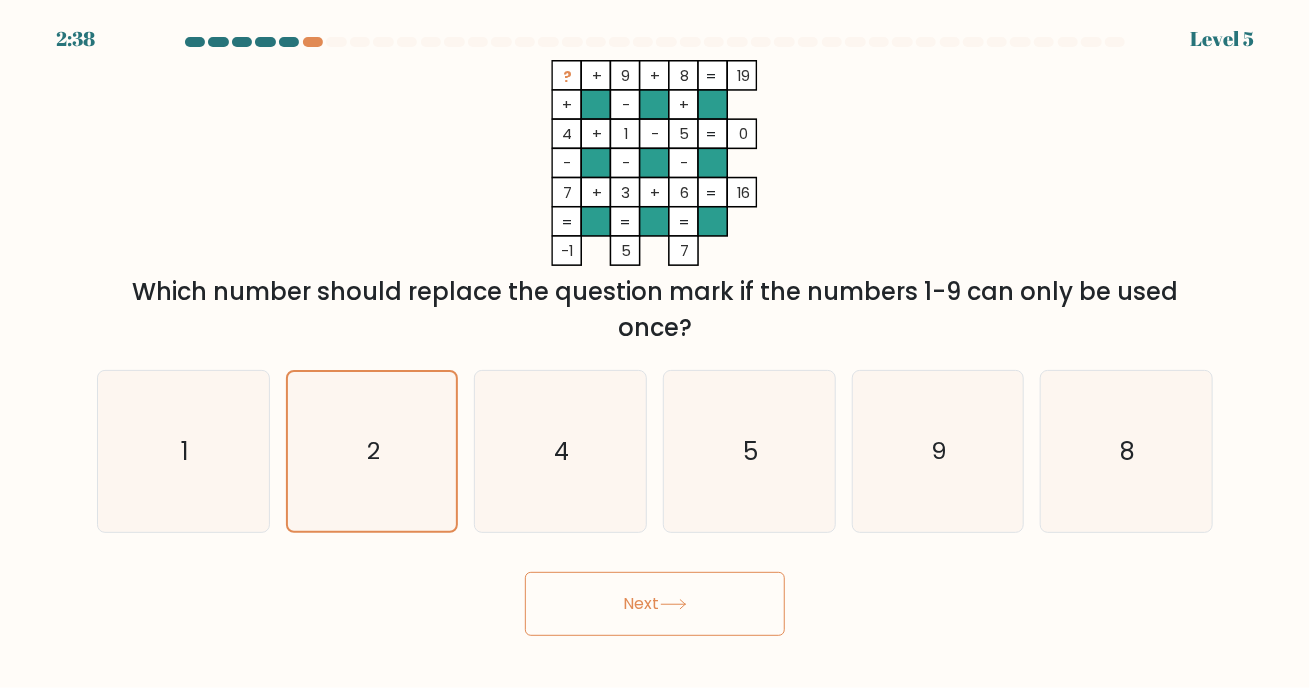click 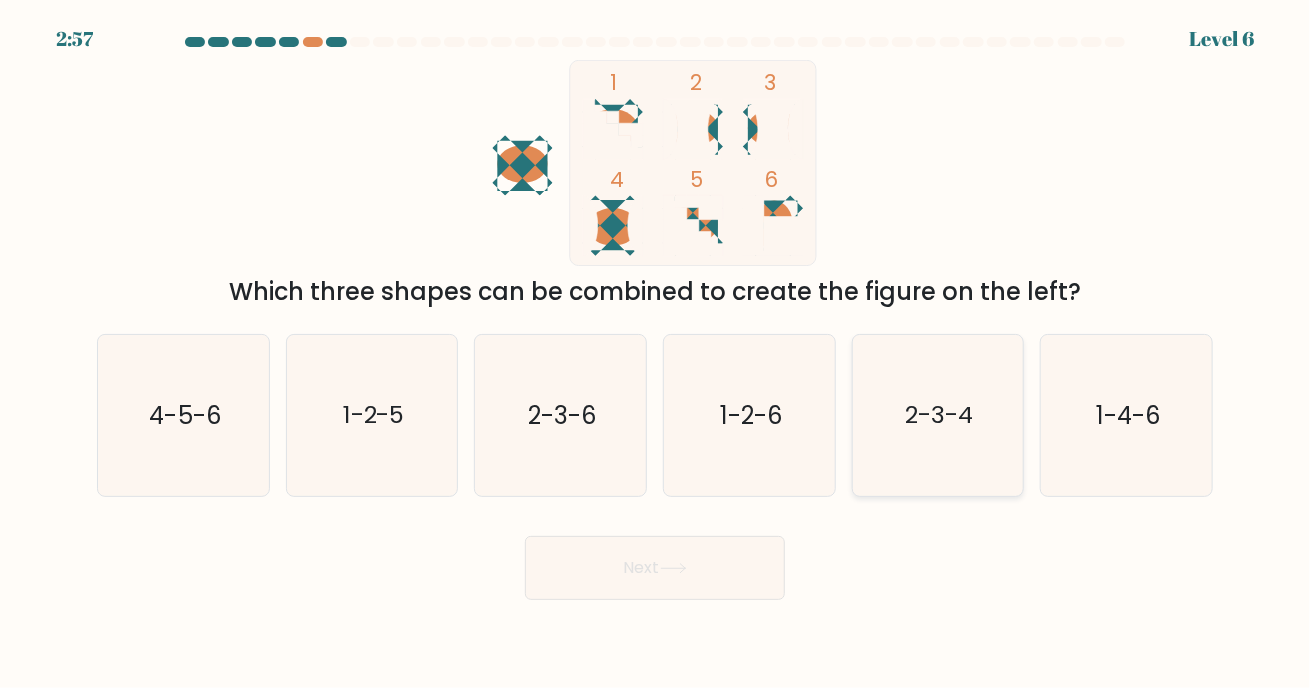click on "2-3-4" 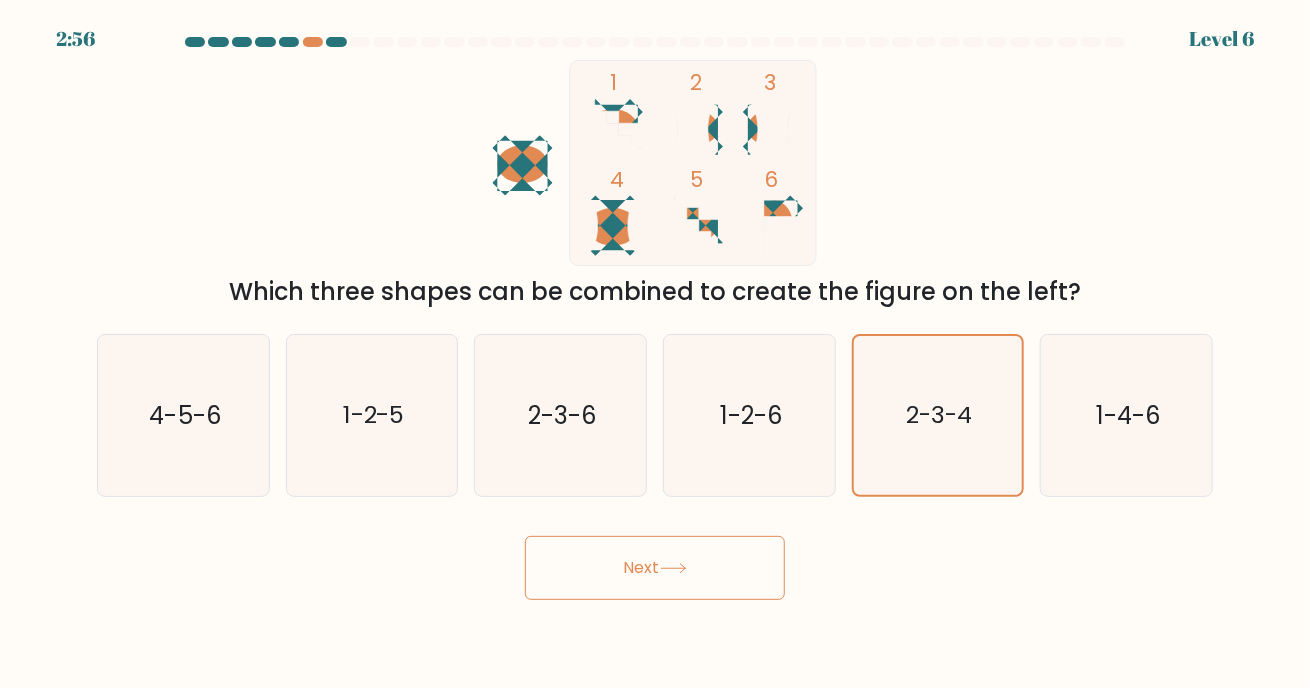 click on "Next" at bounding box center (655, 568) 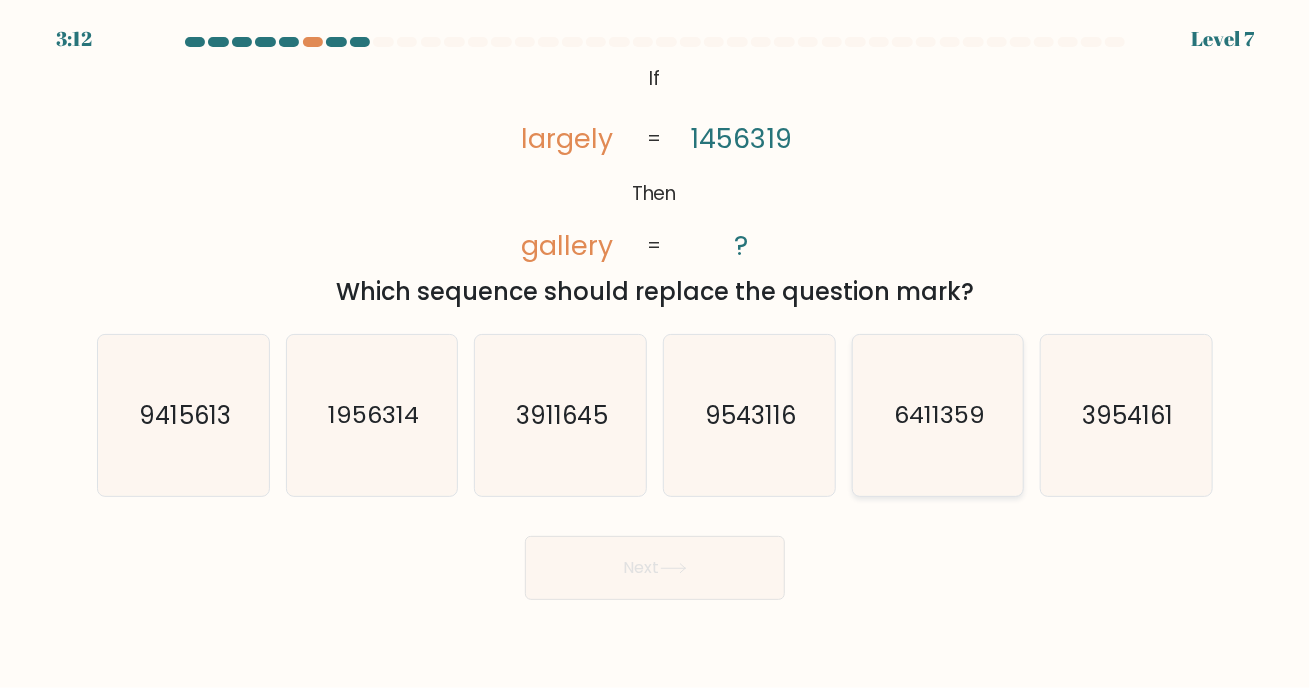 click on "6411359" 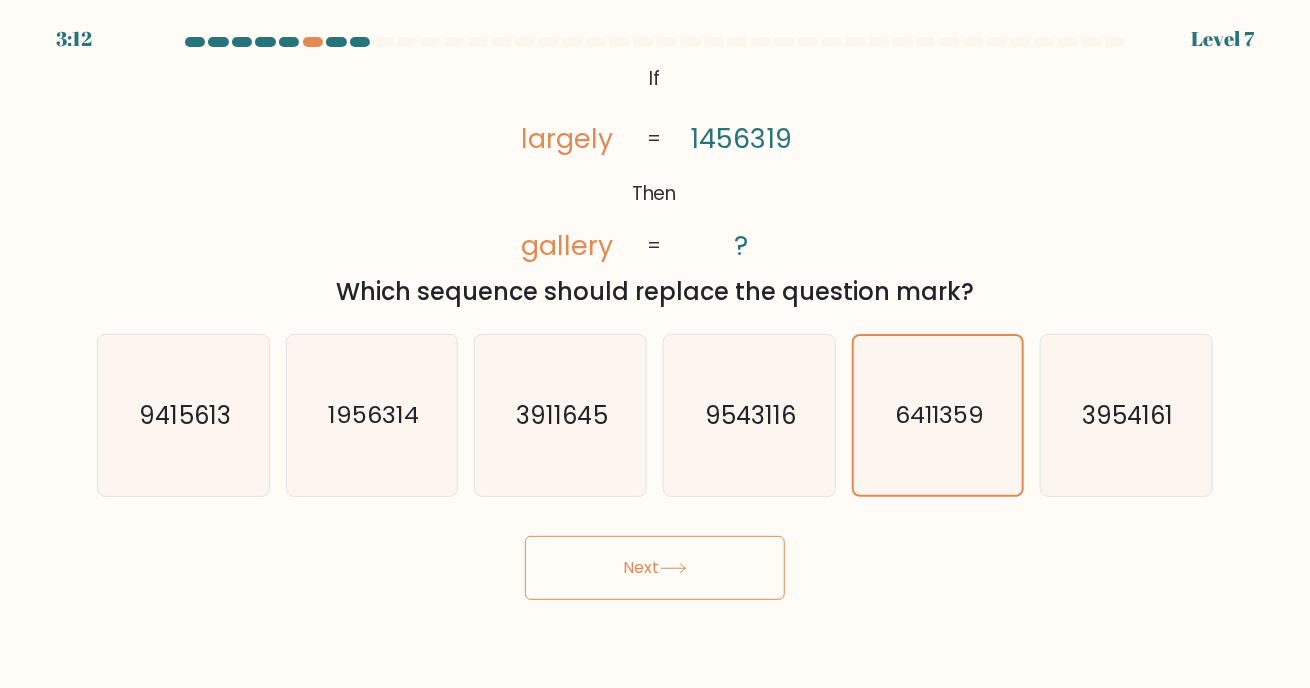 click on "Next" at bounding box center [655, 568] 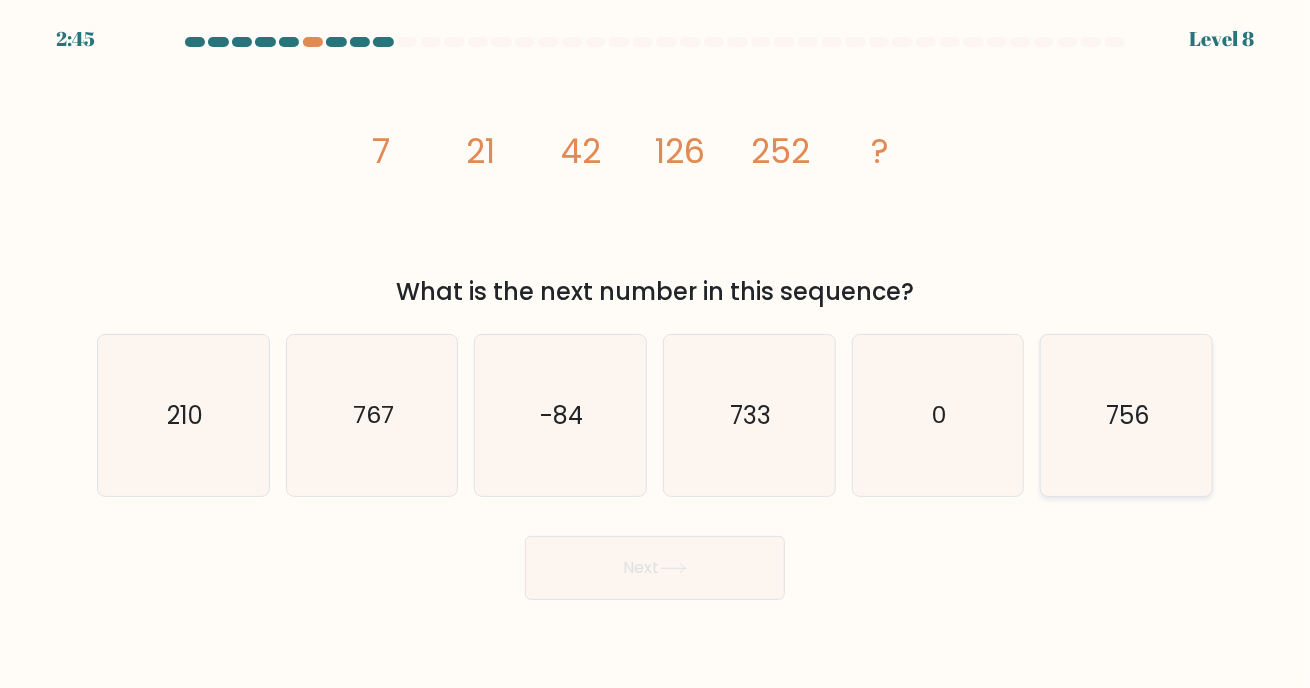 click on "756" 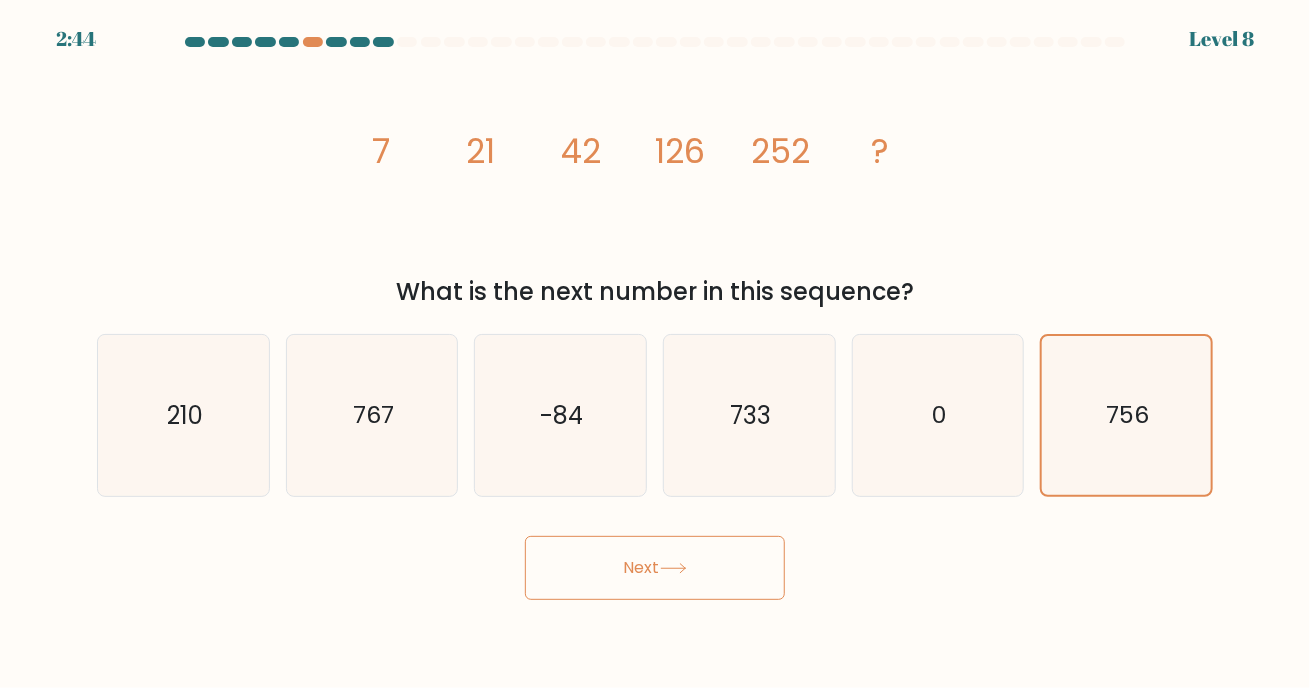 click on "Next" at bounding box center (655, 568) 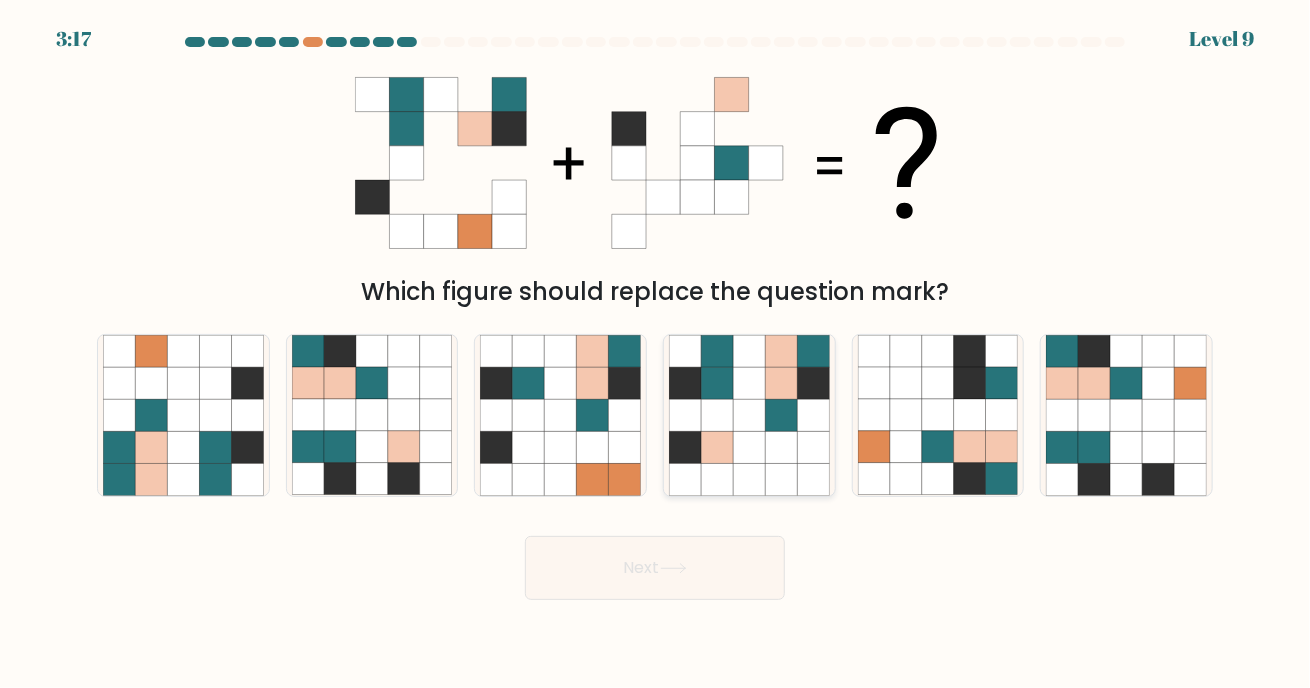 click 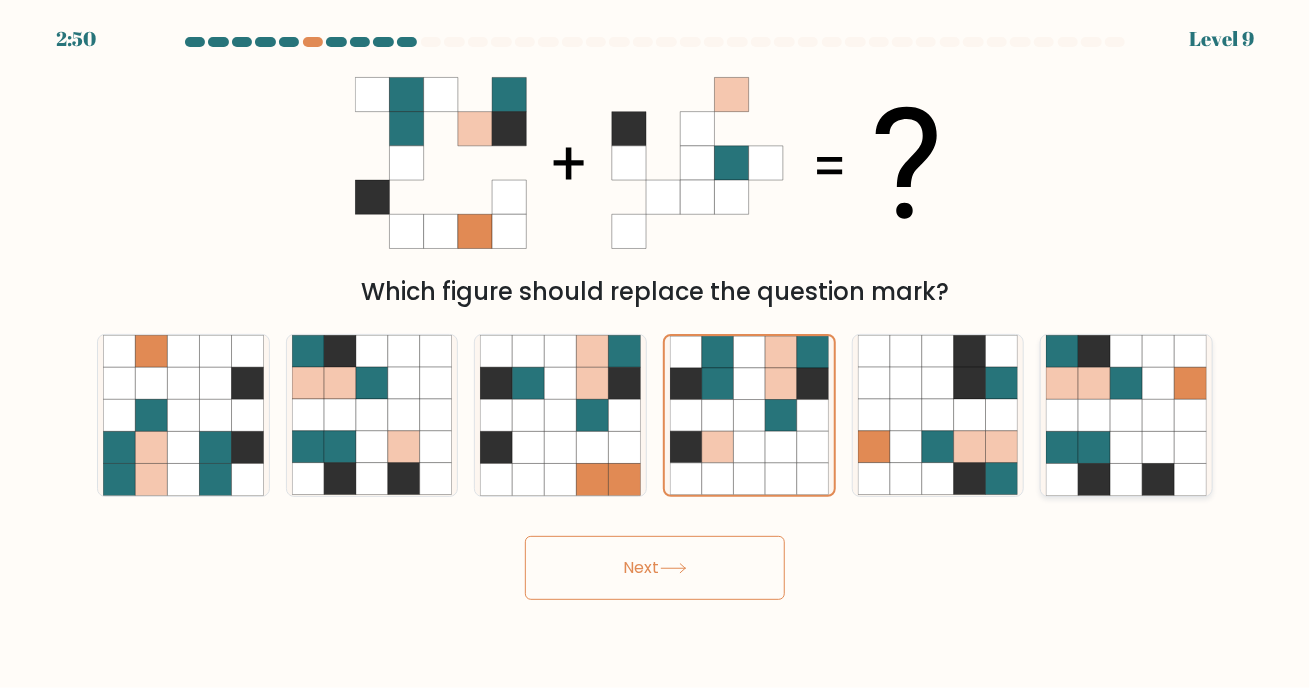 click 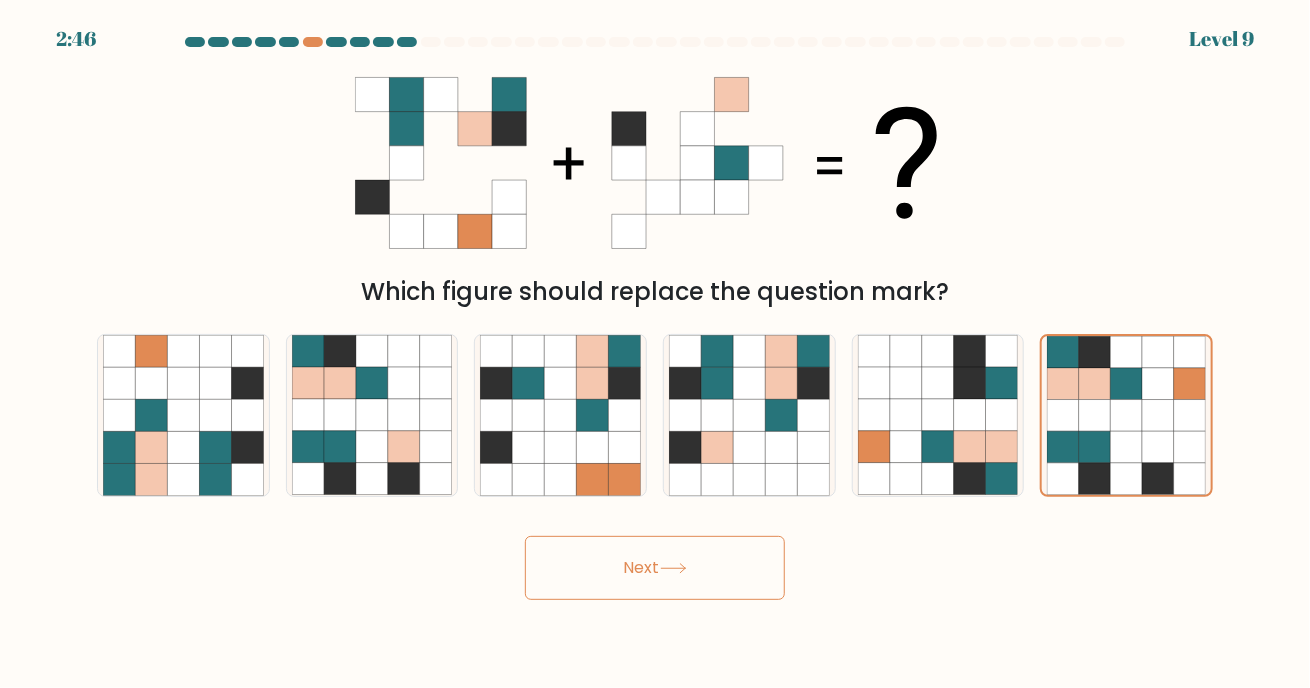 click on "Next" at bounding box center [655, 568] 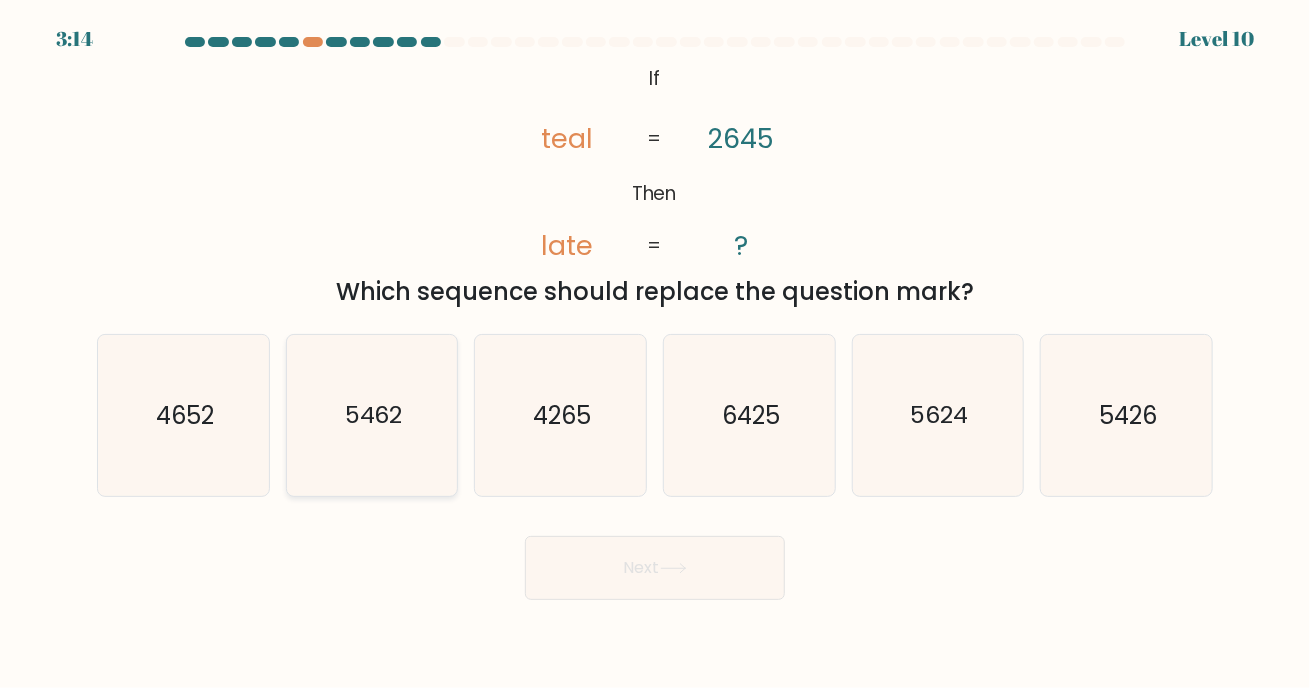 click on "5462" 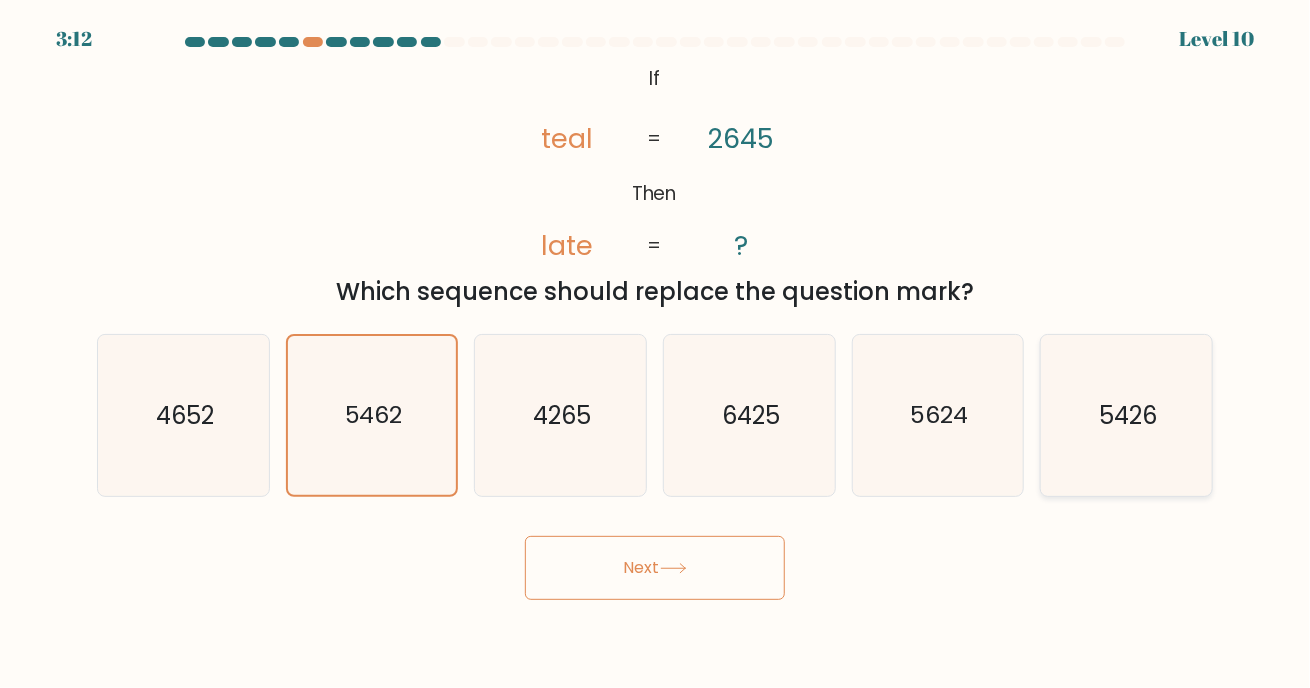 click on "5426" 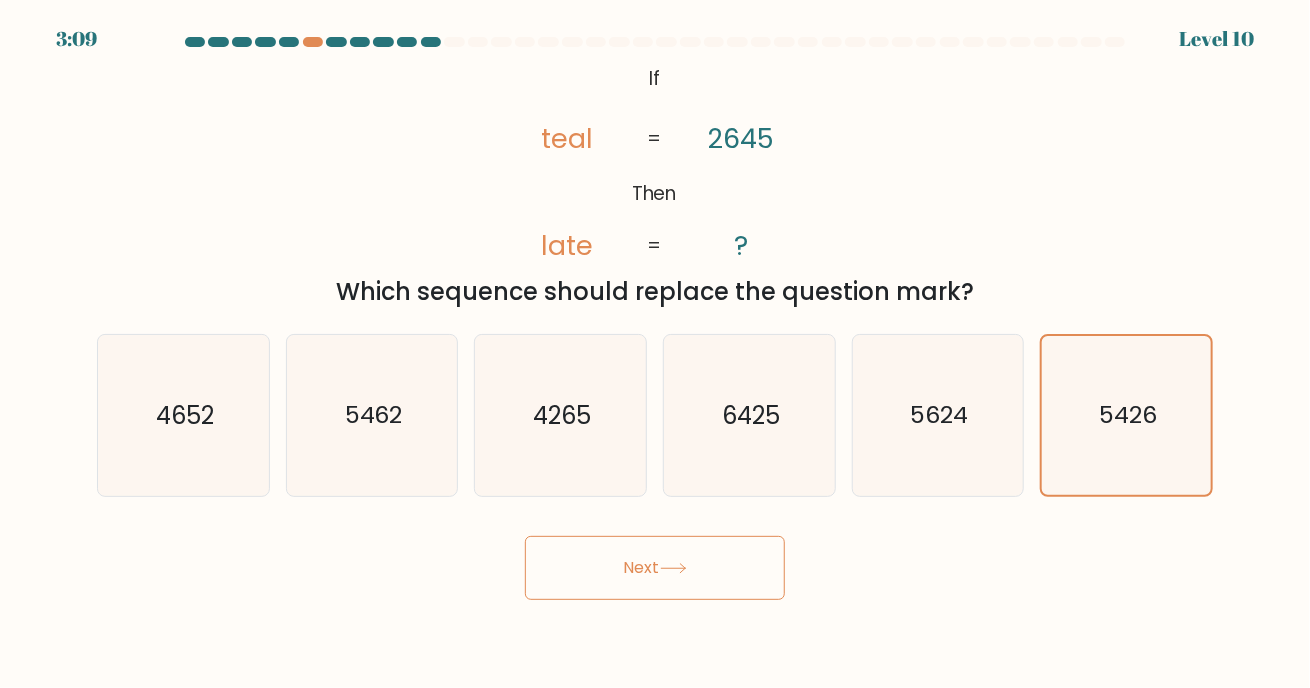 click on "Next" at bounding box center (655, 568) 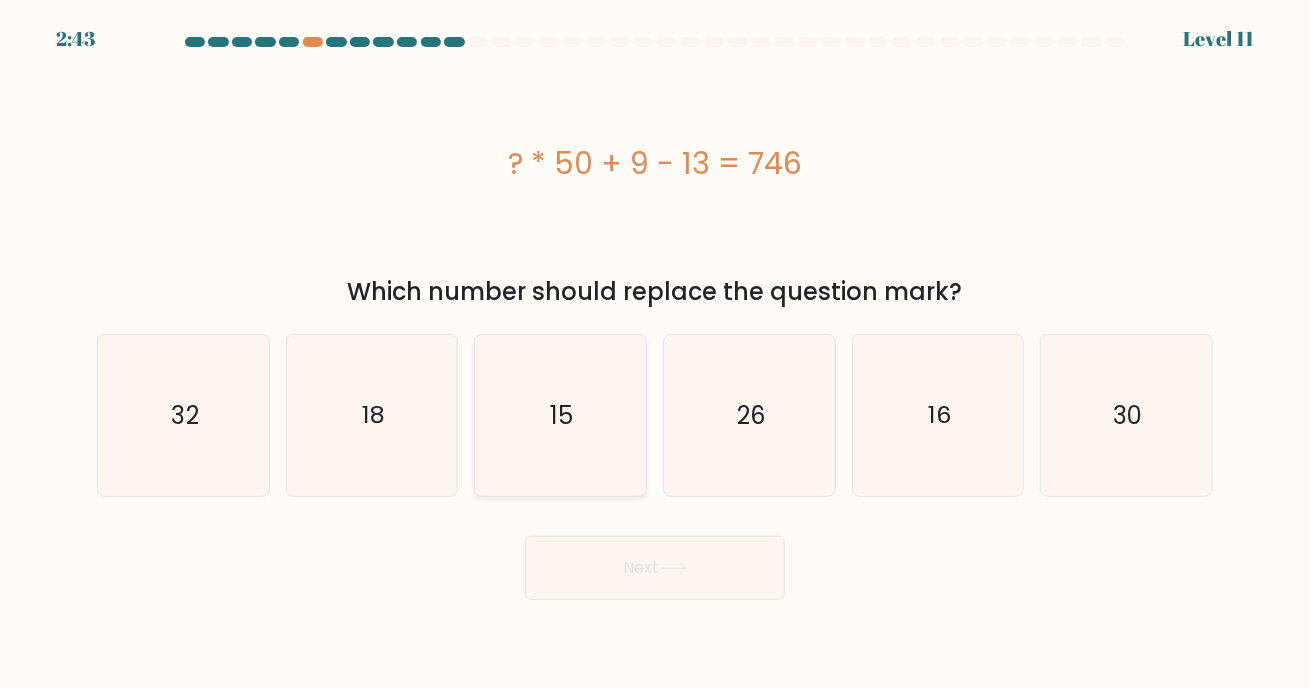 click on "15" 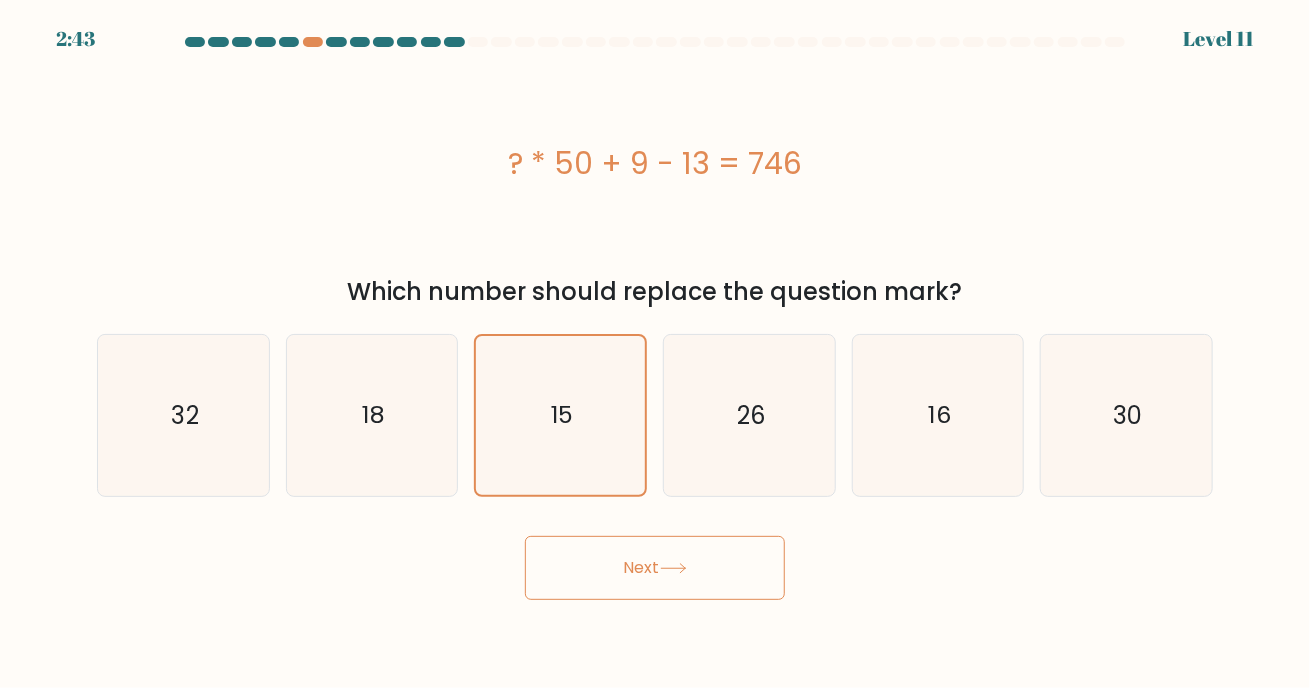 click on "Next" at bounding box center (655, 568) 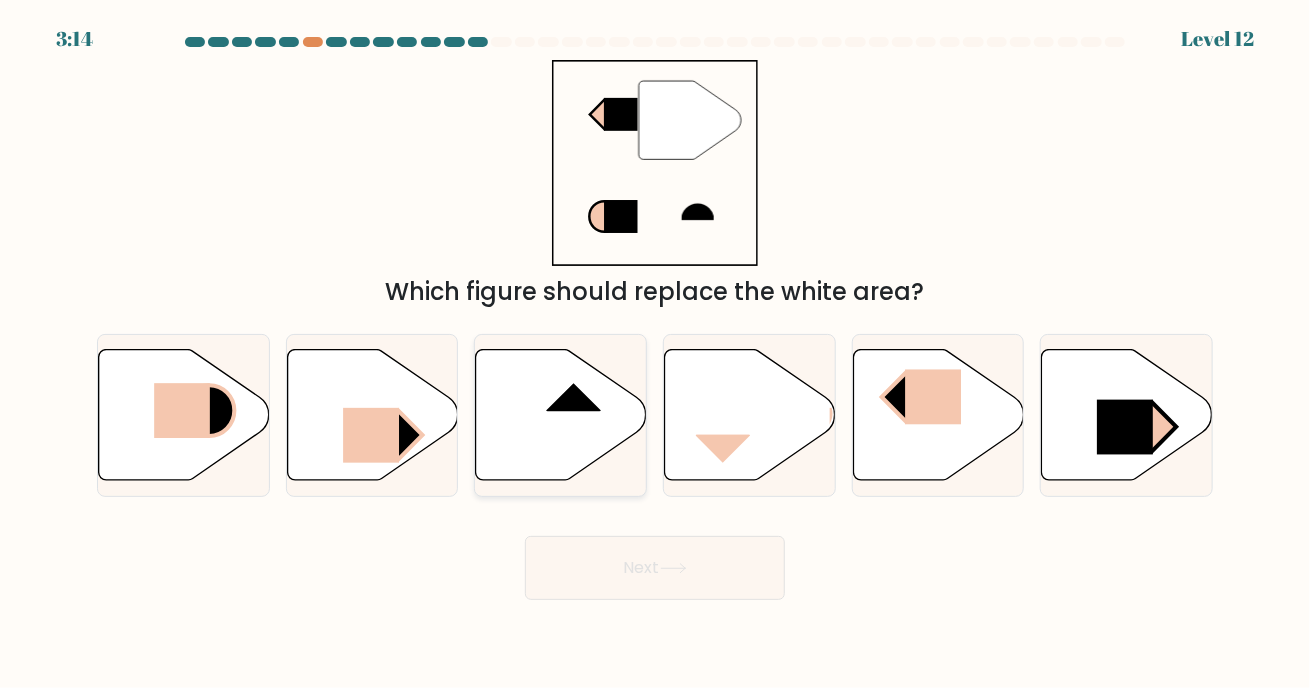 click 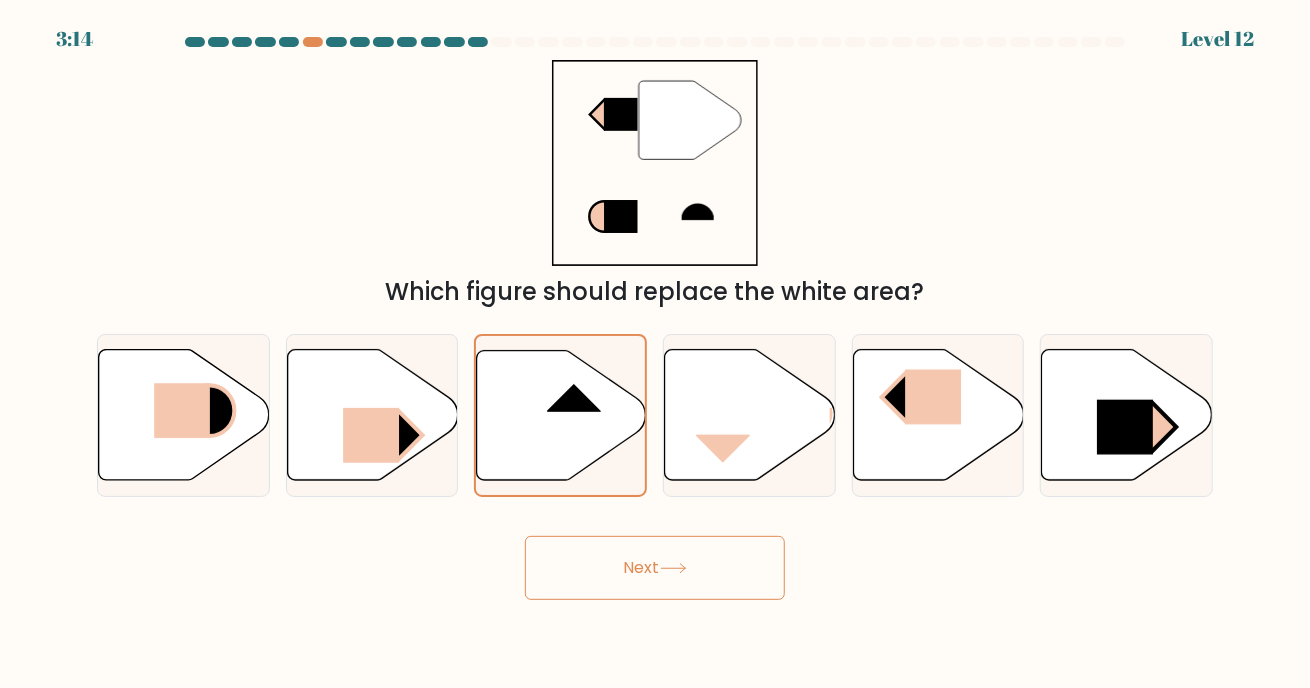 click on "Next" at bounding box center [655, 568] 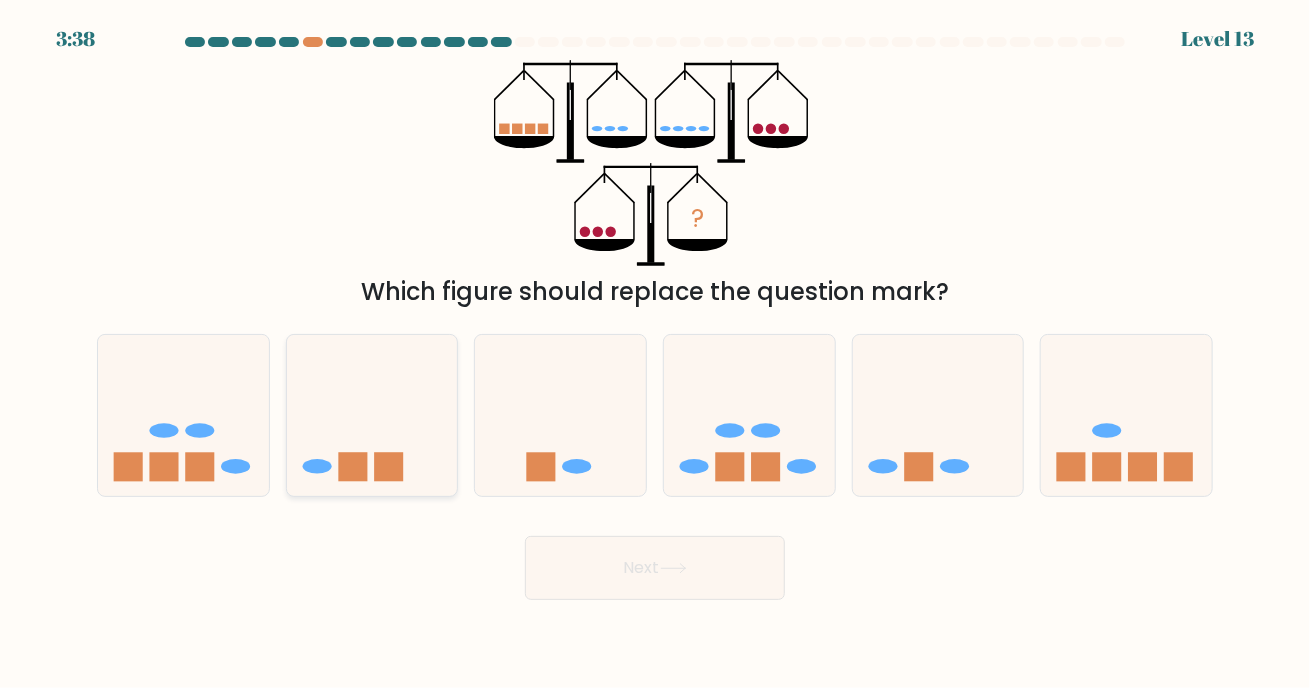 click 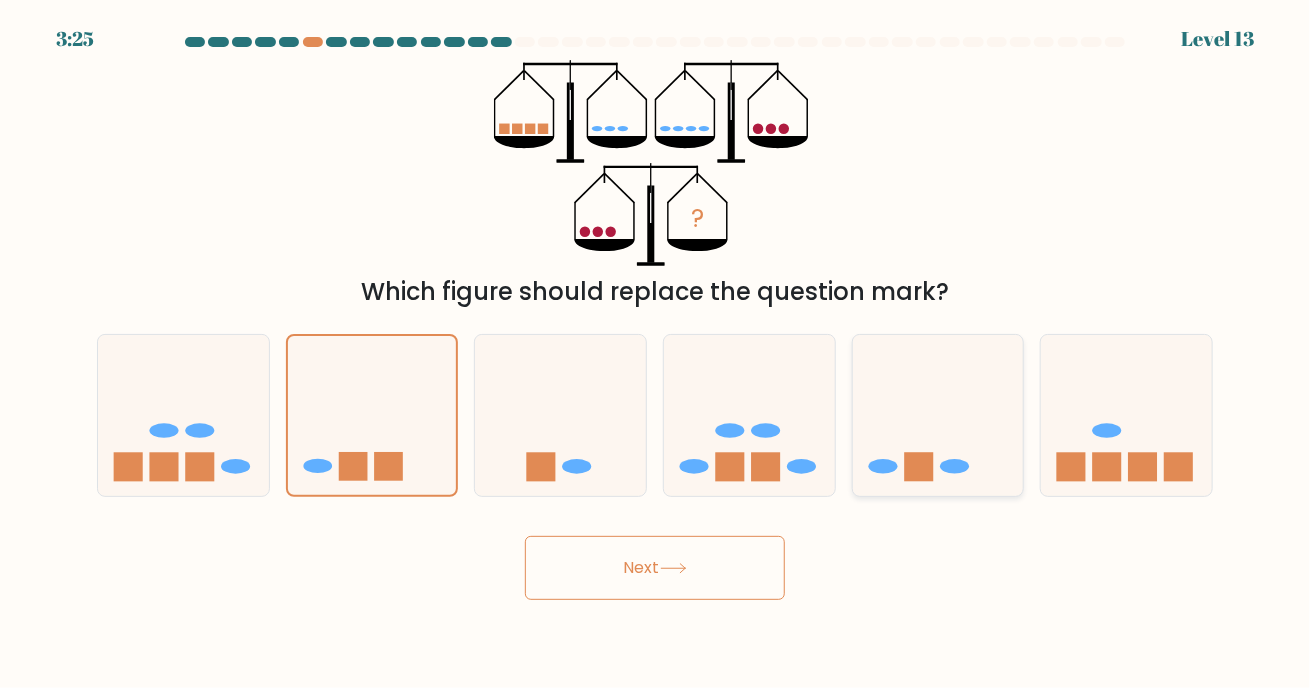 click 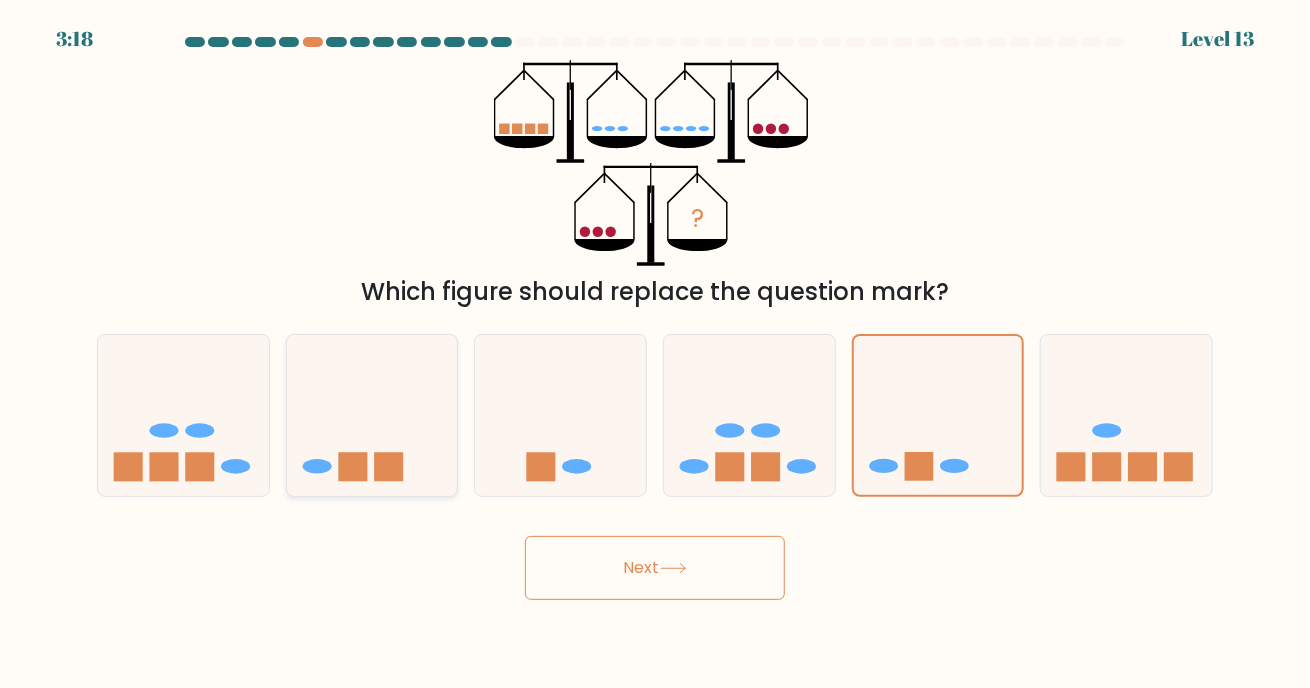 click 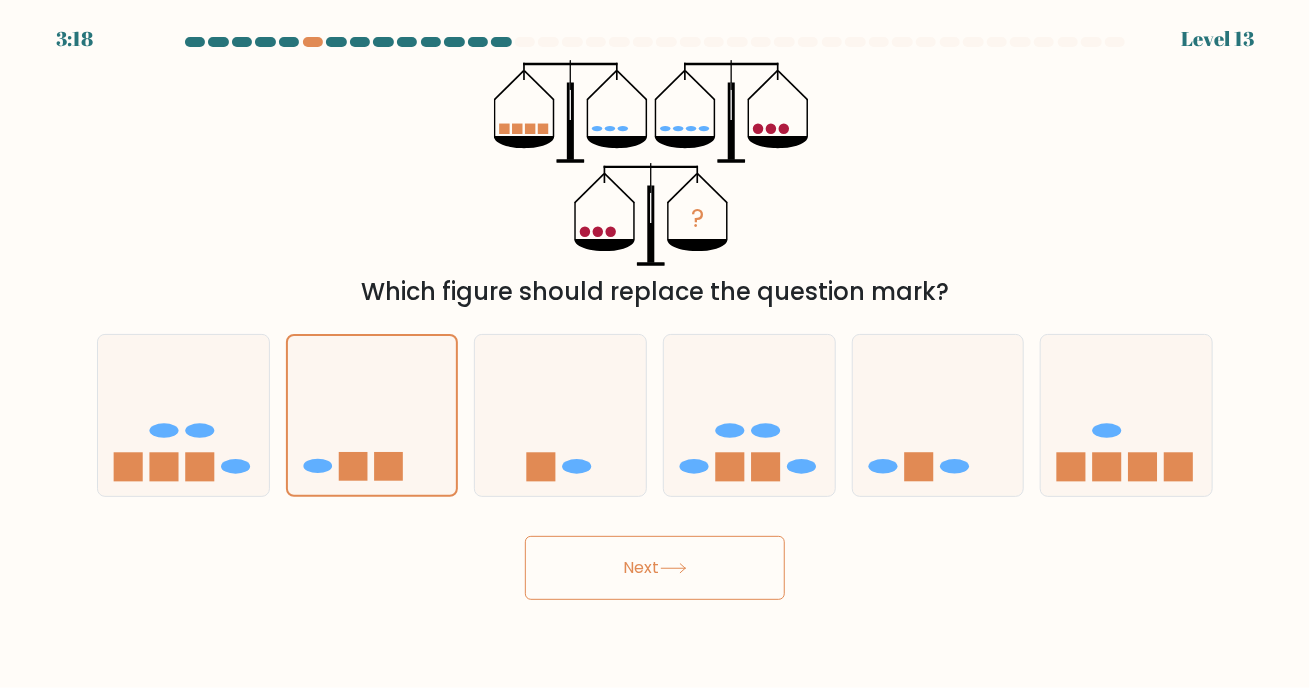 click on "Next" at bounding box center (655, 568) 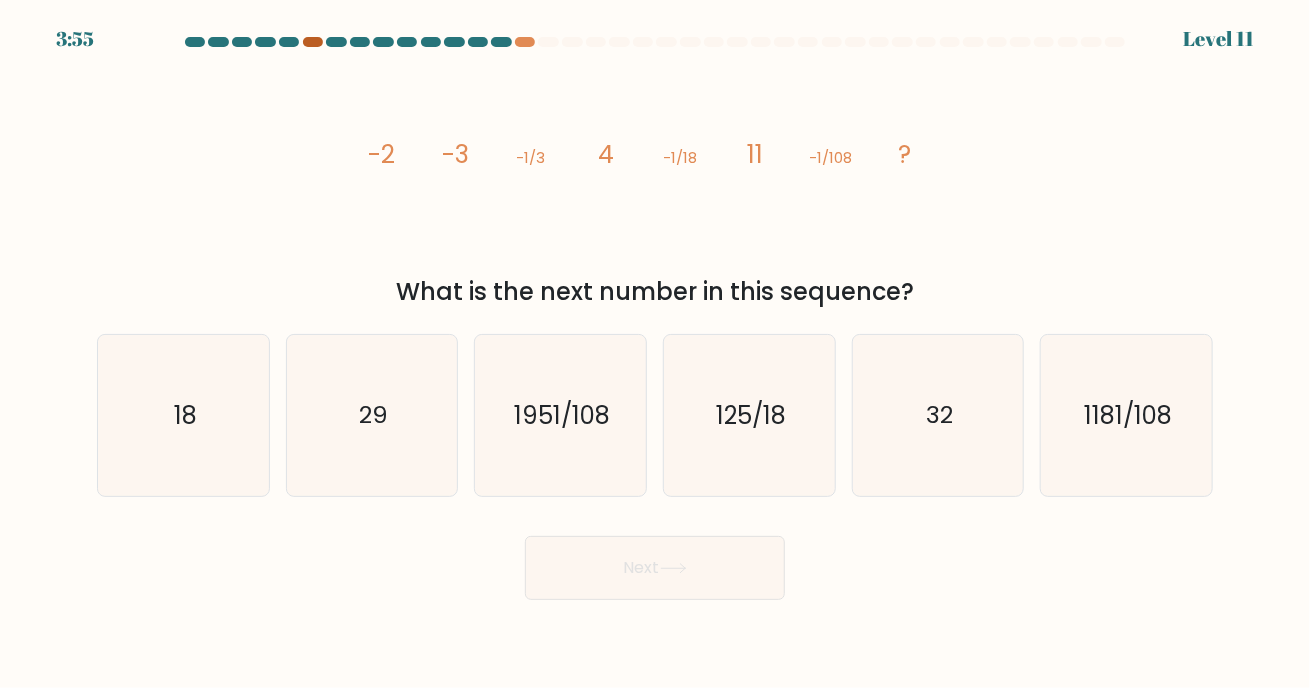 click at bounding box center [313, 42] 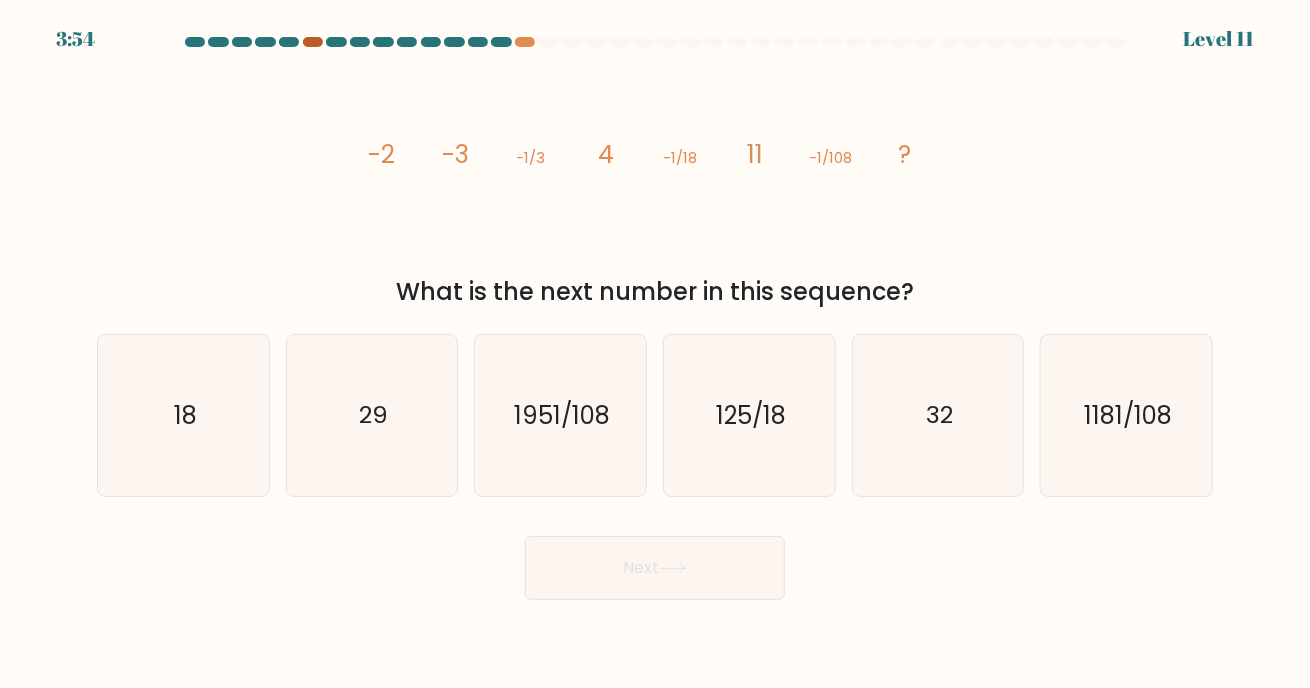 click at bounding box center (313, 42) 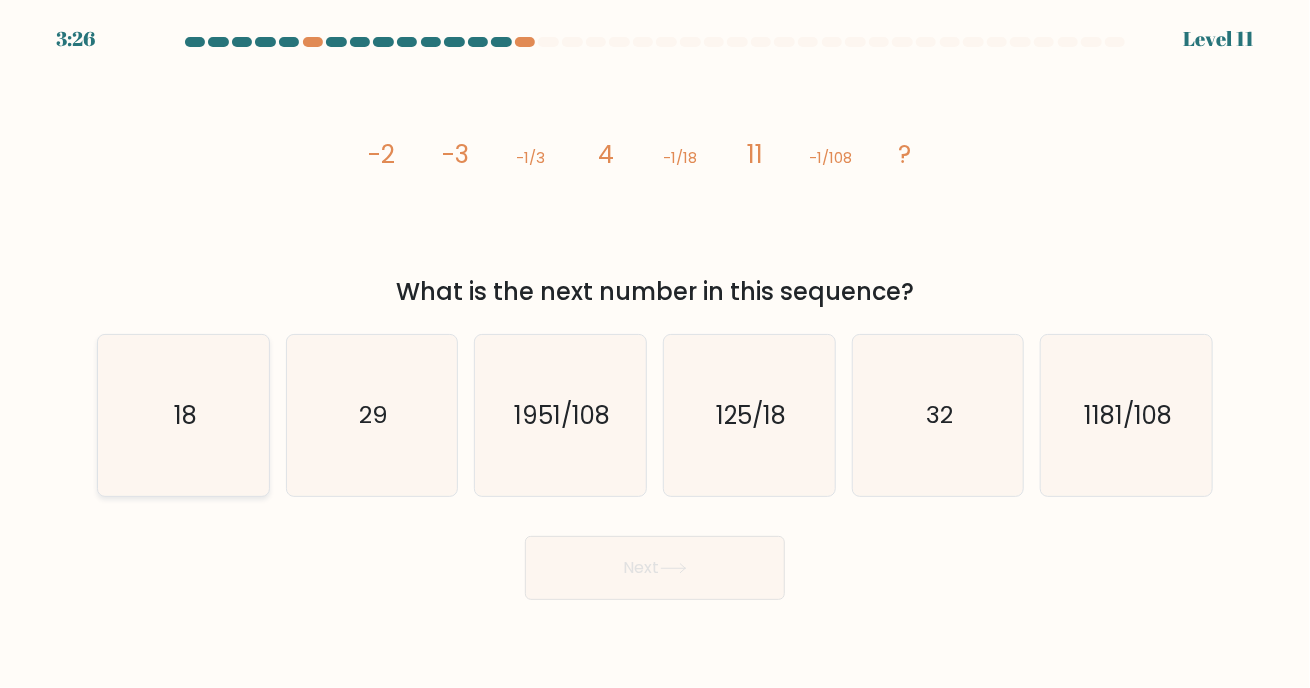 click on "18" 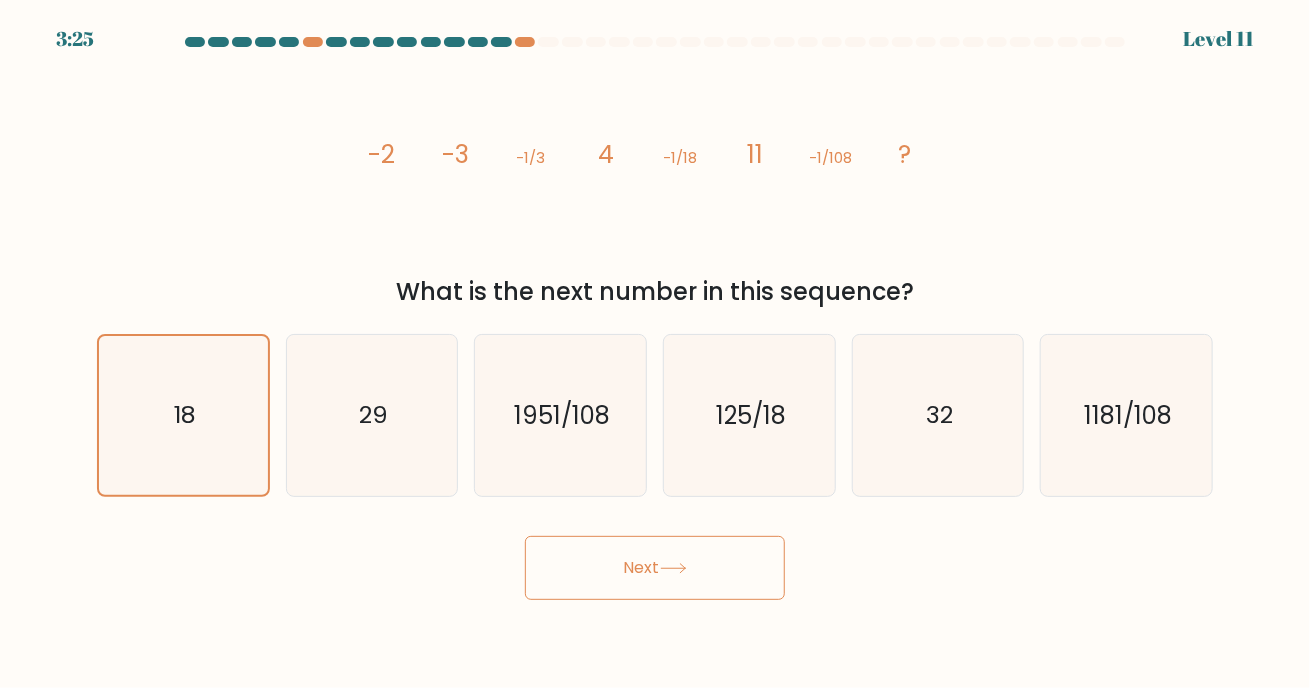 click on "Next" at bounding box center [655, 568] 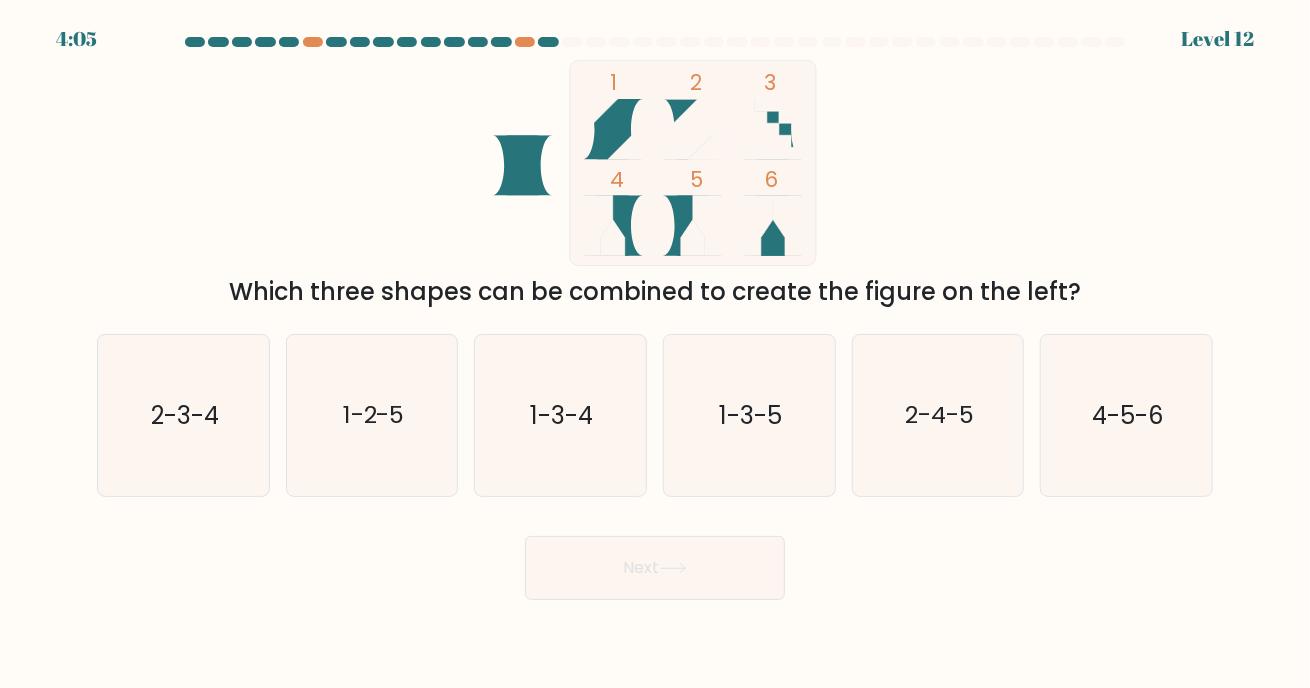 drag, startPoint x: 434, startPoint y: 303, endPoint x: 1074, endPoint y: 299, distance: 640.0125 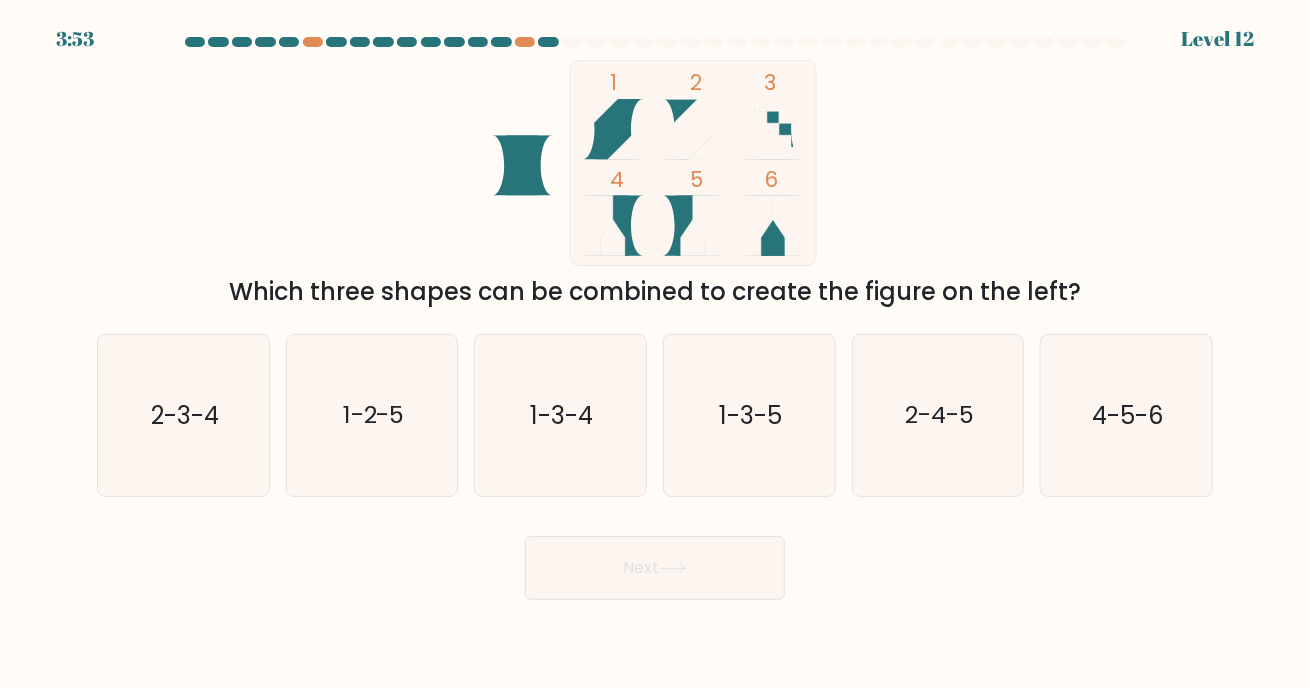 click on "1
2
3
4
5
6
Which three shapes can be combined to create the figure on the left?" at bounding box center (655, 185) 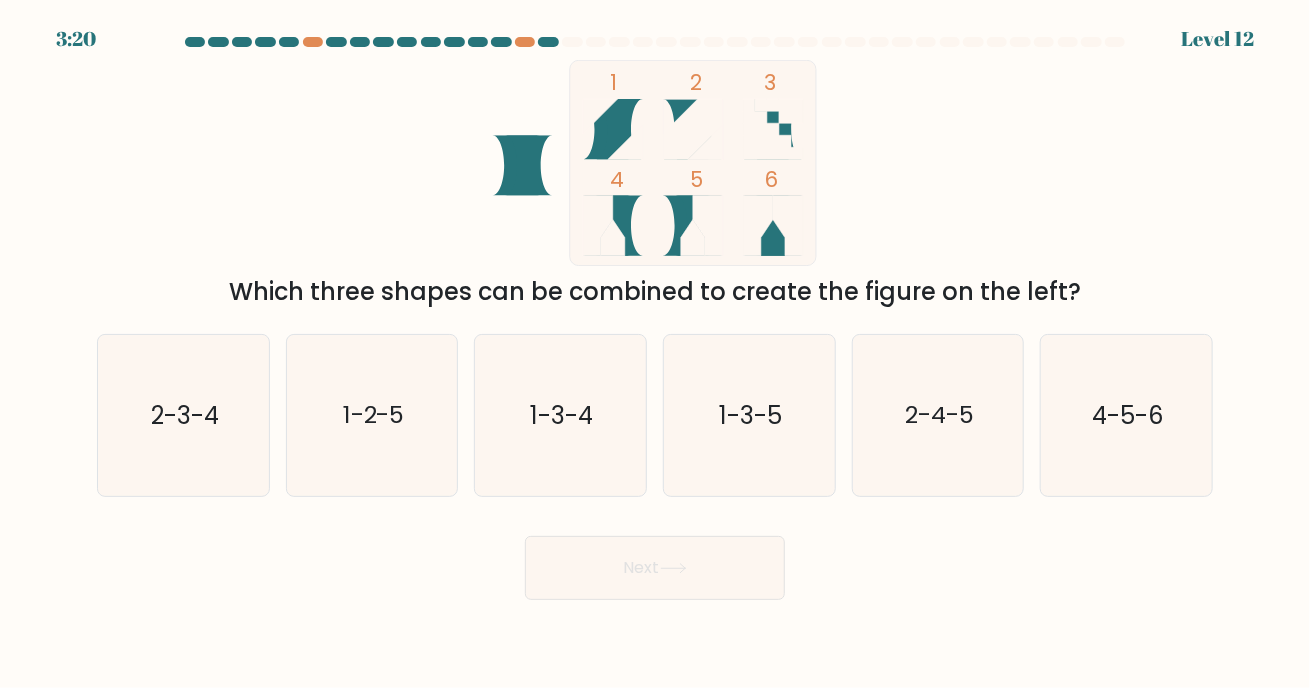 drag, startPoint x: 1268, startPoint y: 382, endPoint x: 1255, endPoint y: 393, distance: 17.029387 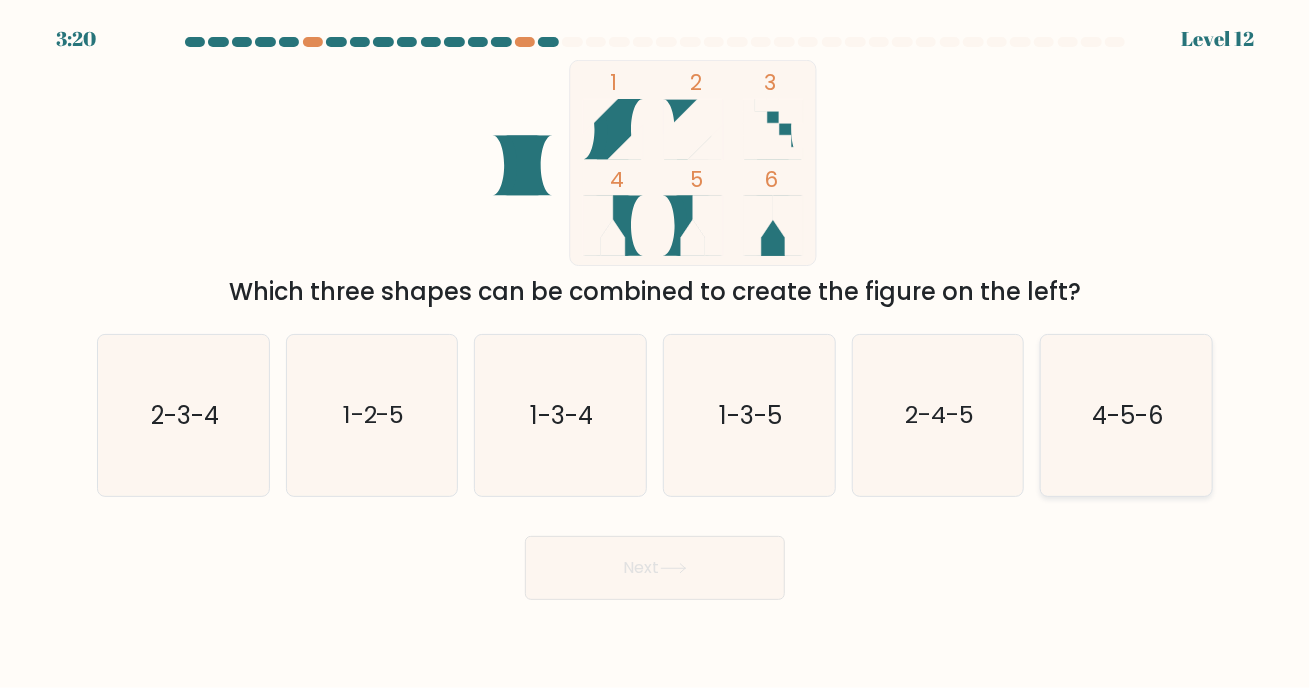 click on "4-5-6" 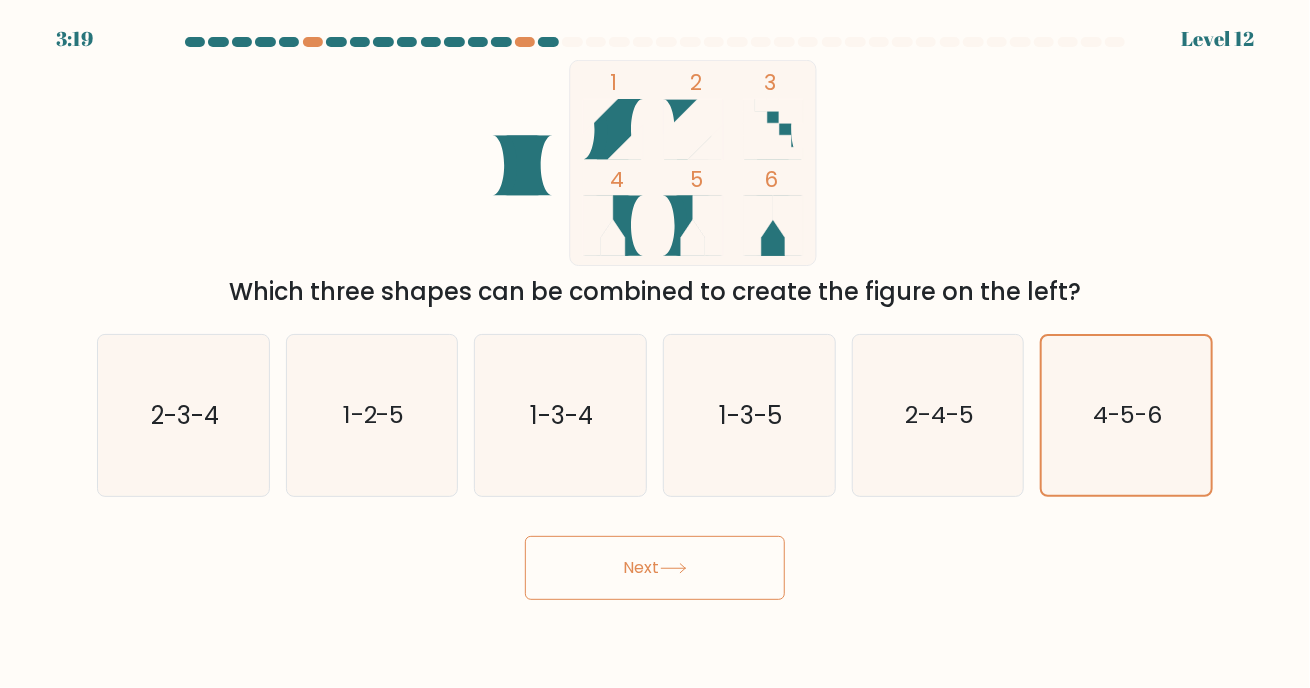 click 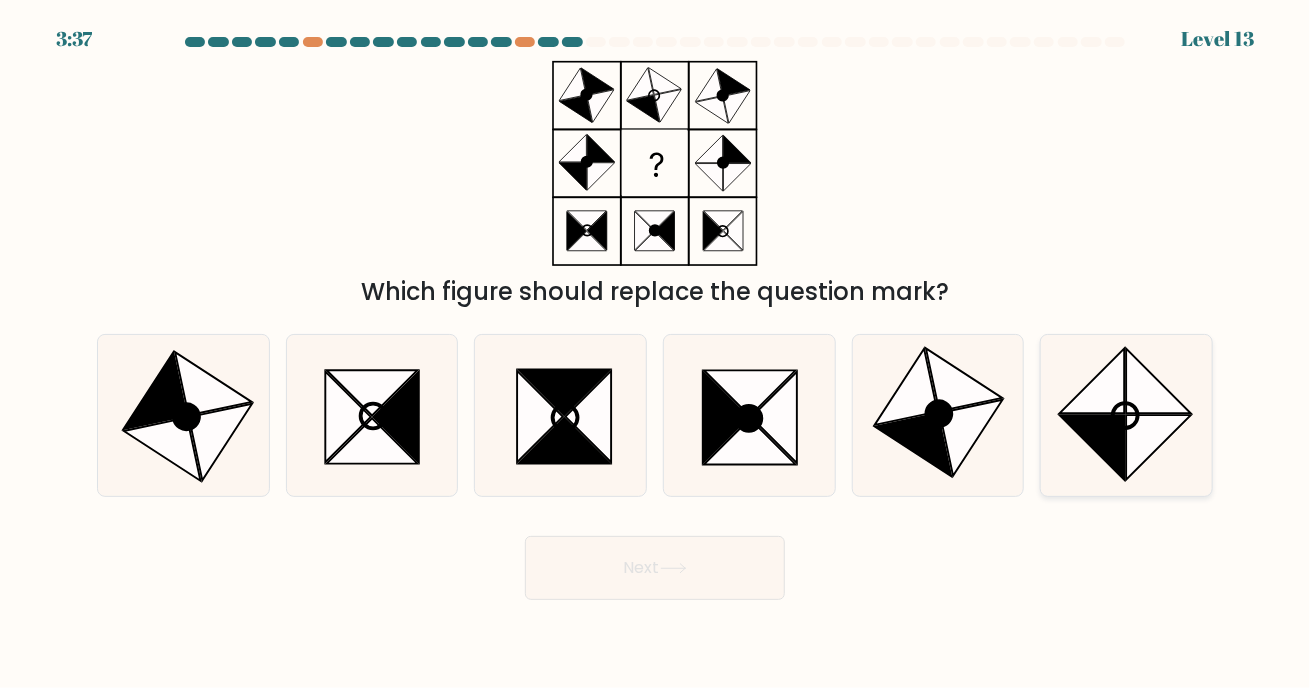click 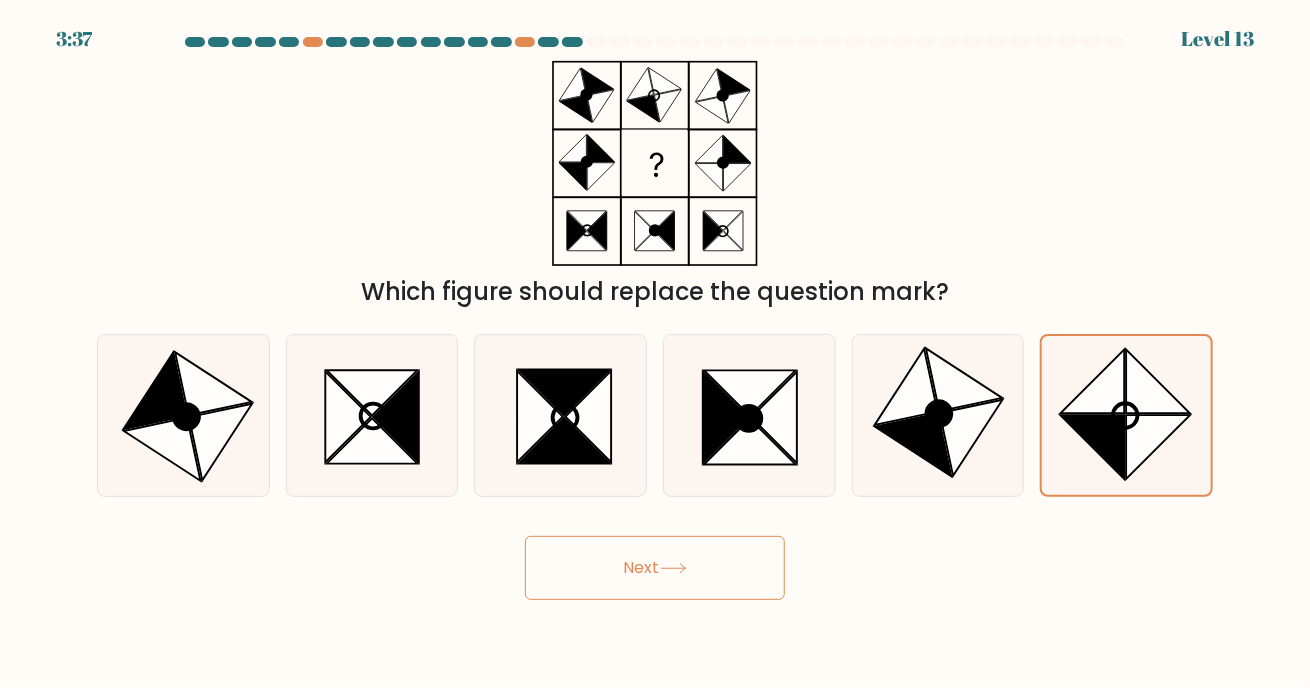click on "Next" at bounding box center (655, 568) 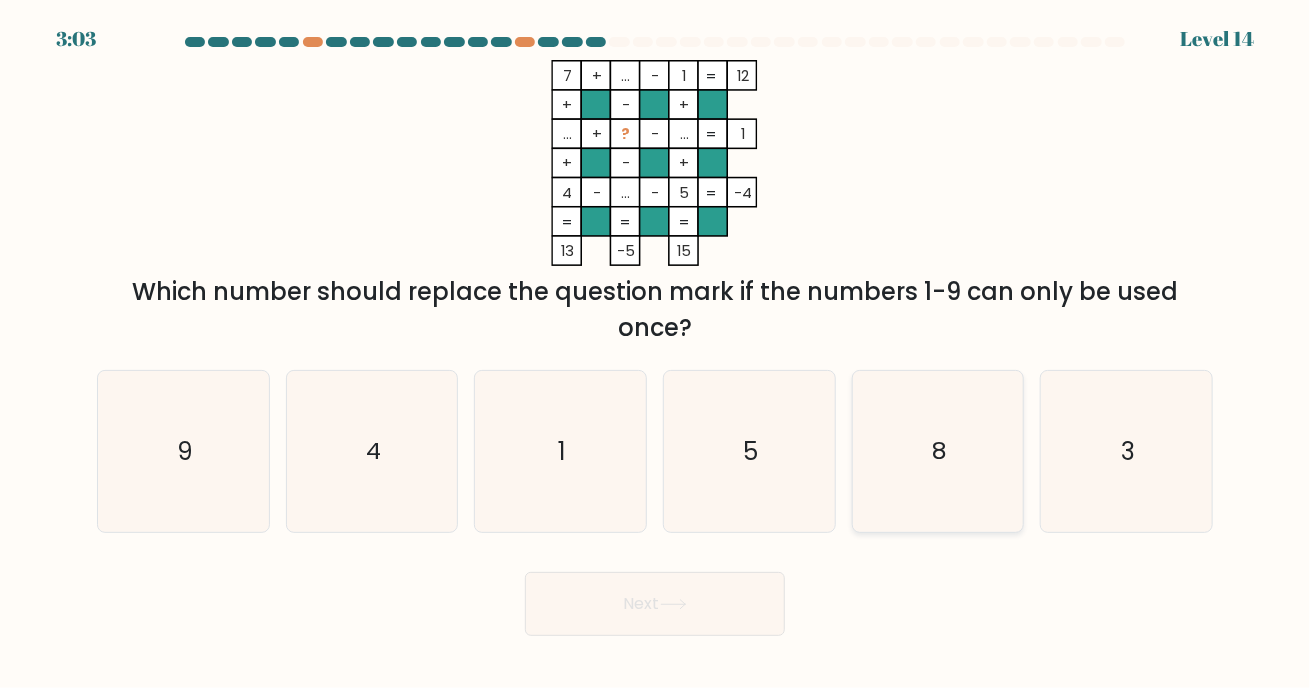click on "8" 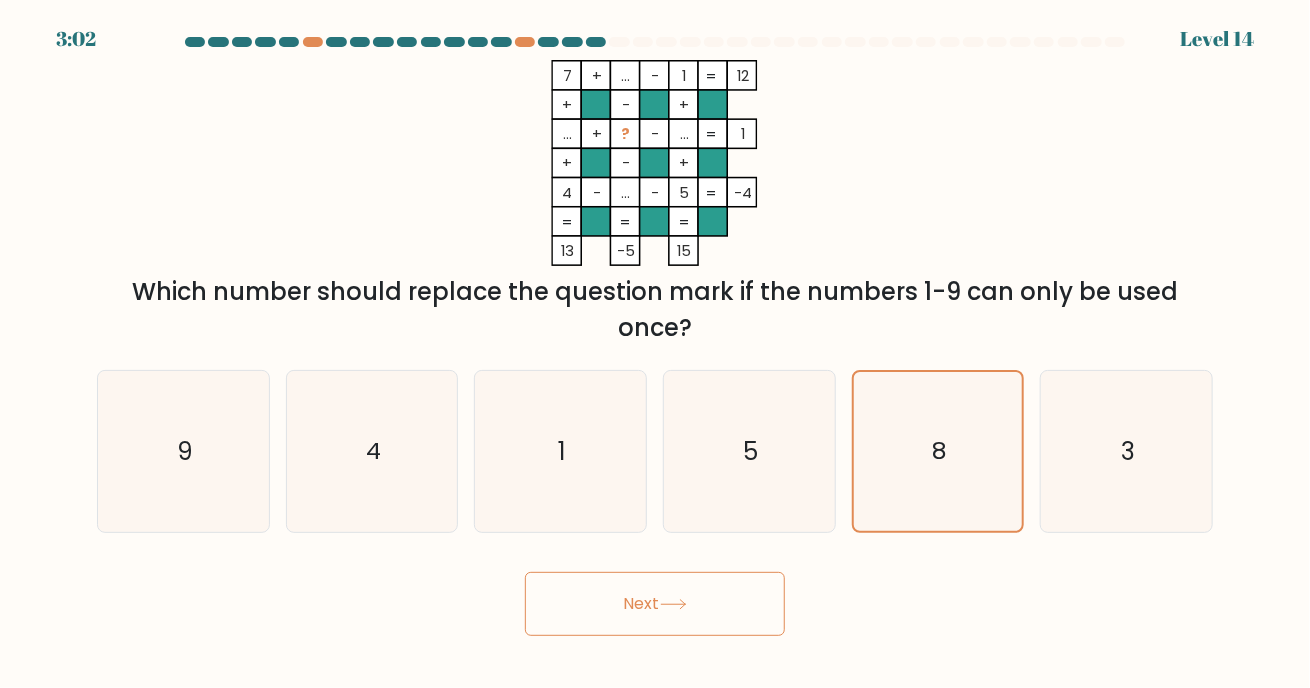 click on "Next" at bounding box center (655, 604) 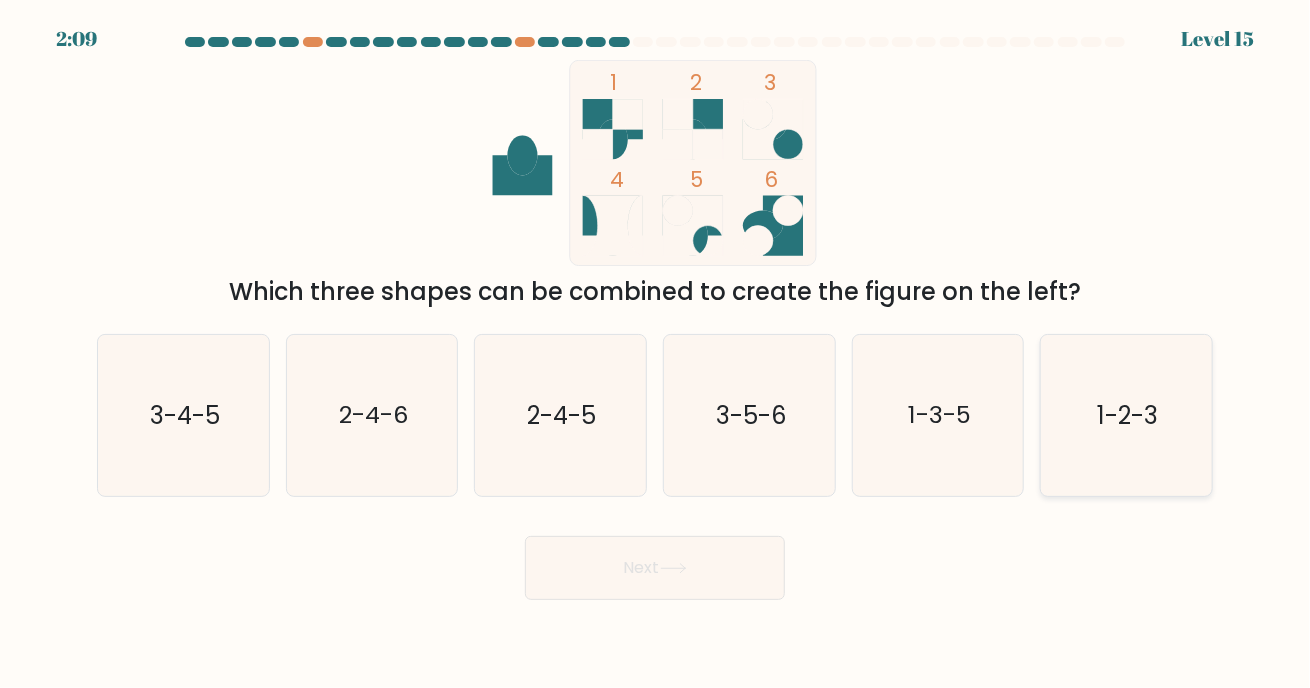 click on "1-2-3" 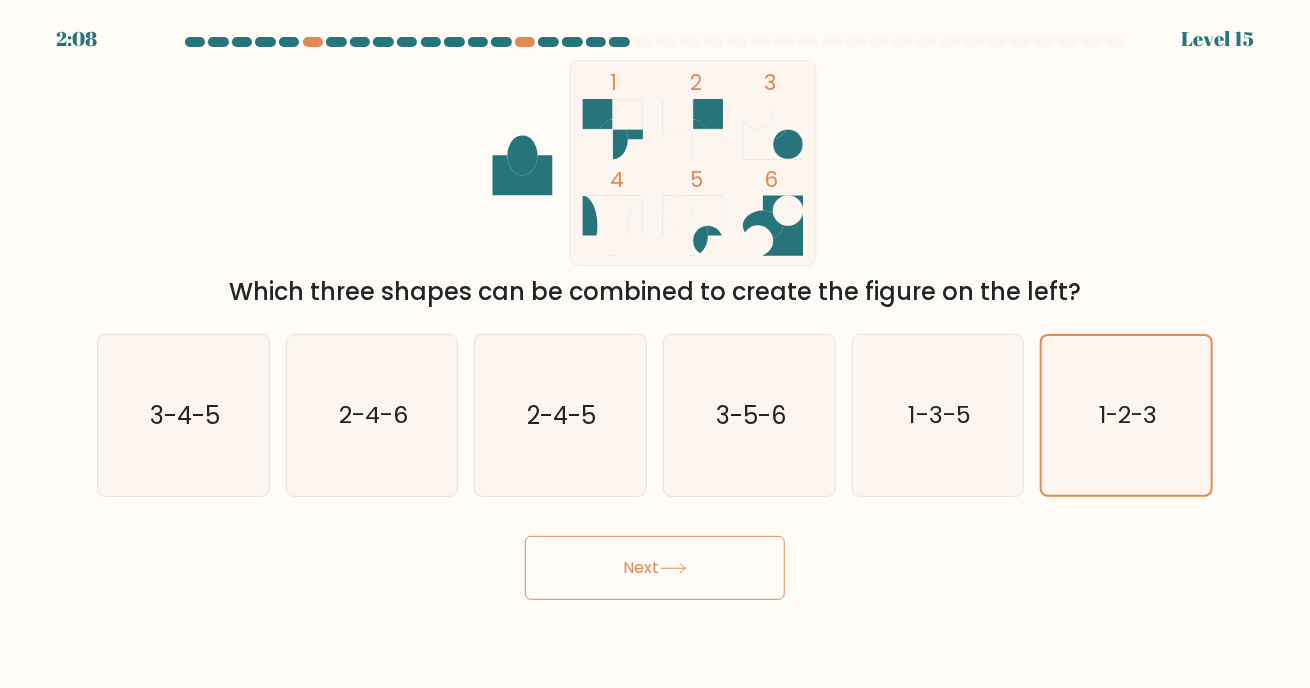 click on "Next" at bounding box center (655, 568) 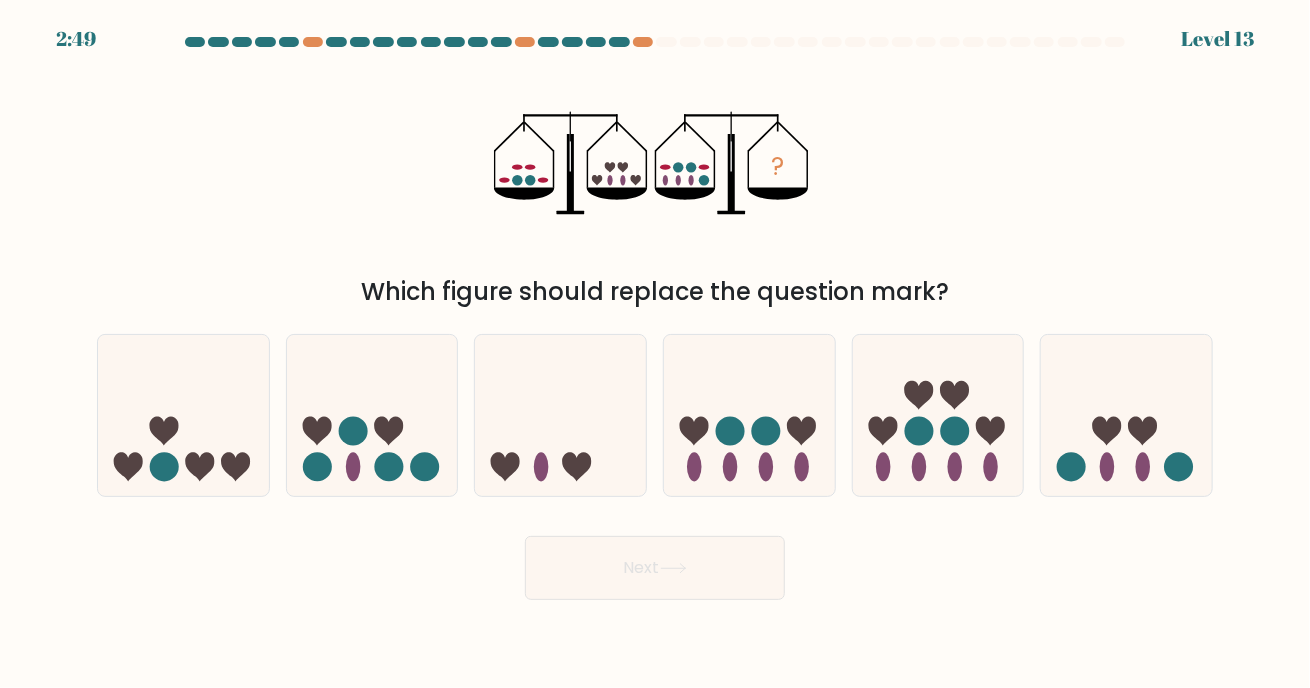 drag, startPoint x: 373, startPoint y: 285, endPoint x: 946, endPoint y: 284, distance: 573.00085 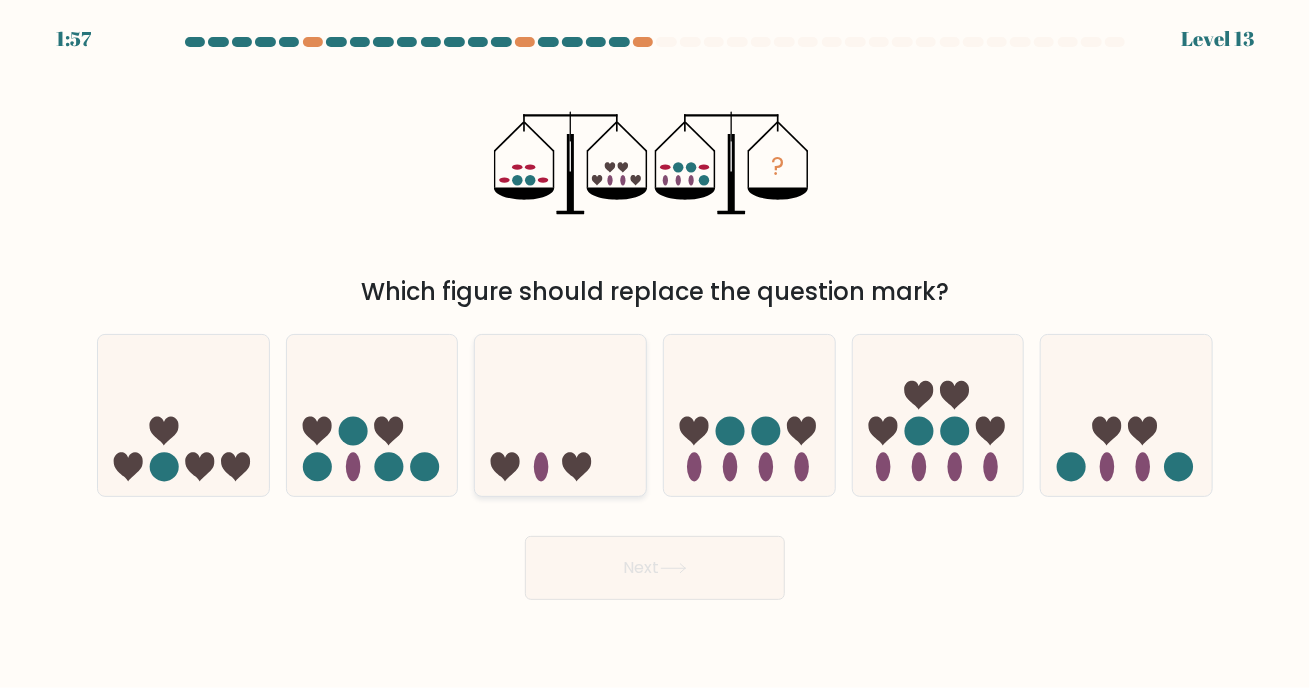 click 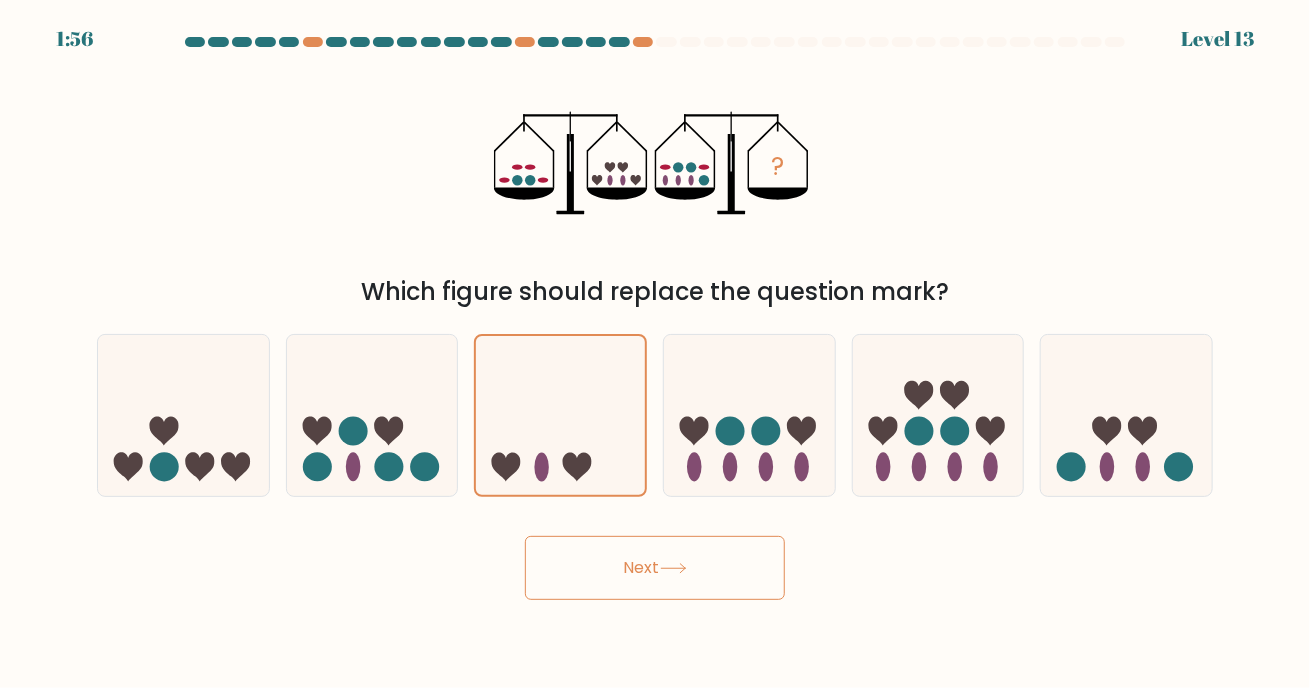 click on "Next" at bounding box center [655, 568] 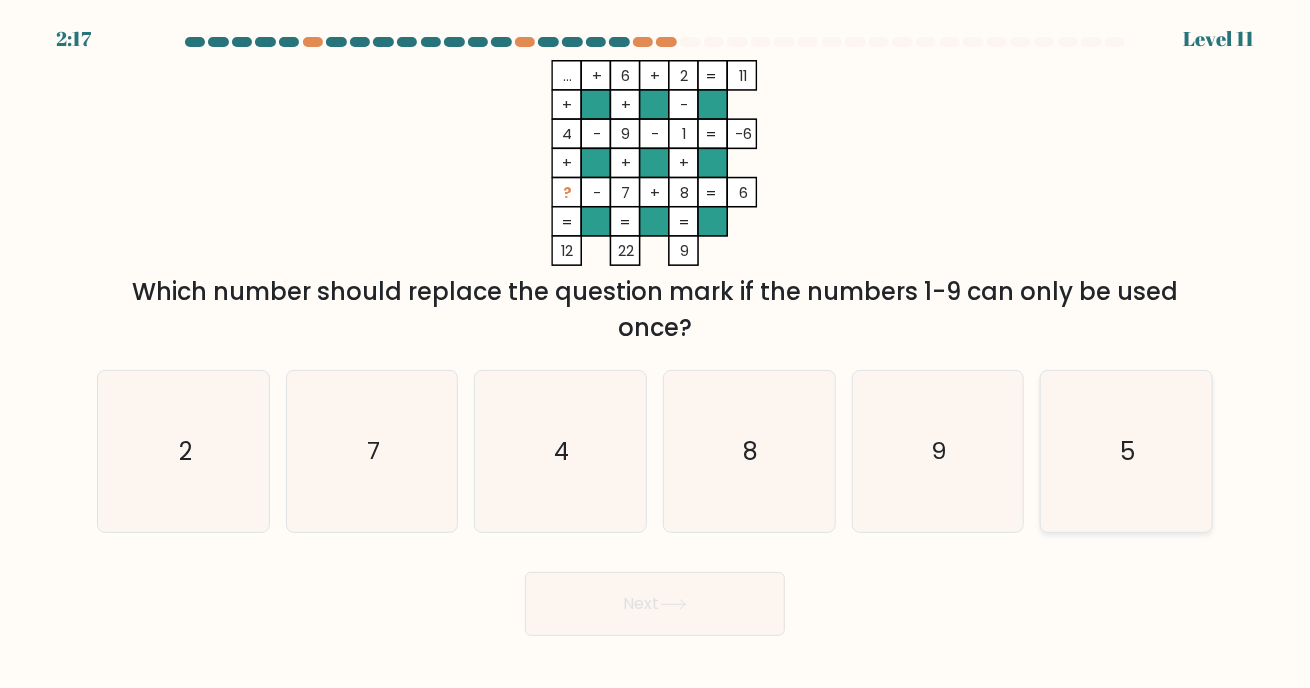click on "5" 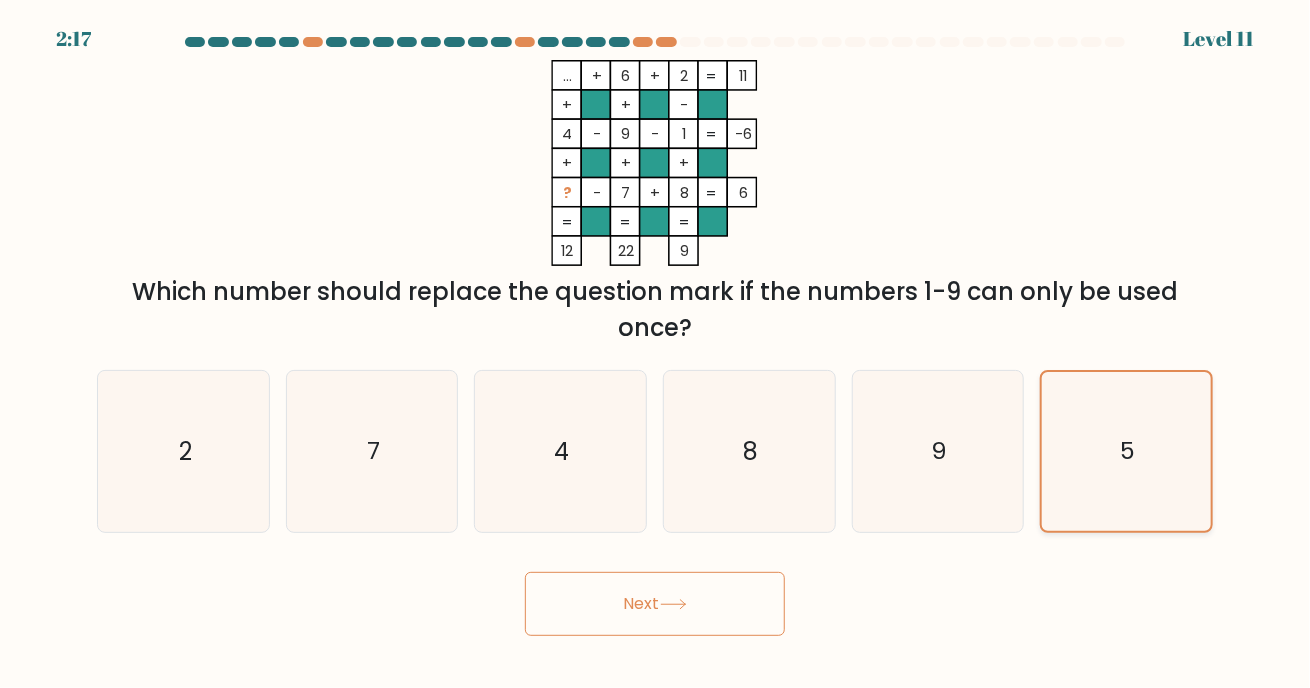 click on "5" 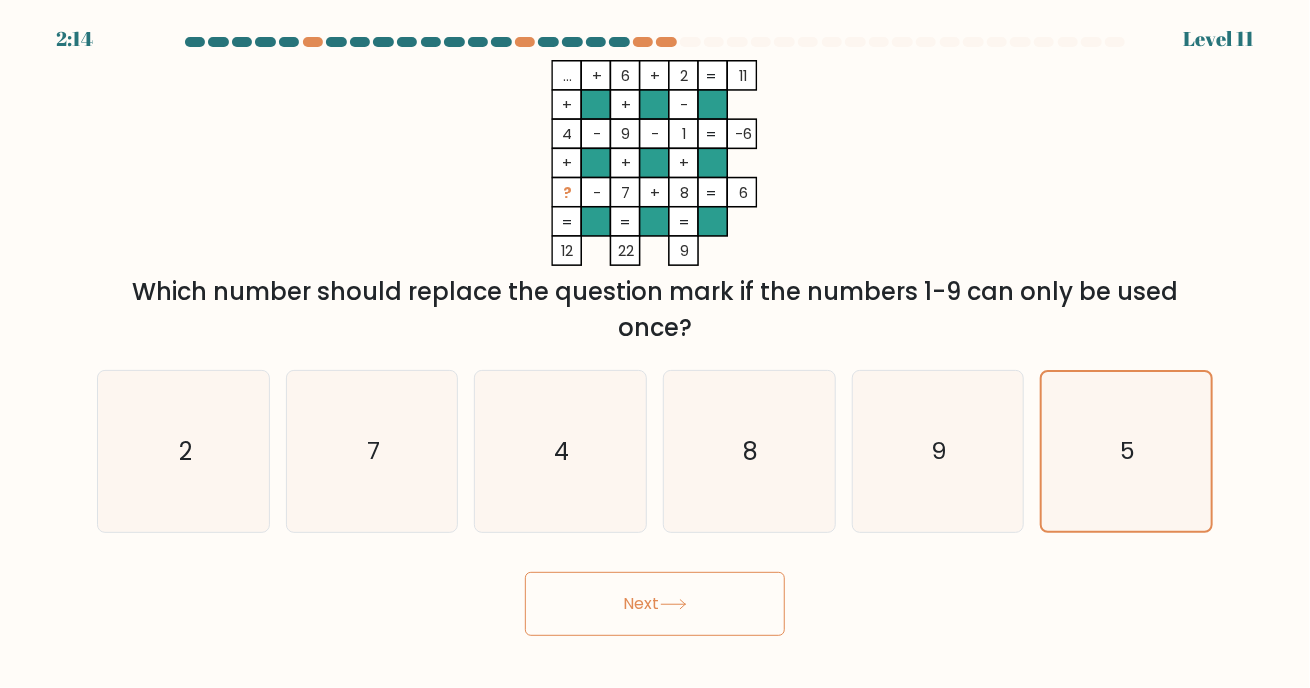 click on "Next" at bounding box center [655, 604] 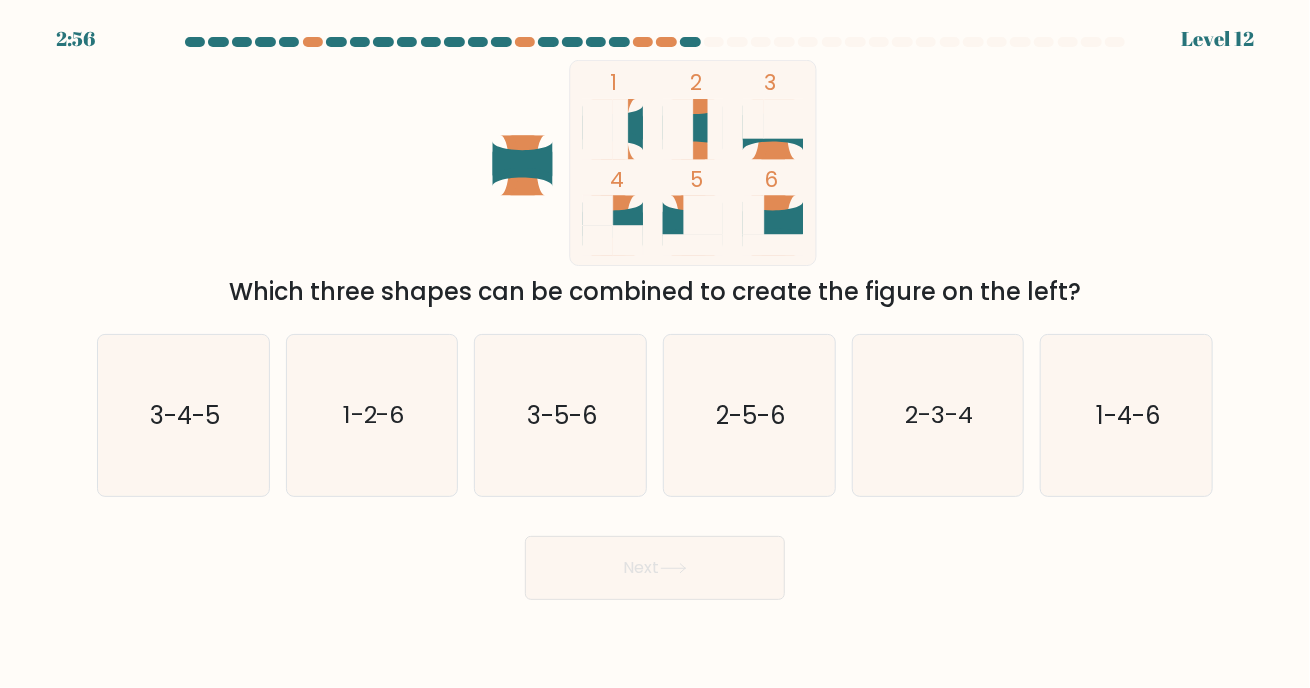 drag, startPoint x: 232, startPoint y: 295, endPoint x: 1113, endPoint y: 303, distance: 881.0363 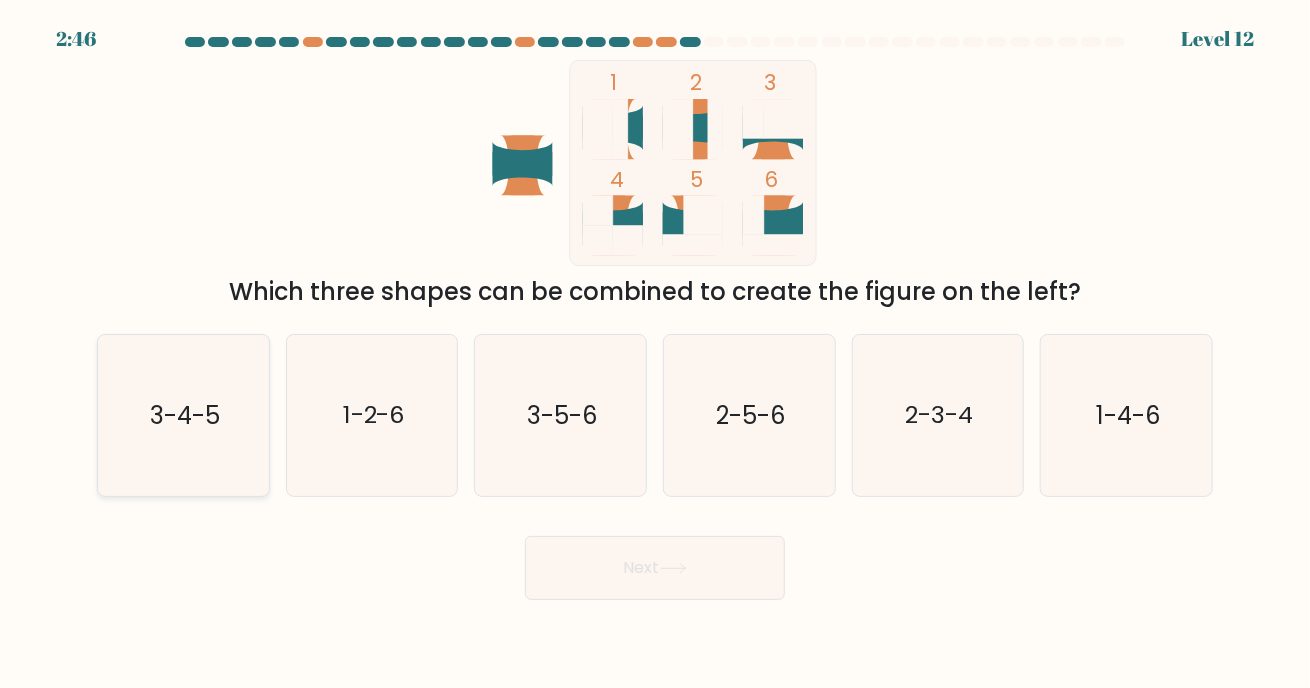 click on "3-4-5" 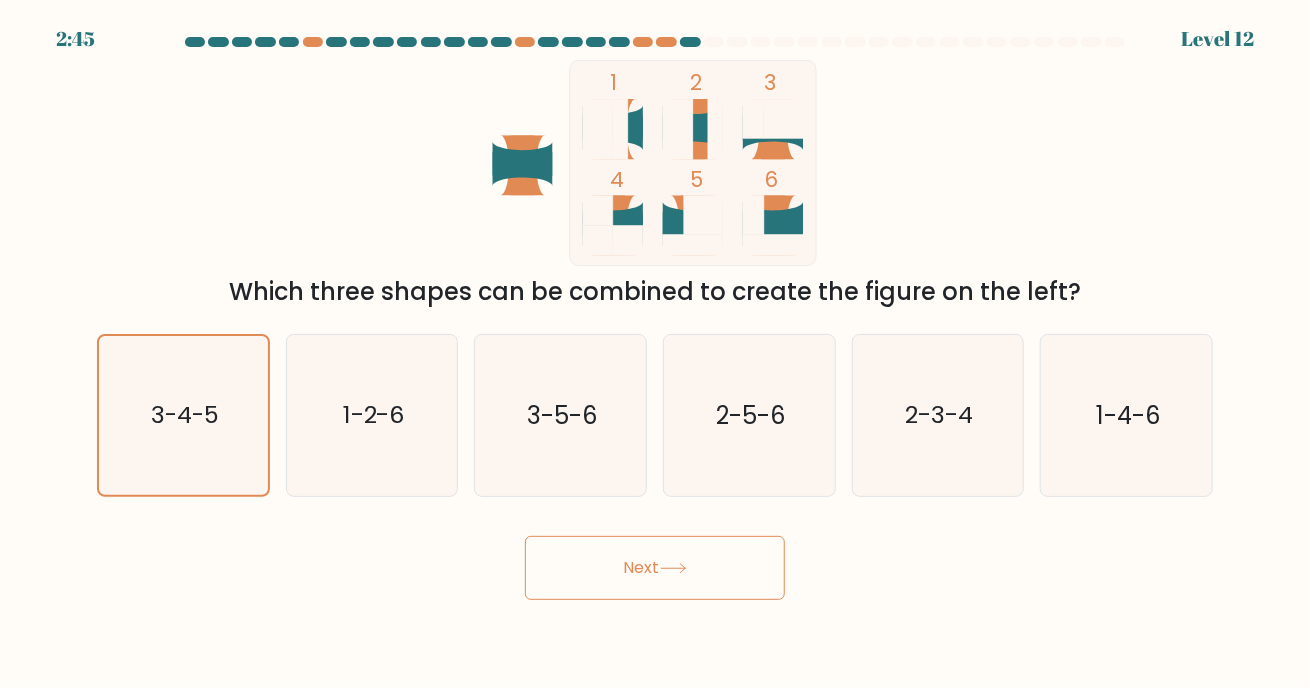 click on "Next" at bounding box center [655, 568] 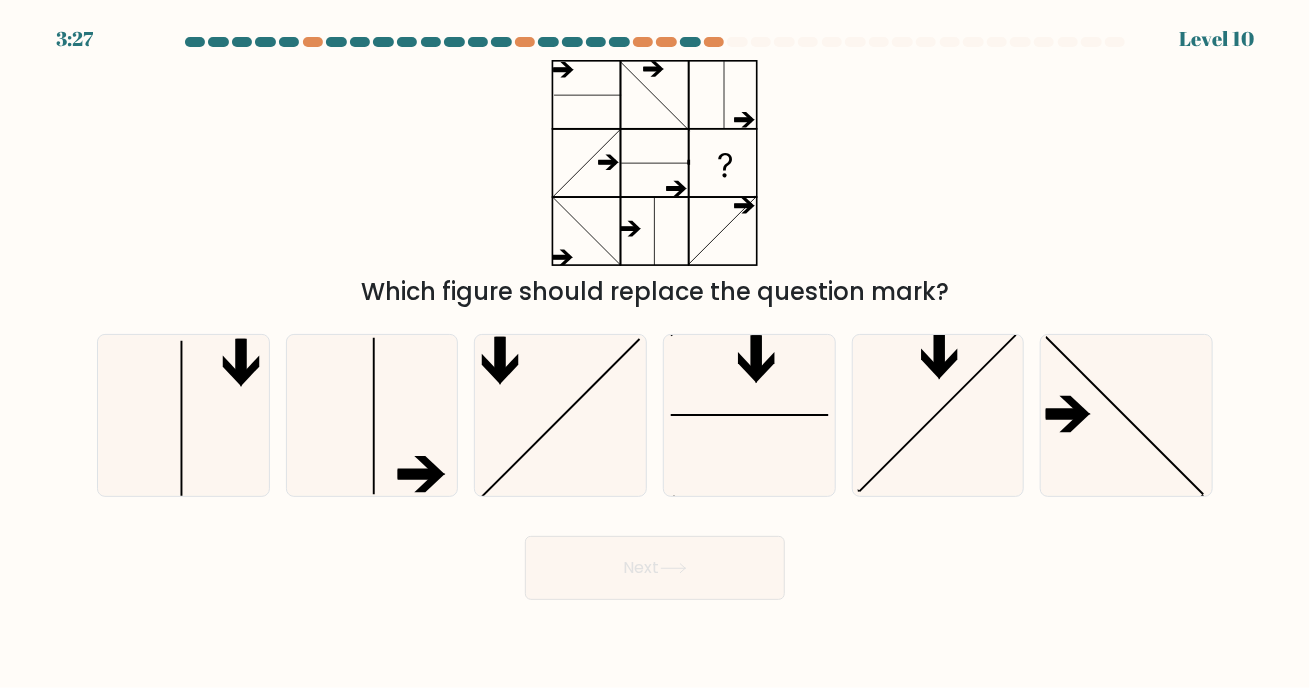 drag, startPoint x: 373, startPoint y: 283, endPoint x: 1005, endPoint y: 287, distance: 632.01263 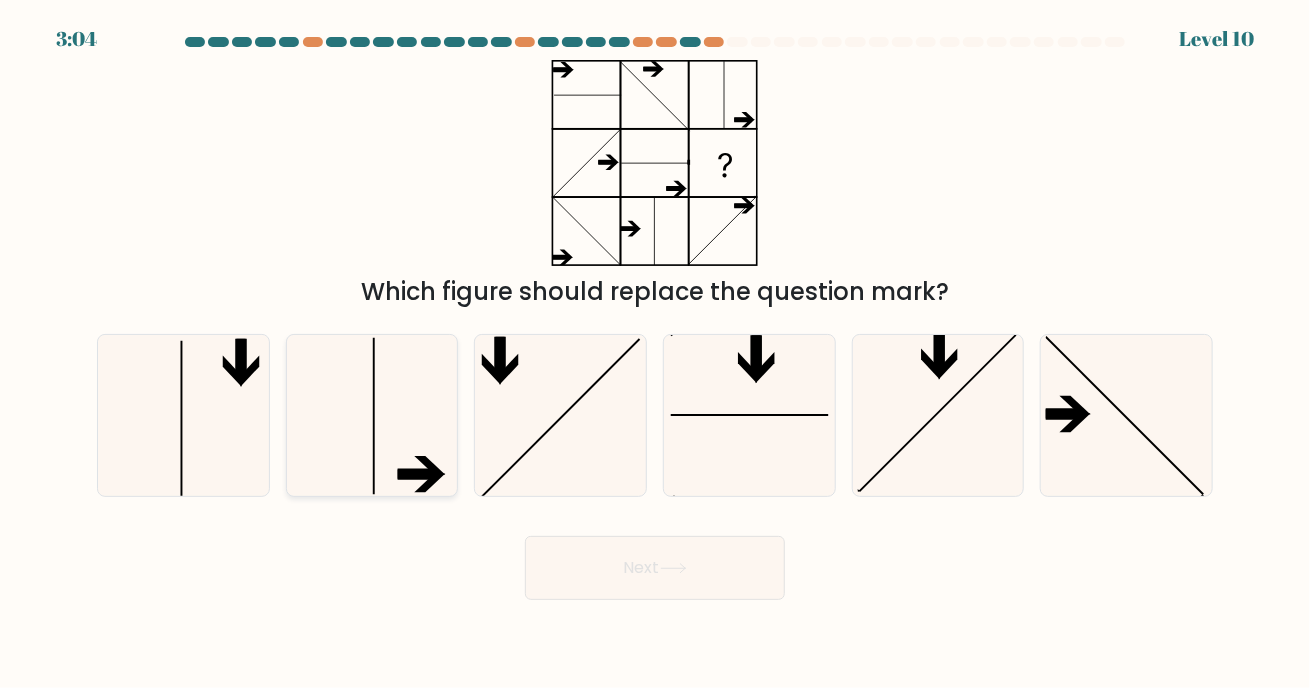 click 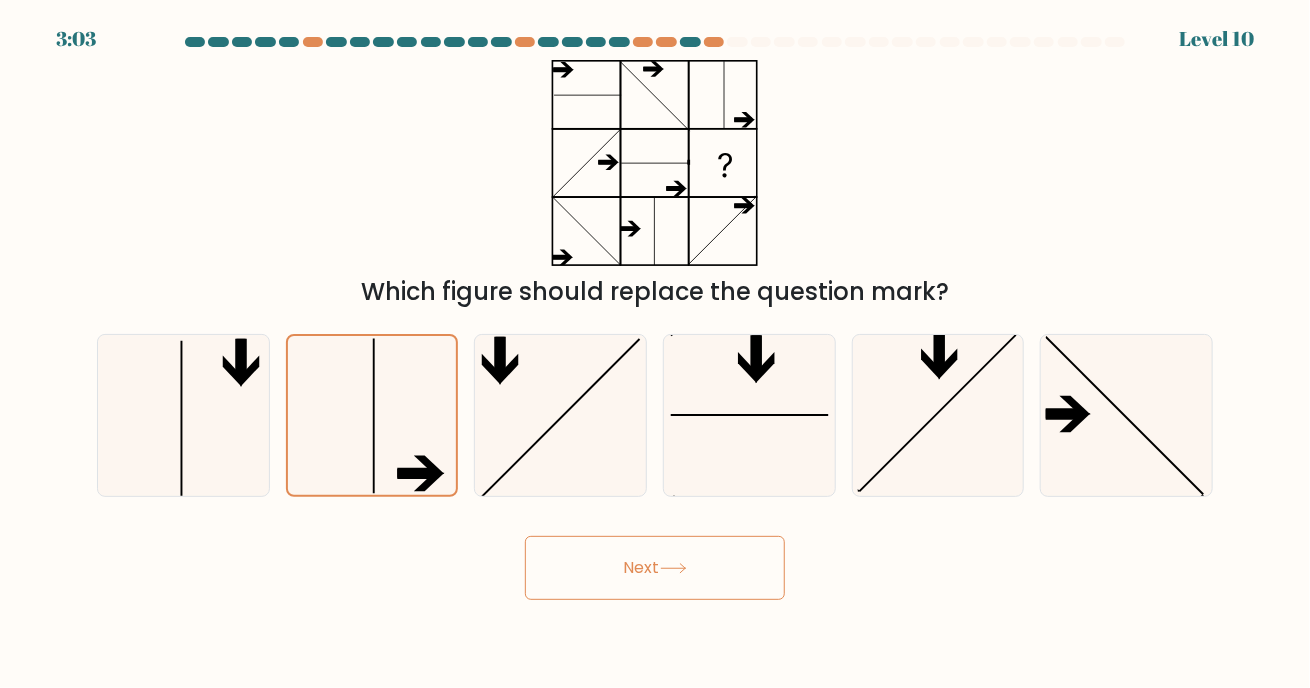 click on "Next" at bounding box center (655, 568) 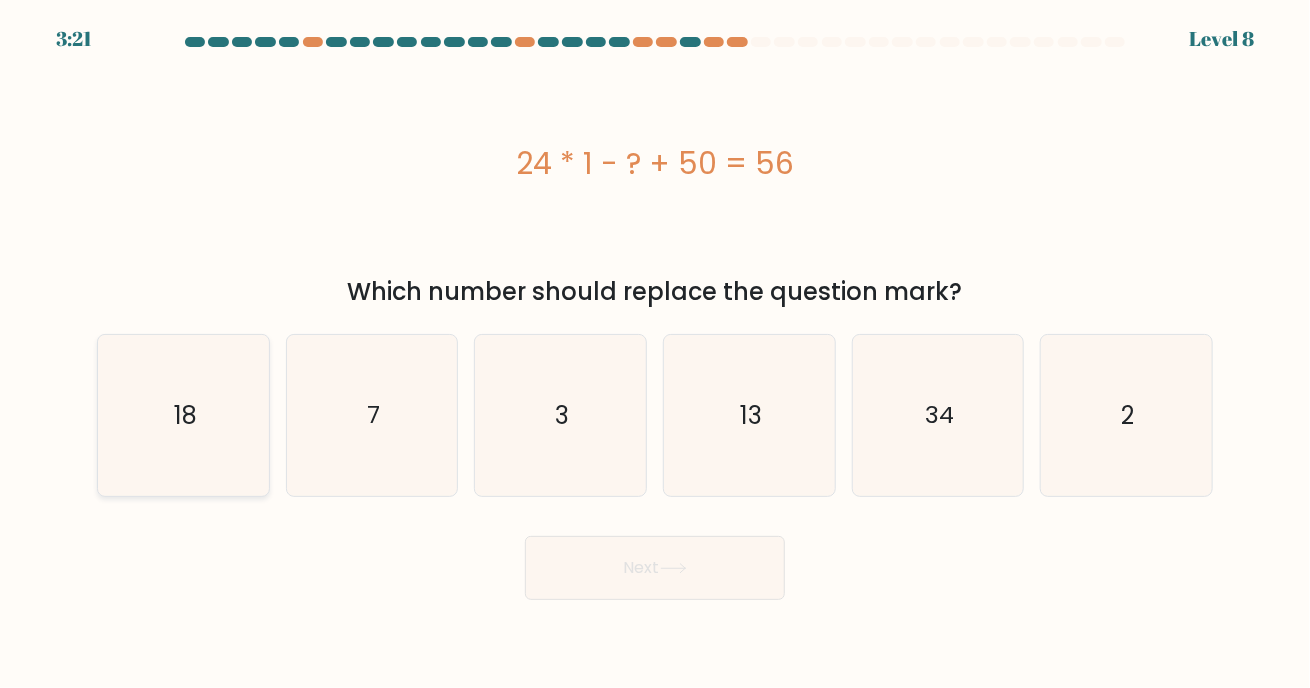 click on "18" 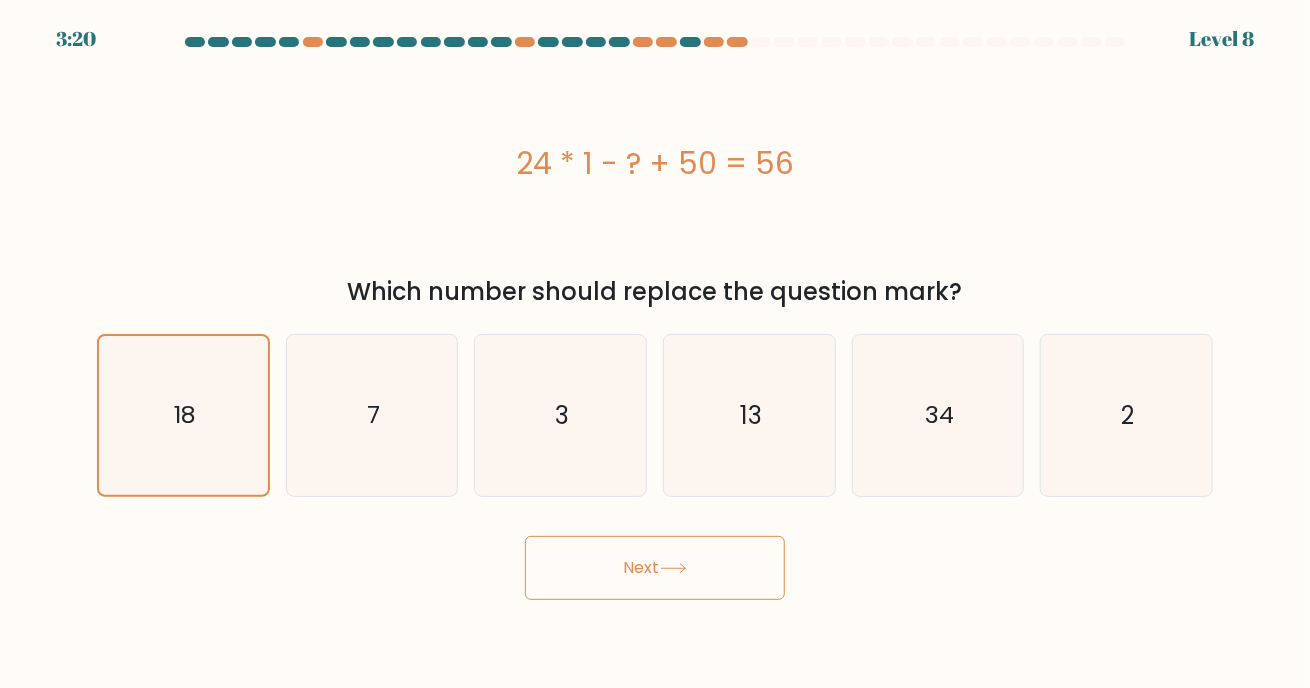 click on "Next" at bounding box center (655, 568) 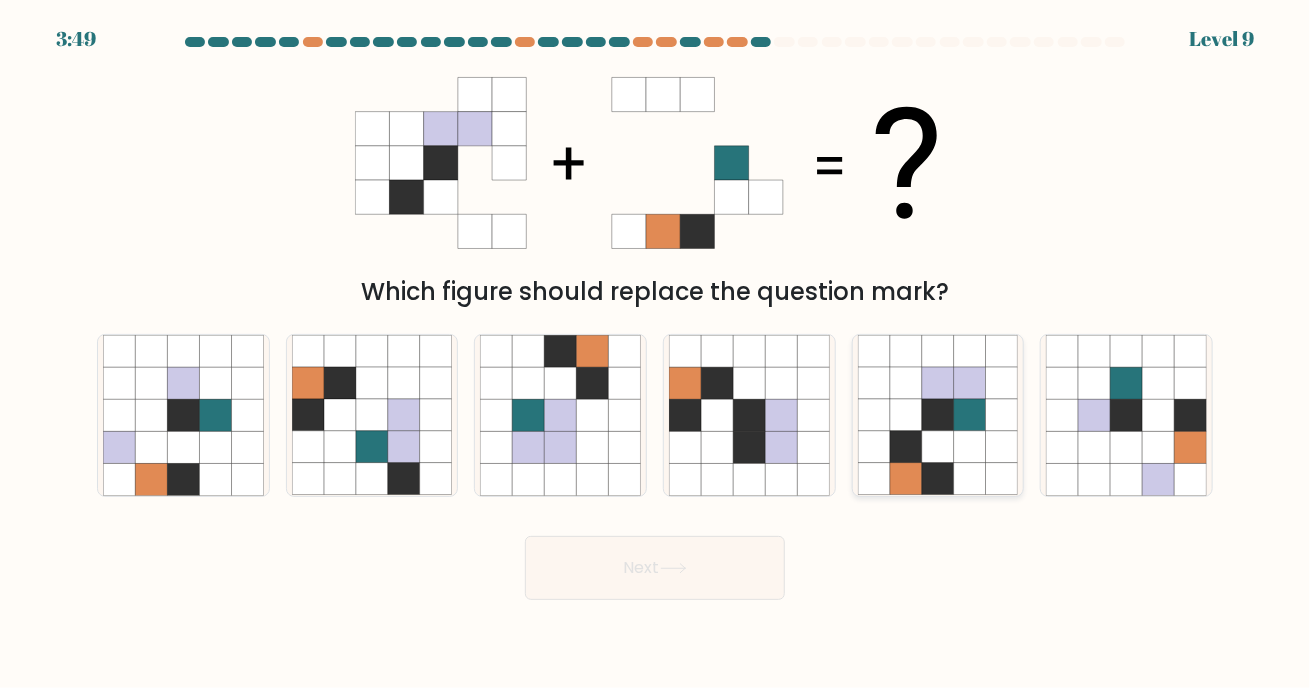 click 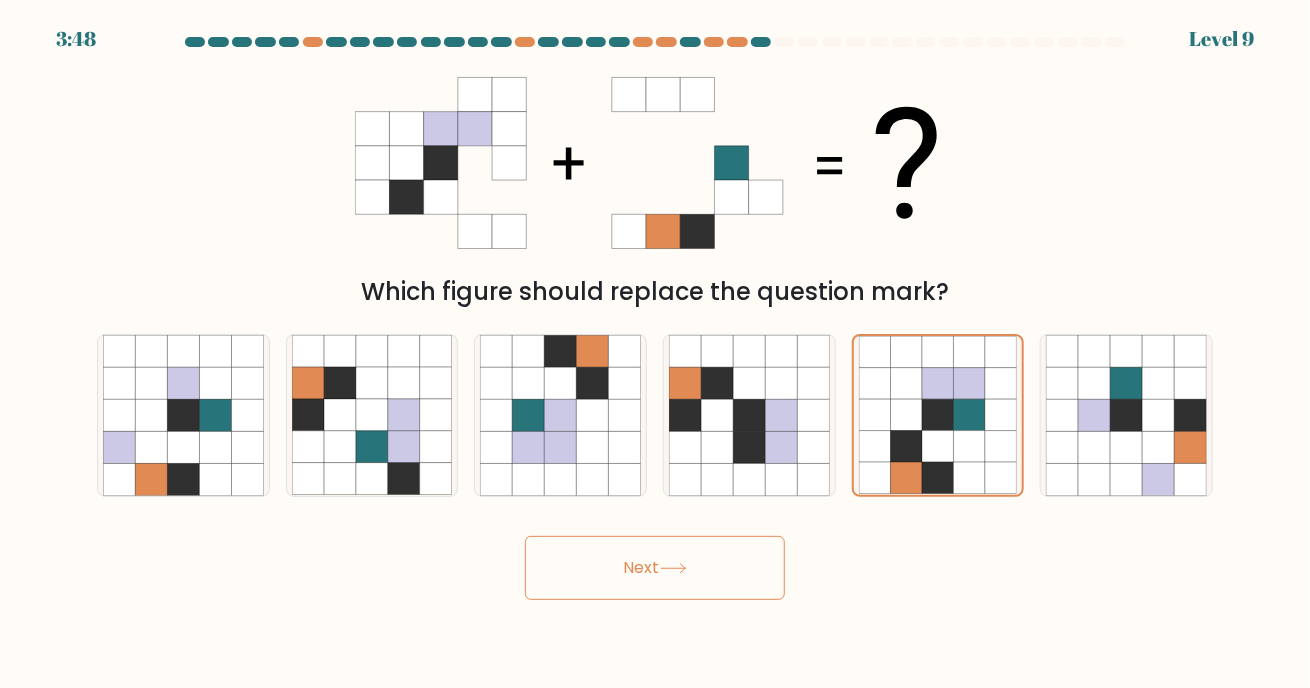 click on "Next" at bounding box center (655, 568) 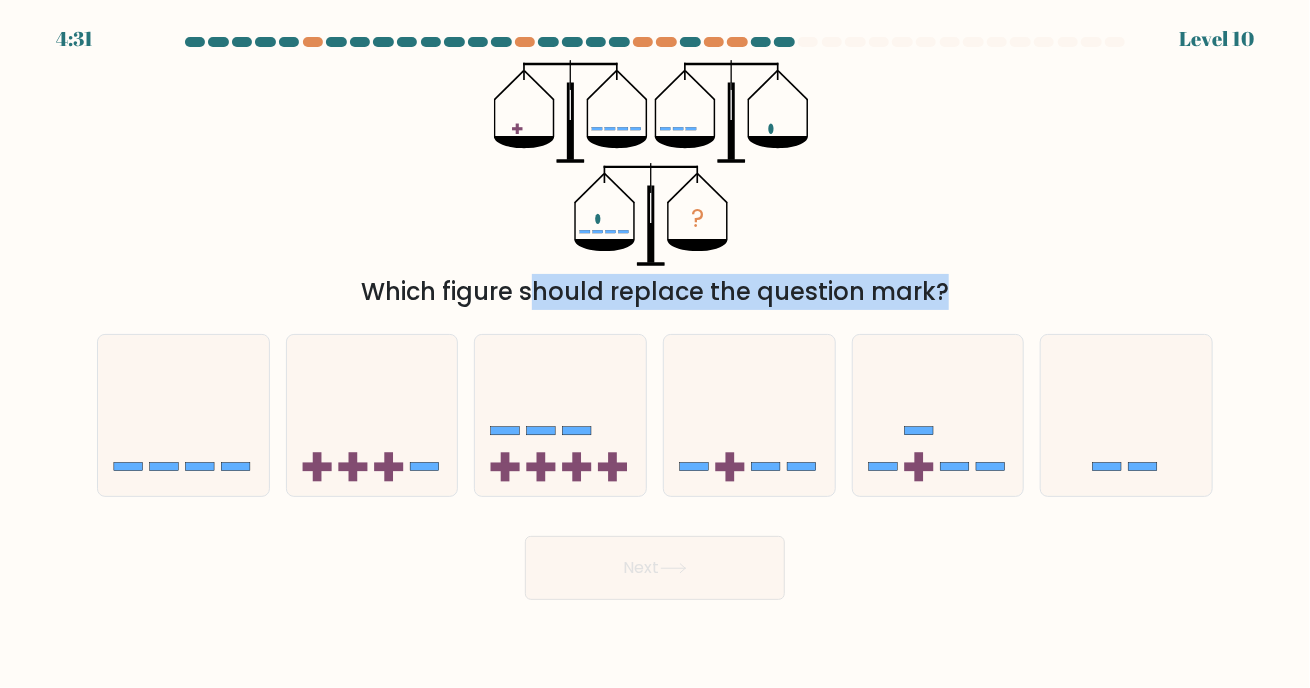 drag, startPoint x: 345, startPoint y: 285, endPoint x: 1051, endPoint y: 311, distance: 706.4786 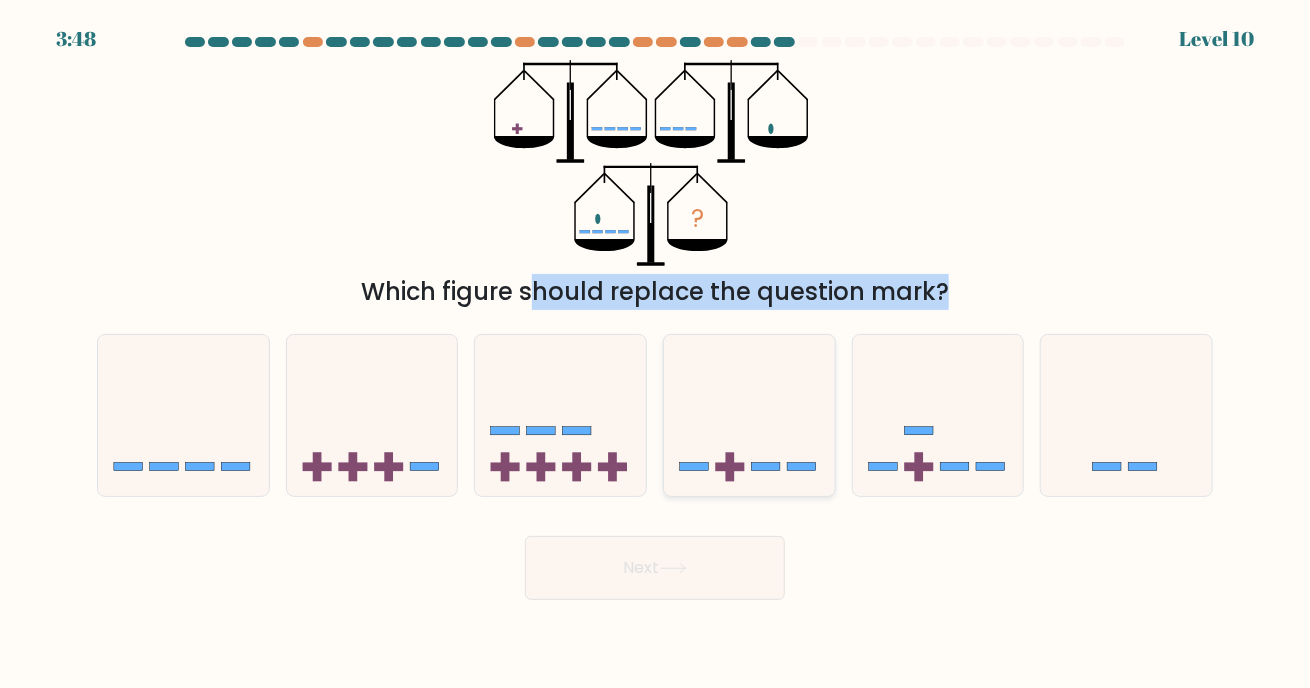 drag, startPoint x: 747, startPoint y: 422, endPoint x: 736, endPoint y: 499, distance: 77.781746 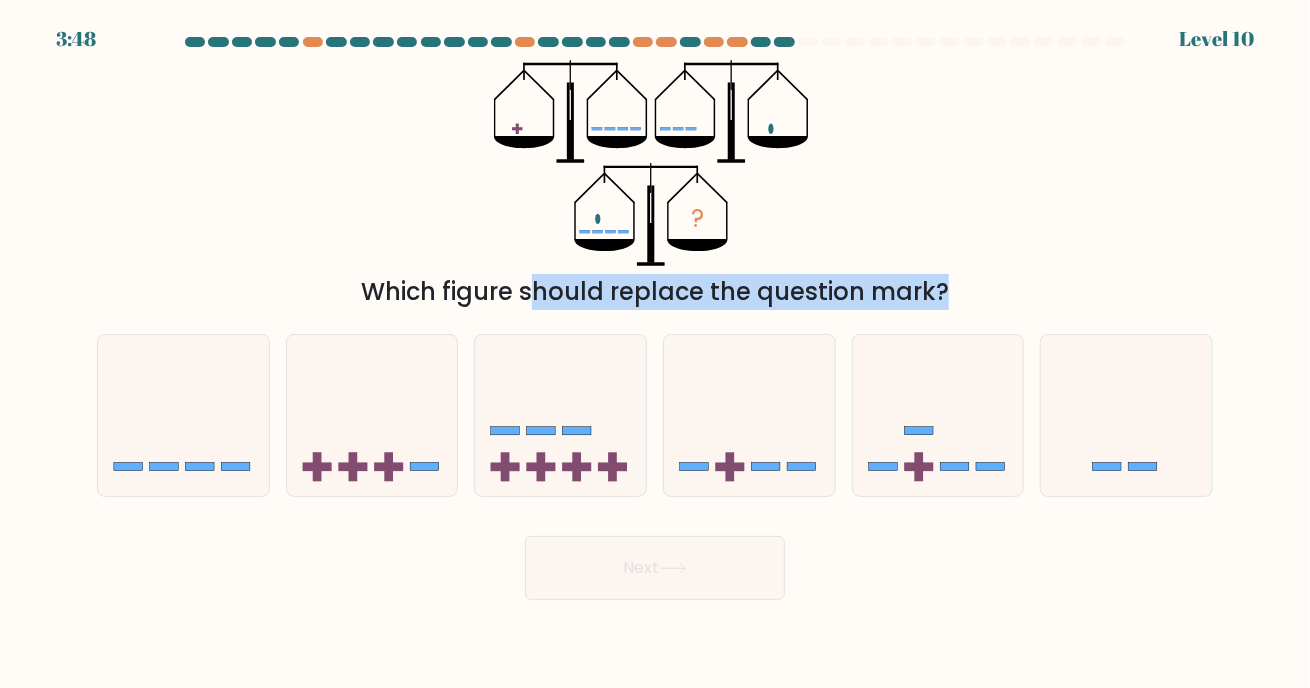 click 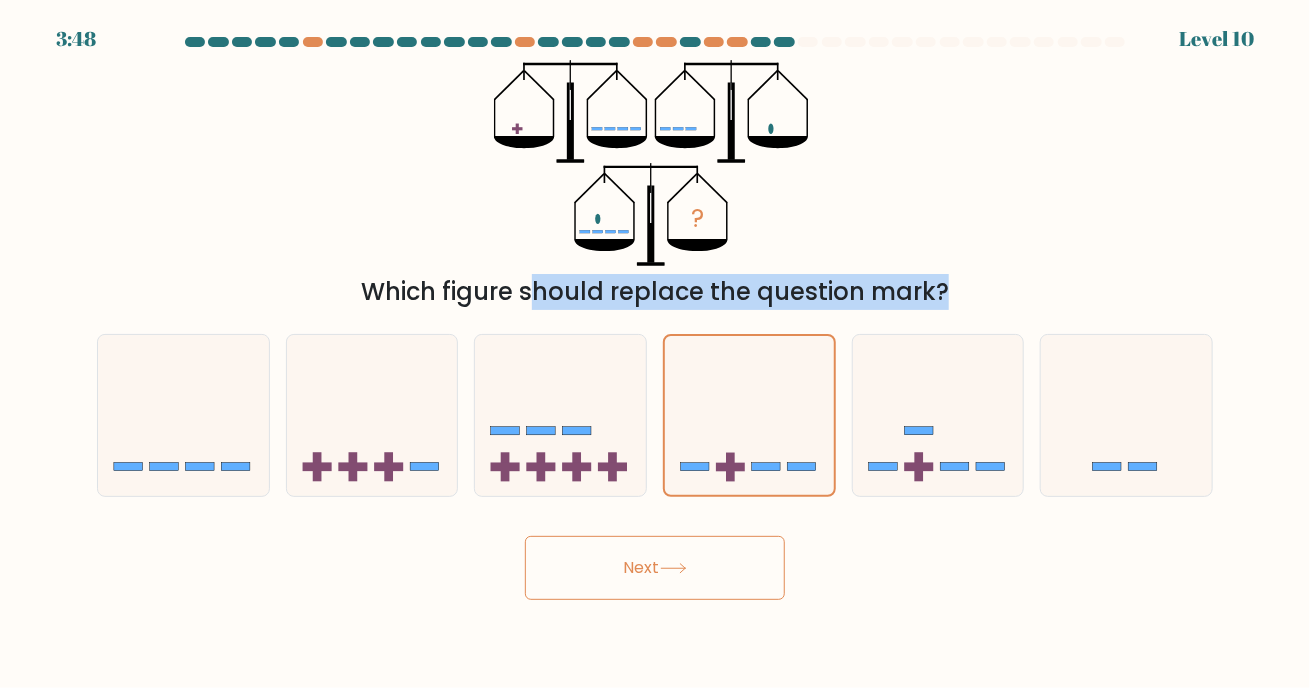 click on "Next" at bounding box center [655, 568] 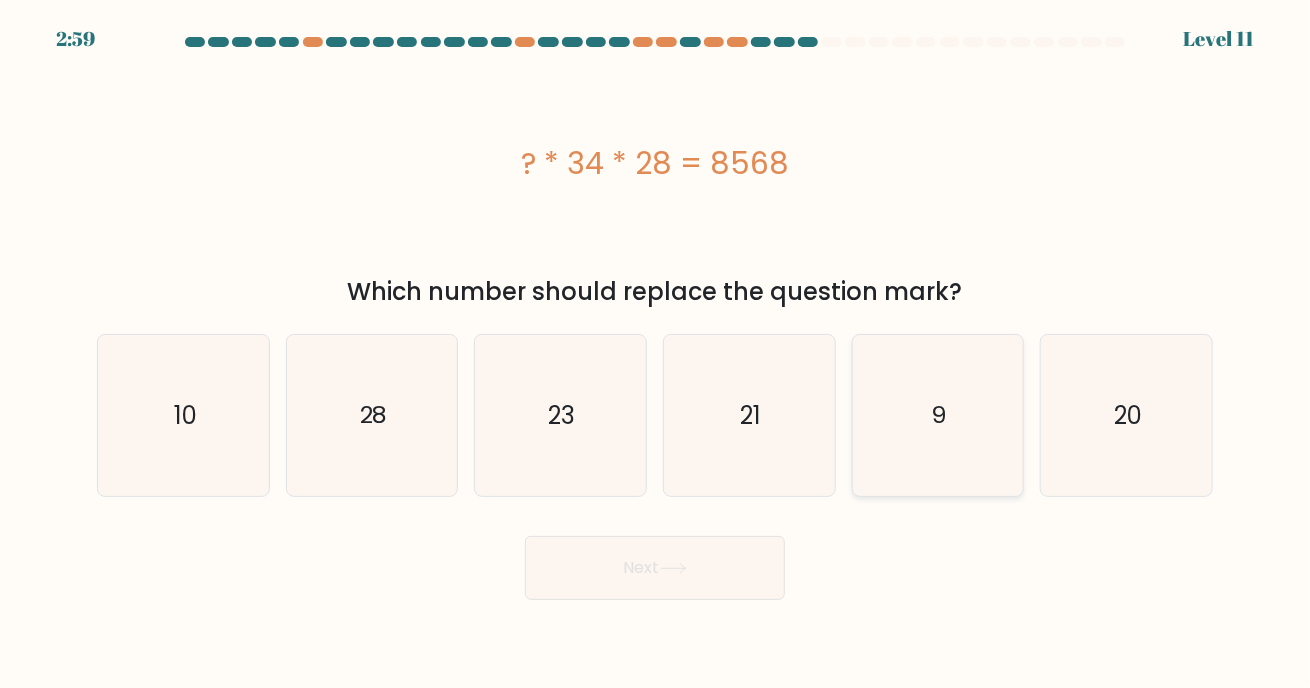click on "9" 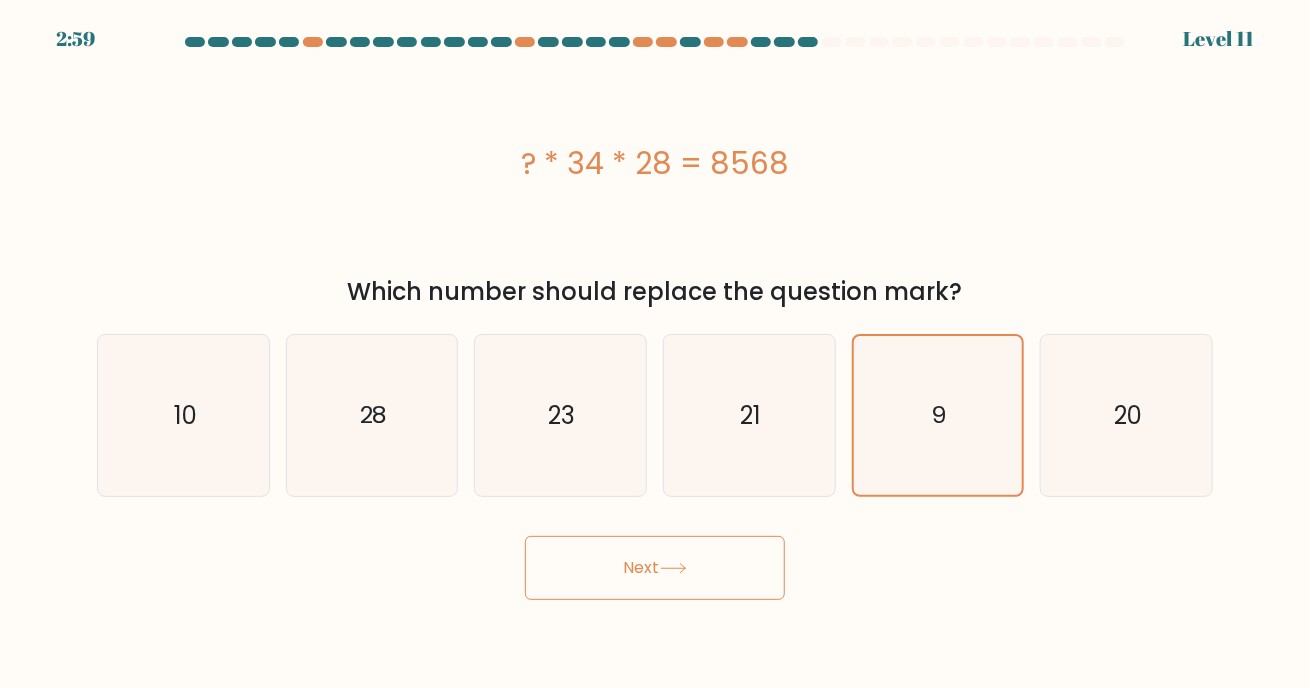 click on "Next" at bounding box center (655, 568) 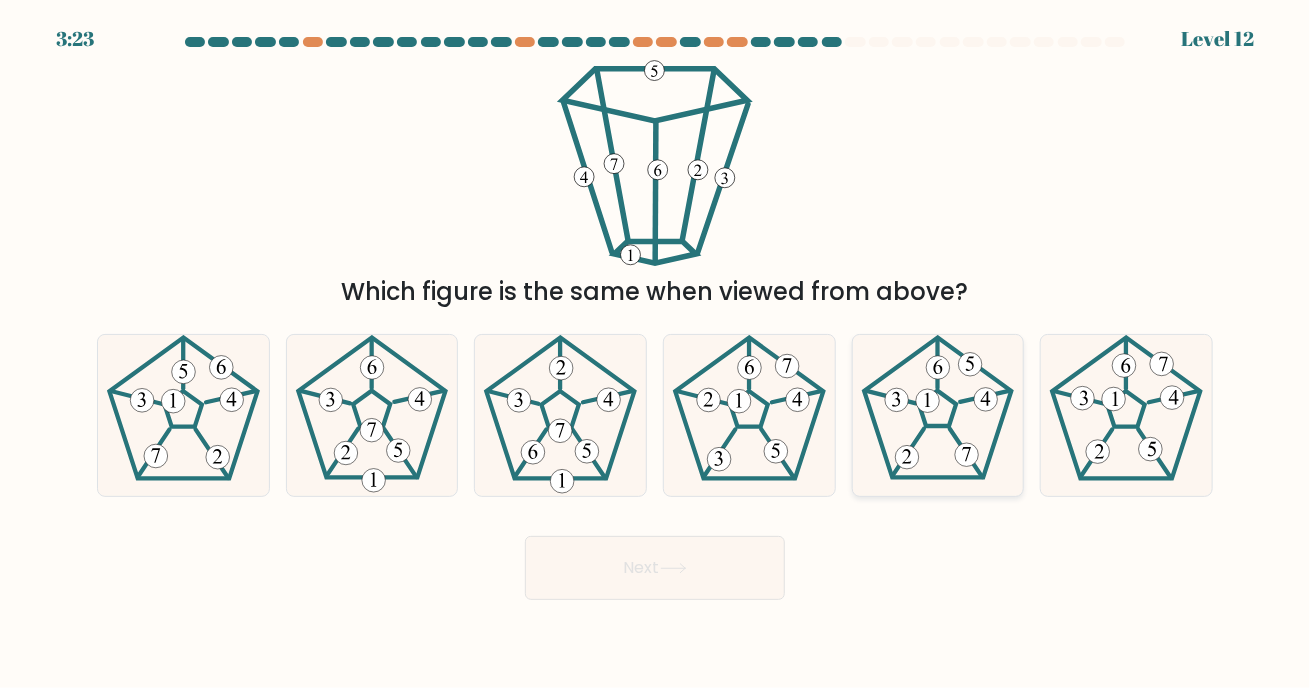 click 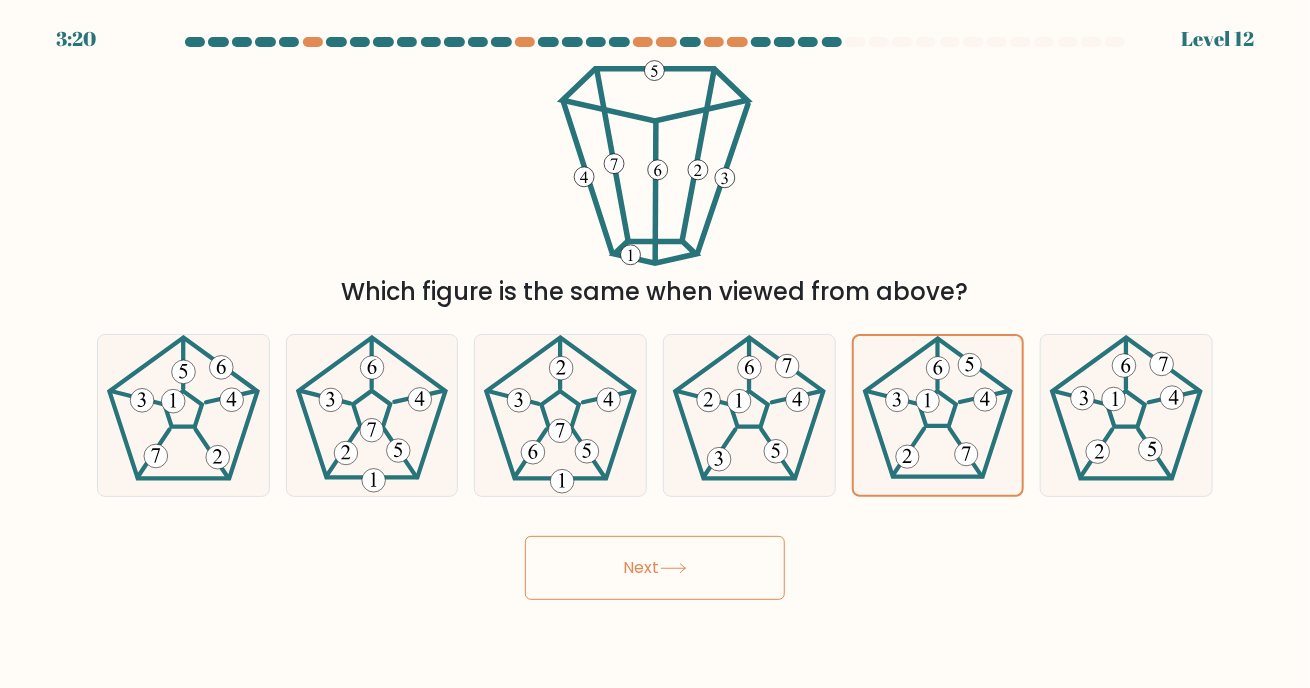click 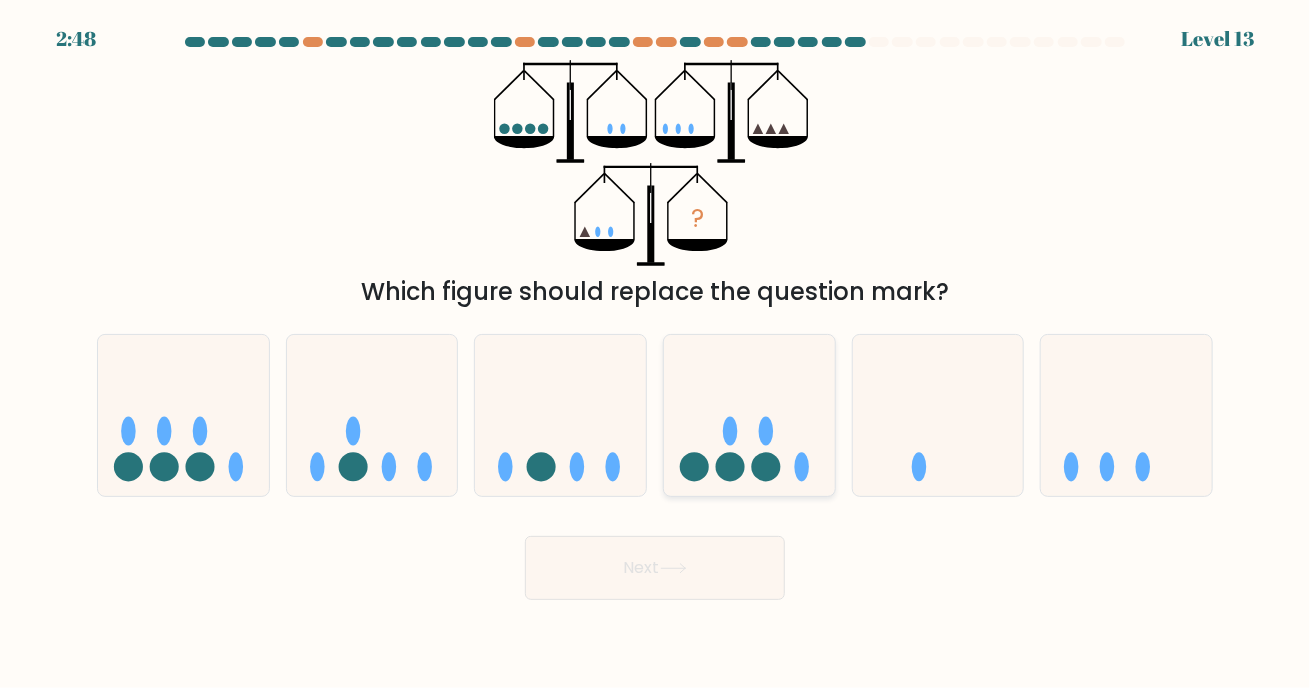 click 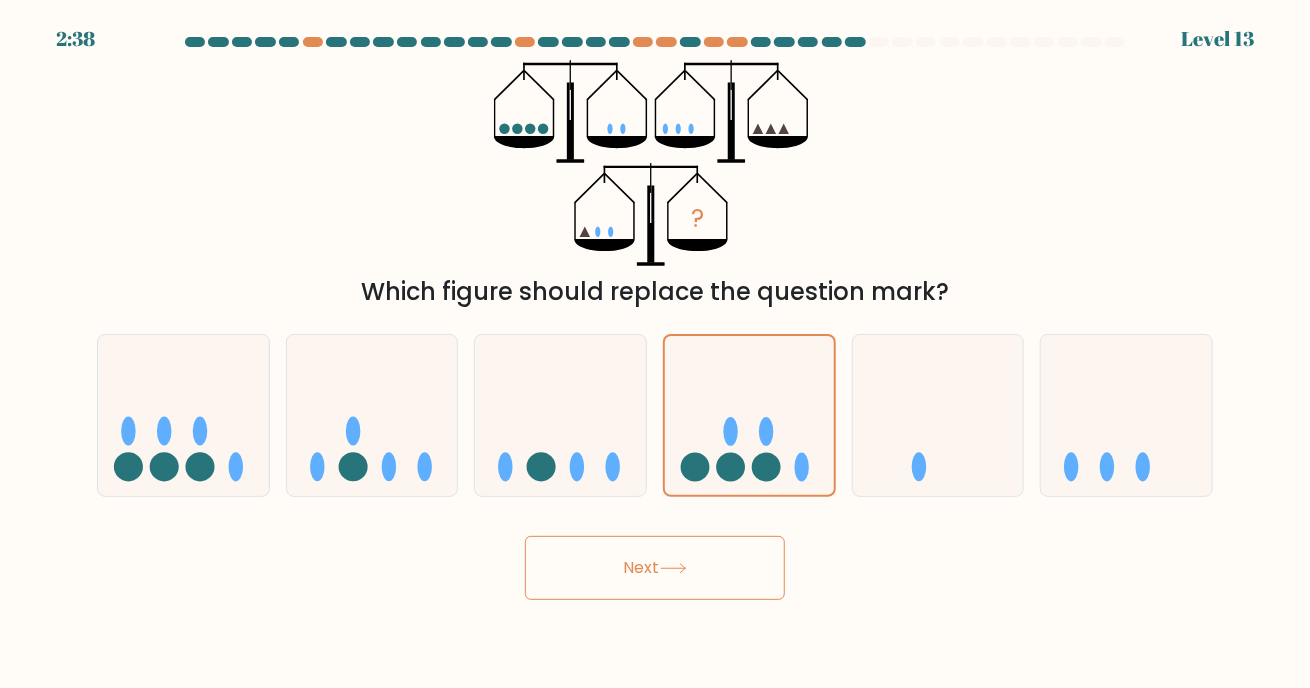 click on "Next" at bounding box center (655, 568) 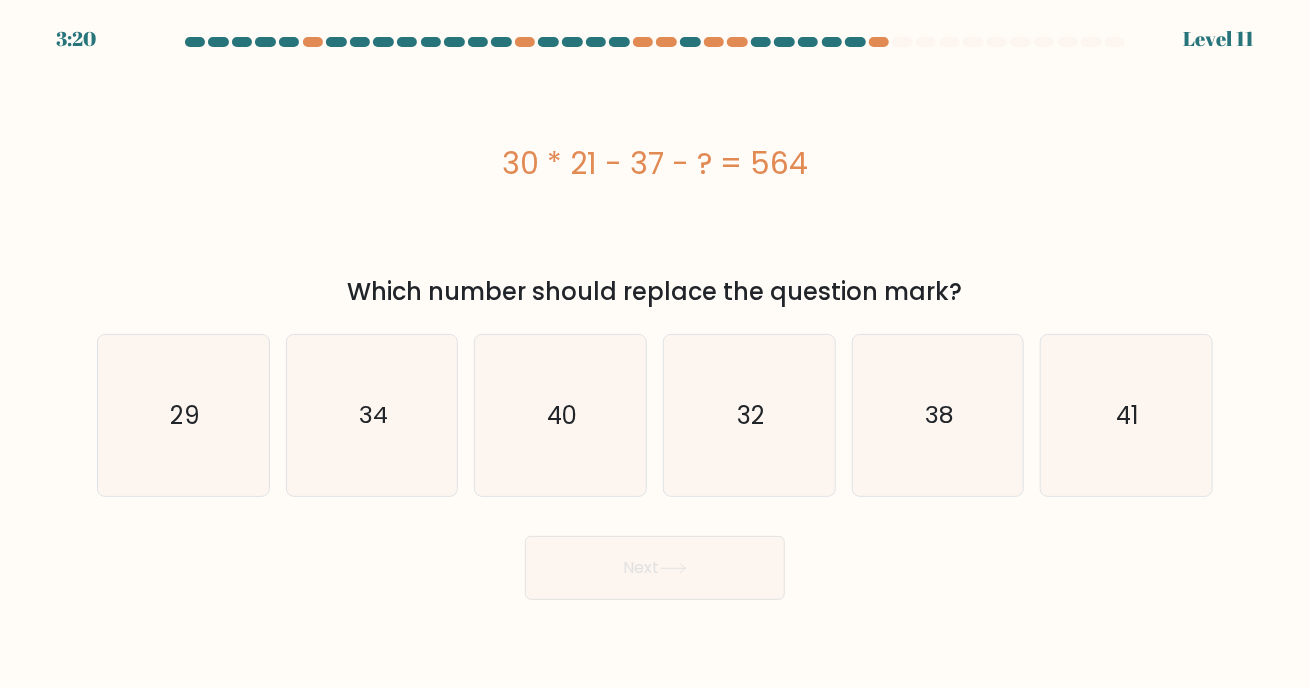 drag, startPoint x: 340, startPoint y: 275, endPoint x: 1316, endPoint y: 291, distance: 976.13116 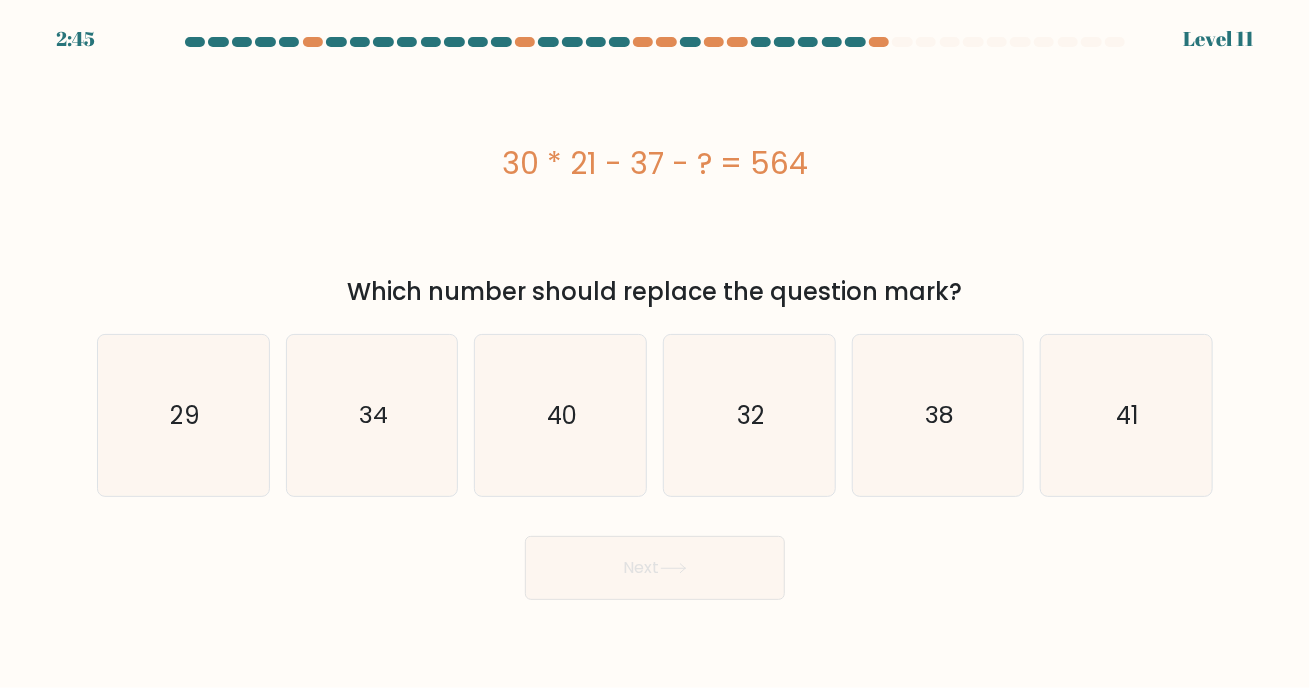 drag, startPoint x: 184, startPoint y: 423, endPoint x: 717, endPoint y: 555, distance: 549.102 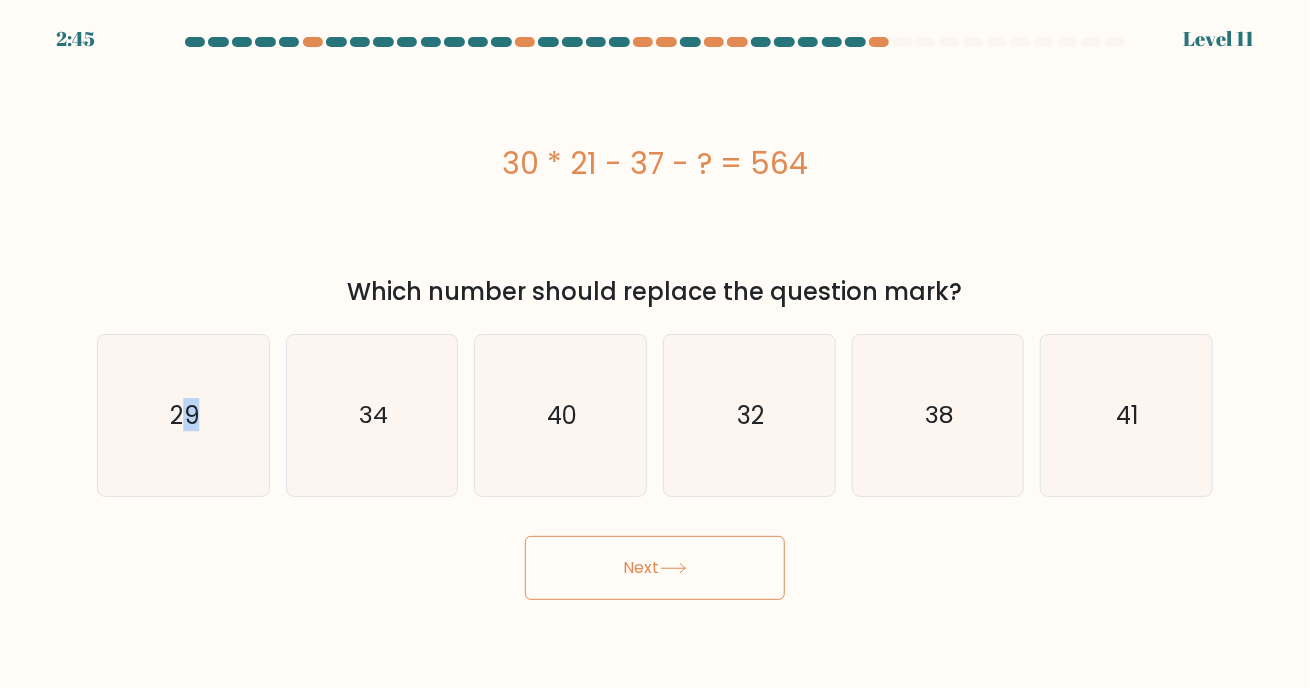 click on "Next" at bounding box center [655, 568] 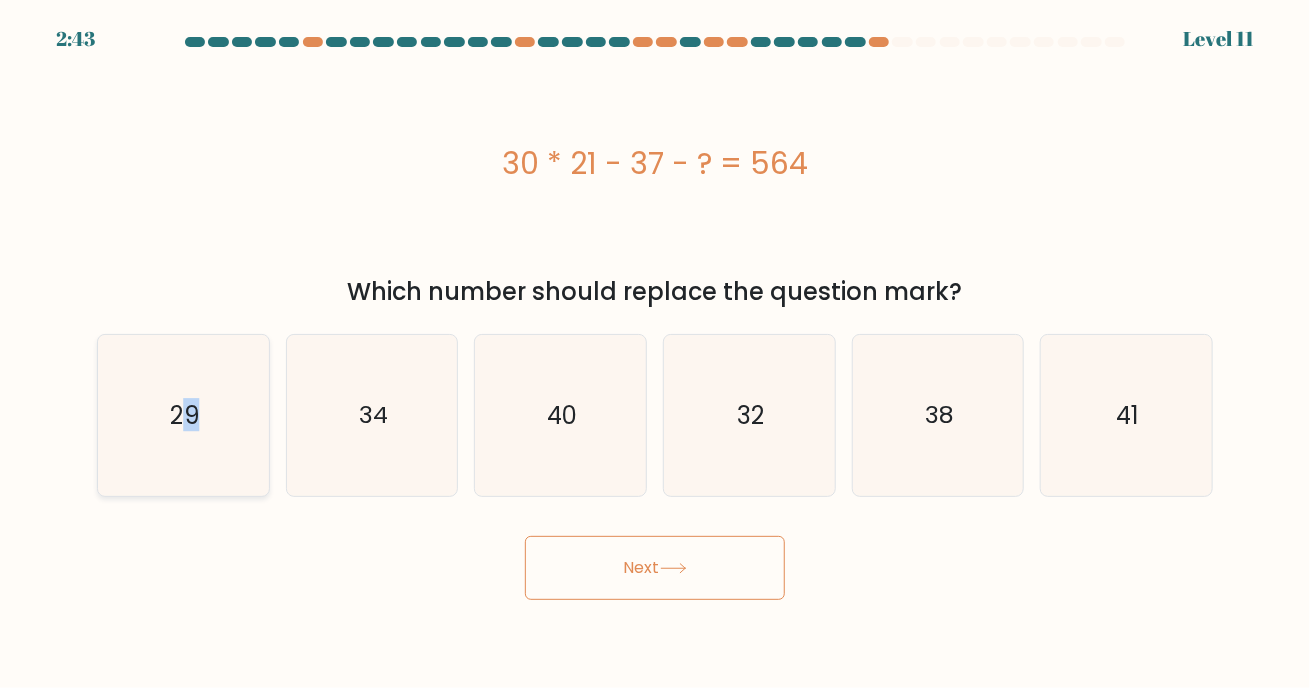 click on "29" 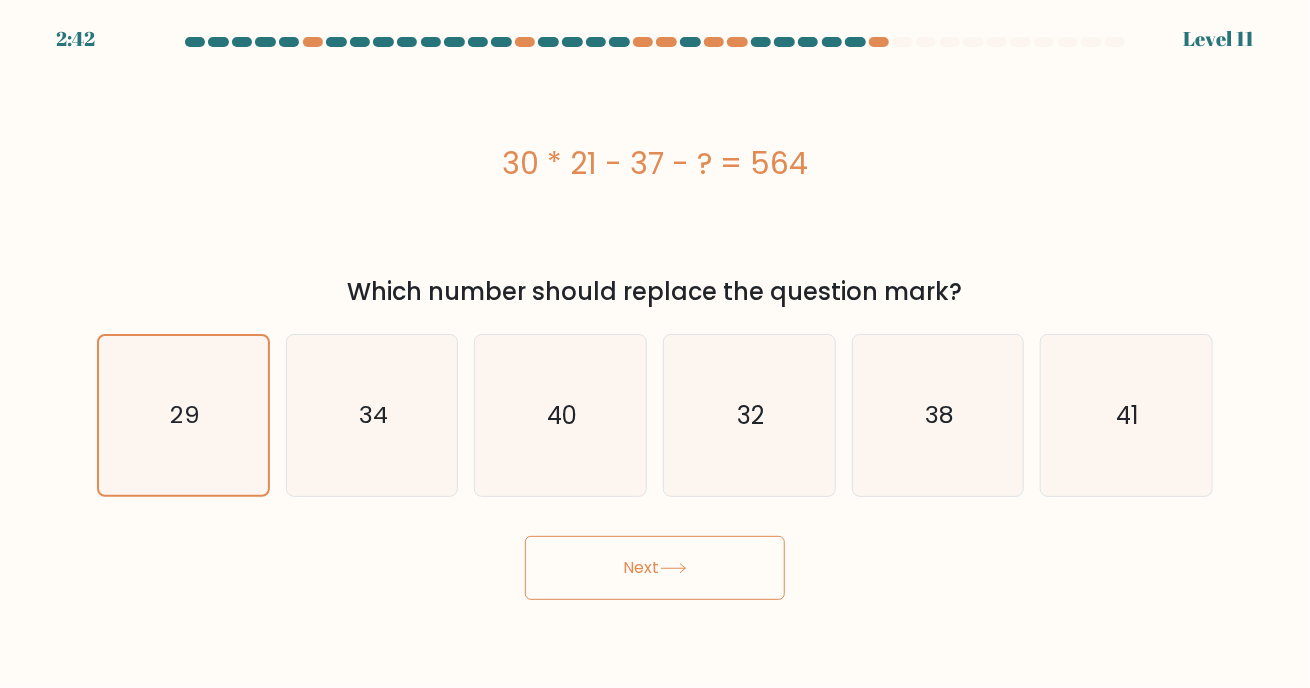 click on "Next" at bounding box center [655, 568] 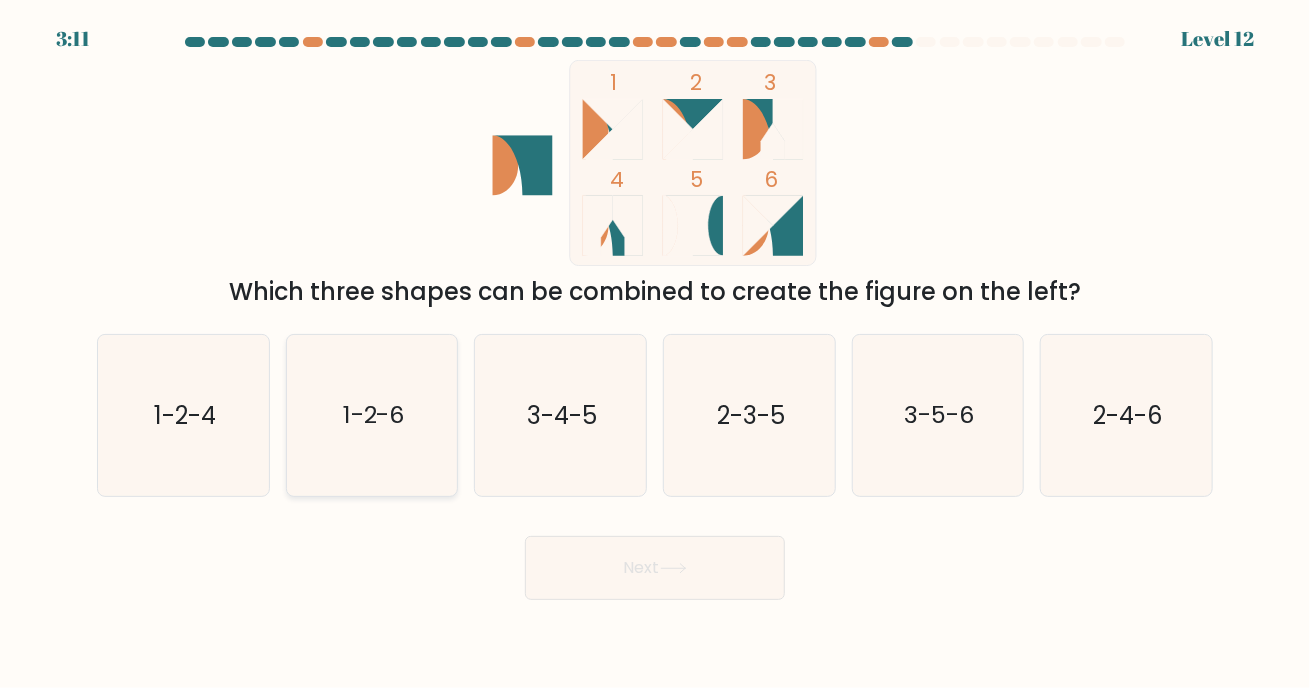 click on "1-2-6" 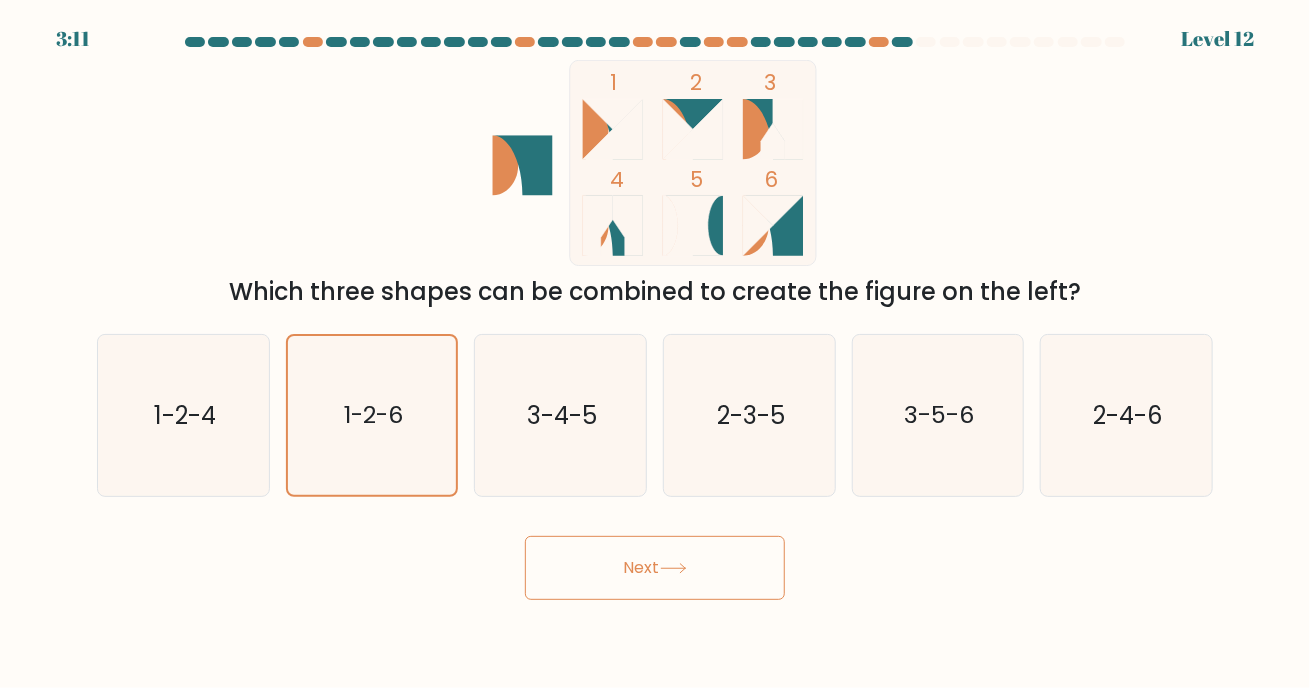 click on "Next" at bounding box center (655, 560) 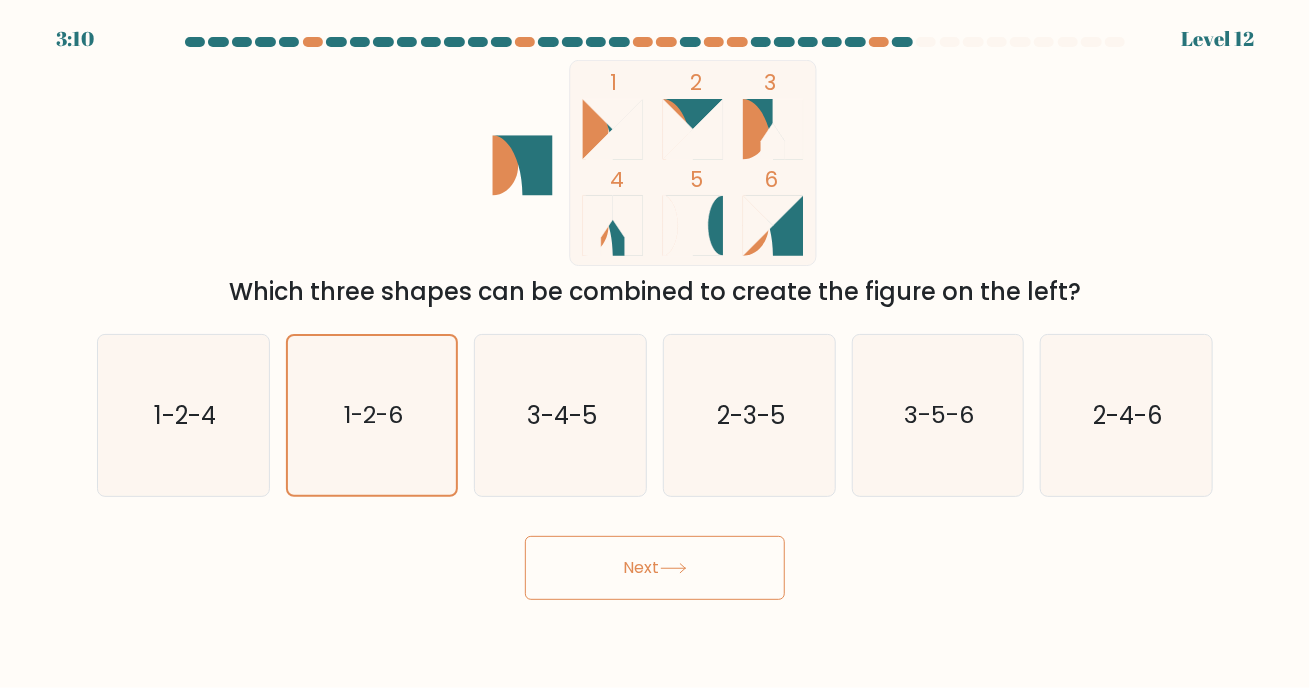click on "Next" at bounding box center [655, 568] 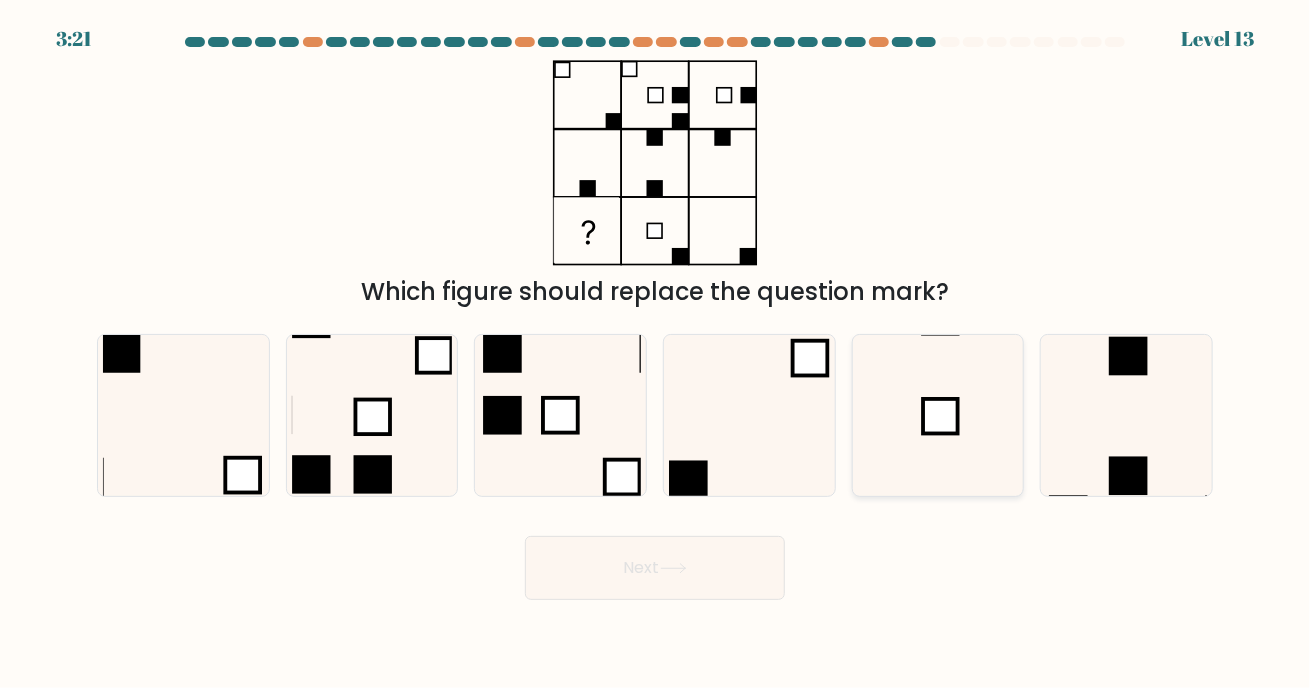 click 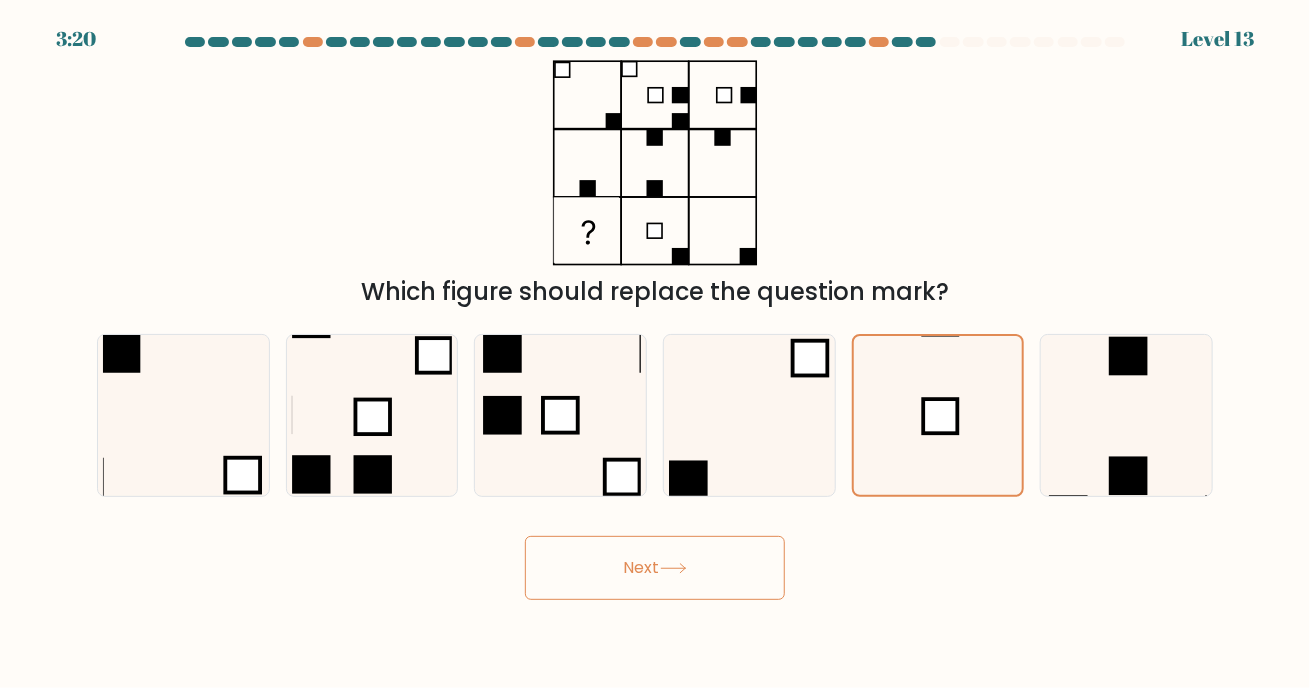 click on "Next" at bounding box center [655, 568] 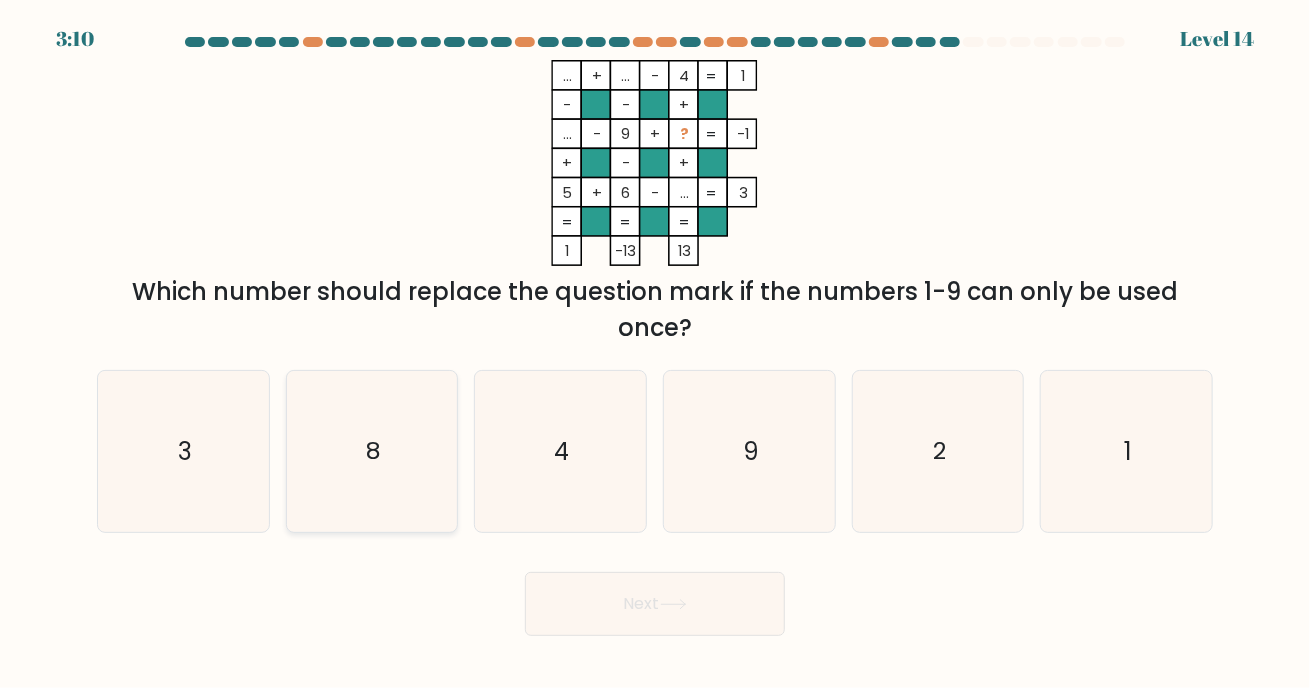 click on "8" 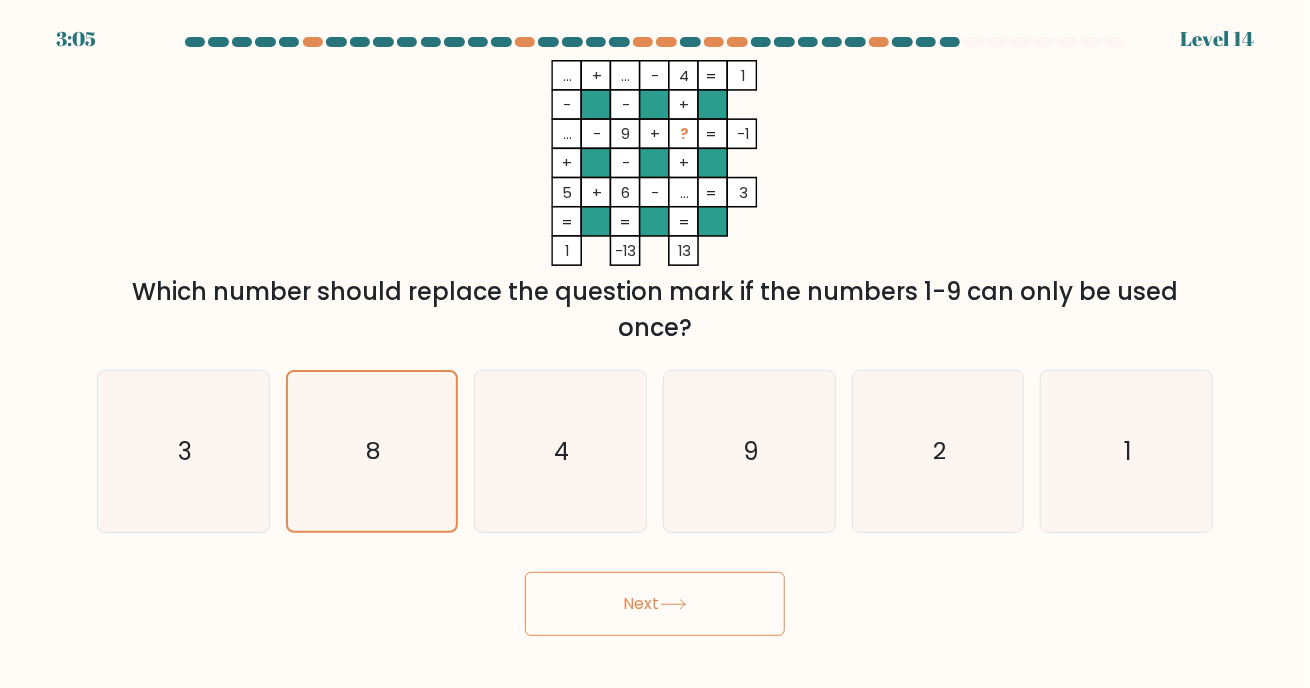 click on "Next" at bounding box center [655, 604] 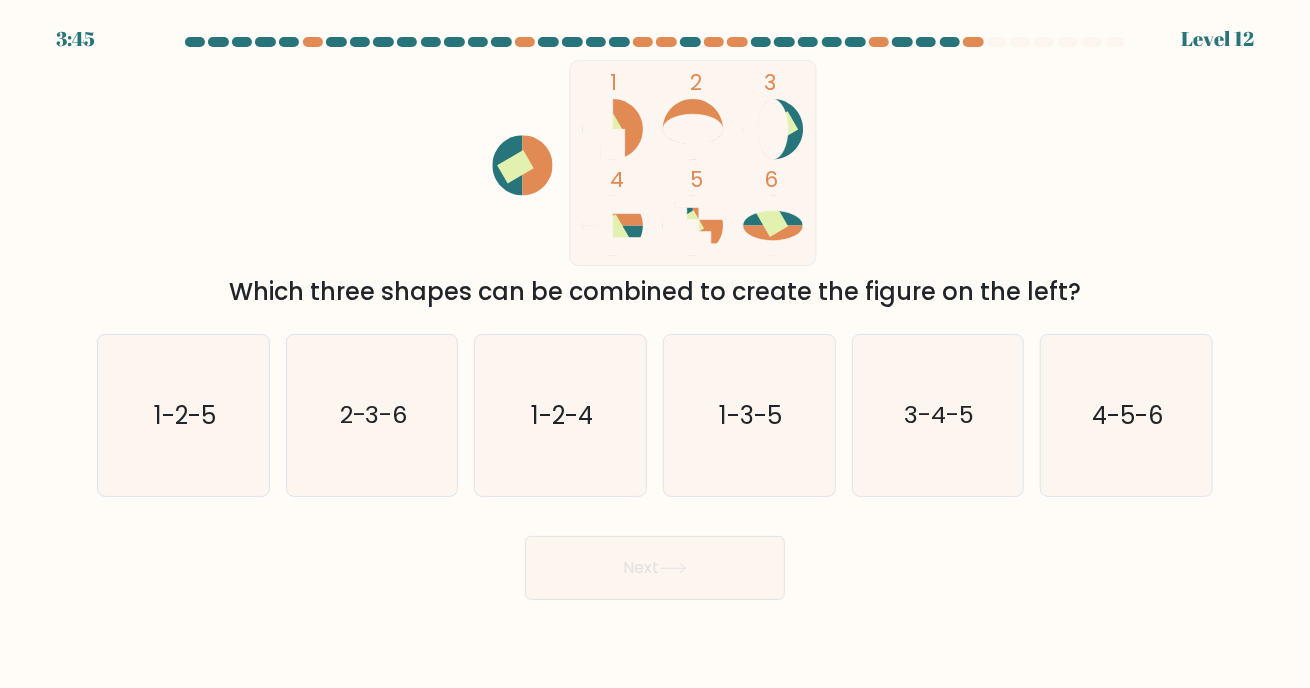 drag, startPoint x: 237, startPoint y: 288, endPoint x: 1160, endPoint y: 285, distance: 923.0049 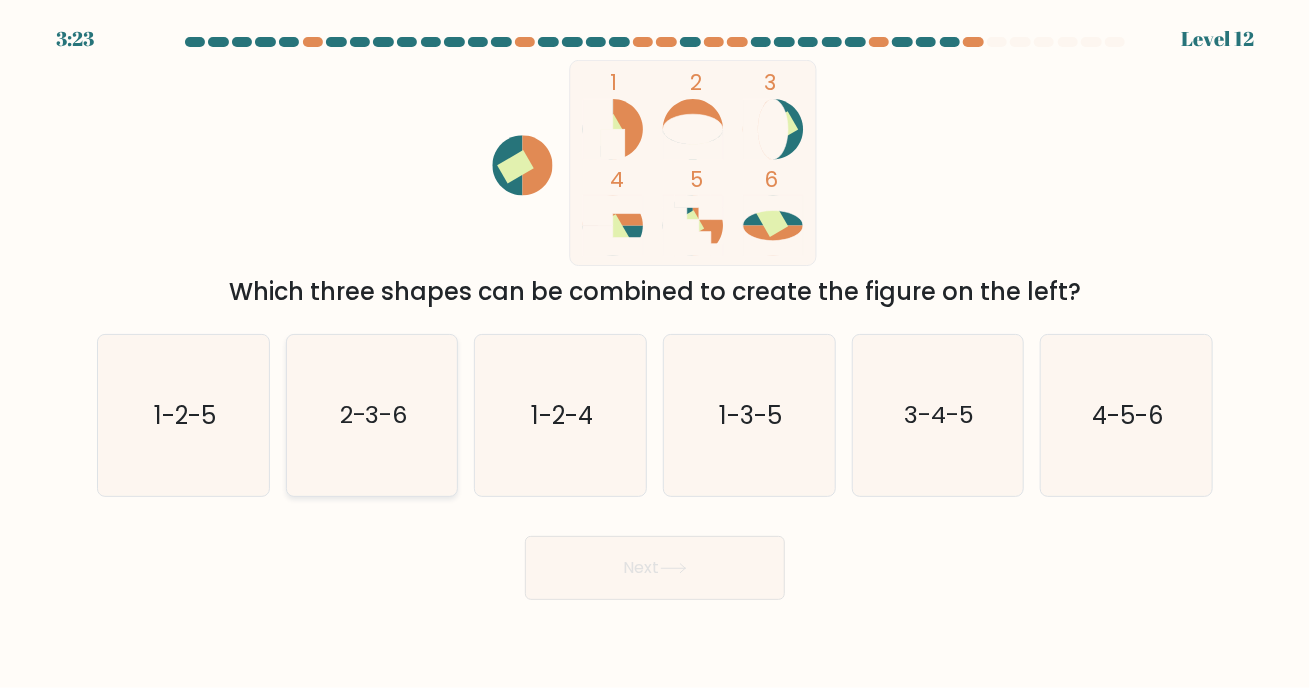 click on "2-3-6" 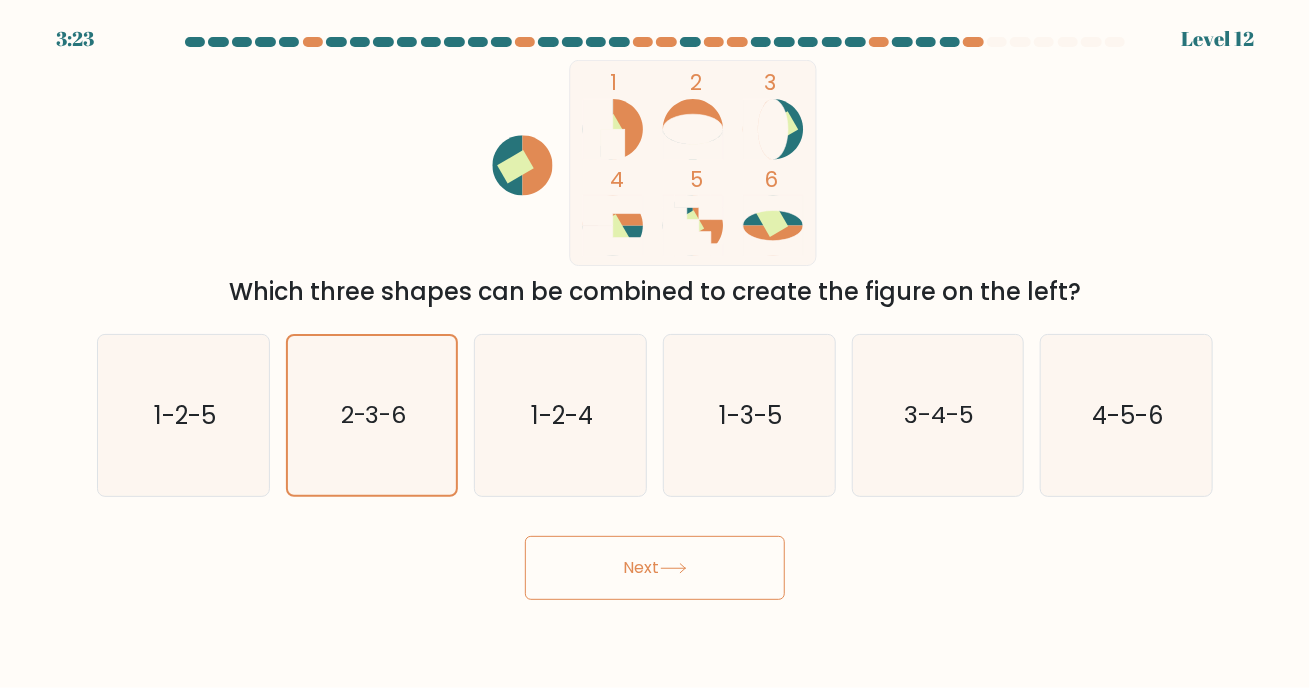 click on "Next" at bounding box center [655, 560] 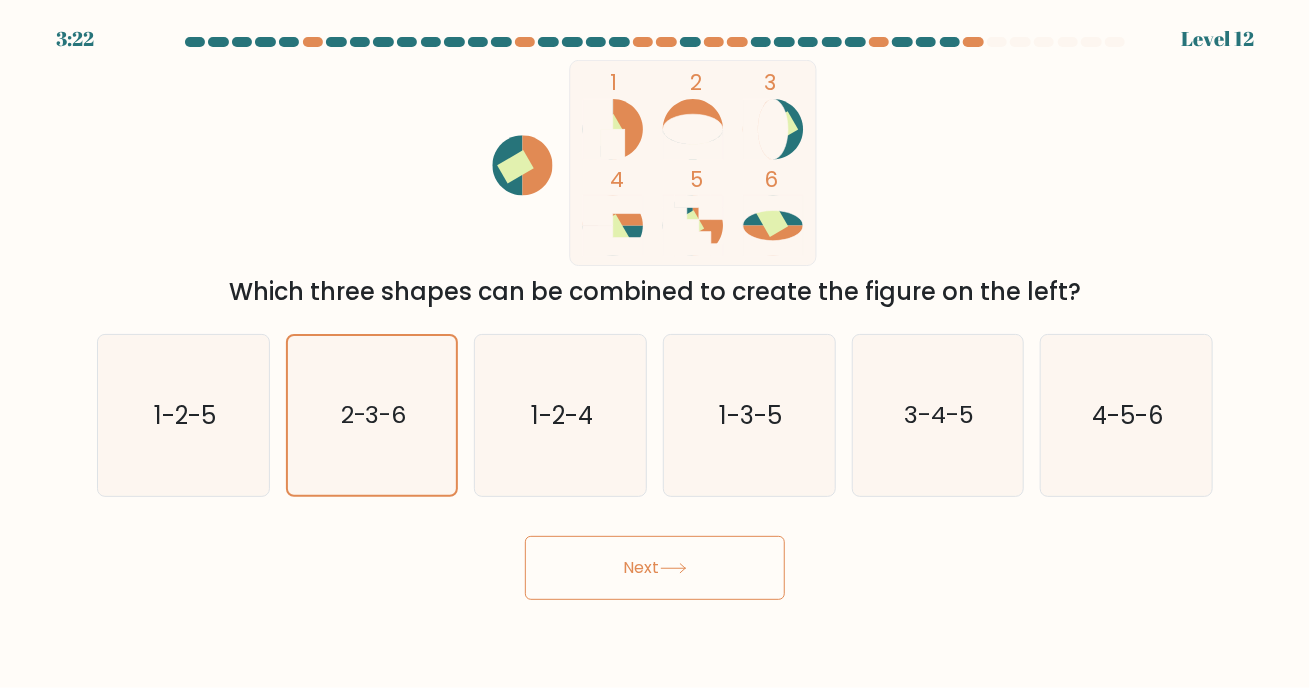 click on "Next" at bounding box center [655, 568] 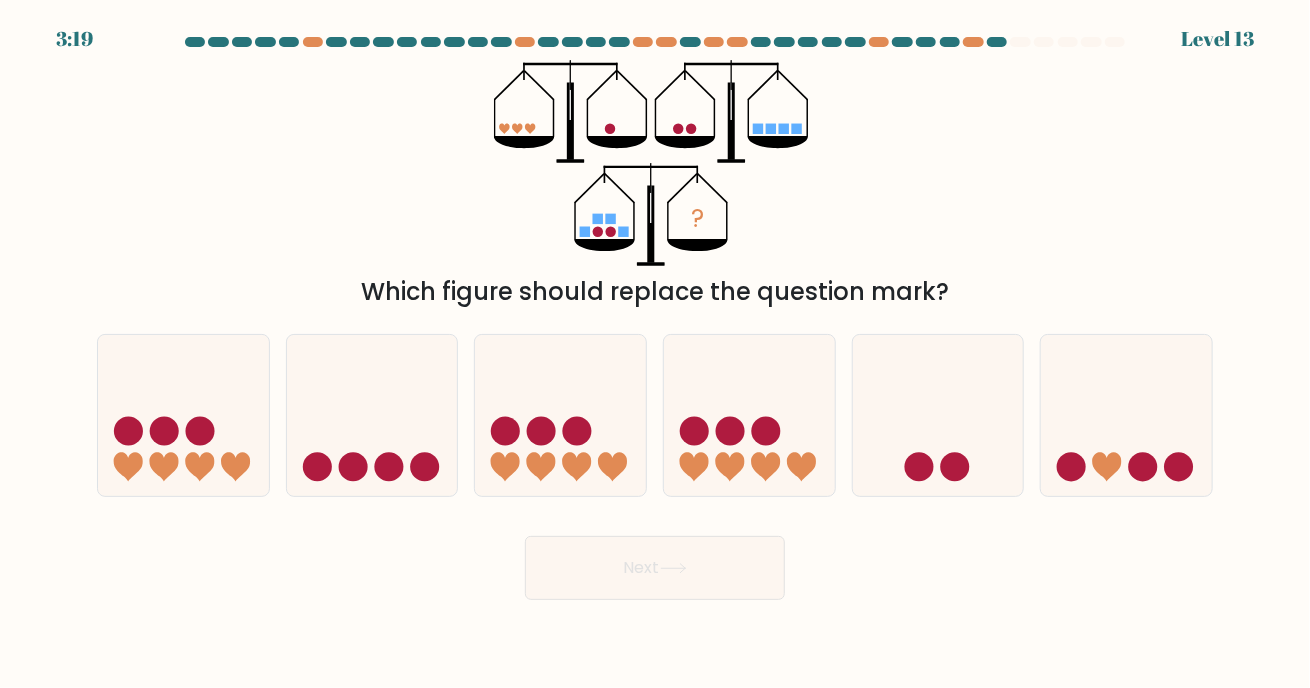 drag, startPoint x: 390, startPoint y: 446, endPoint x: 636, endPoint y: 592, distance: 286.06293 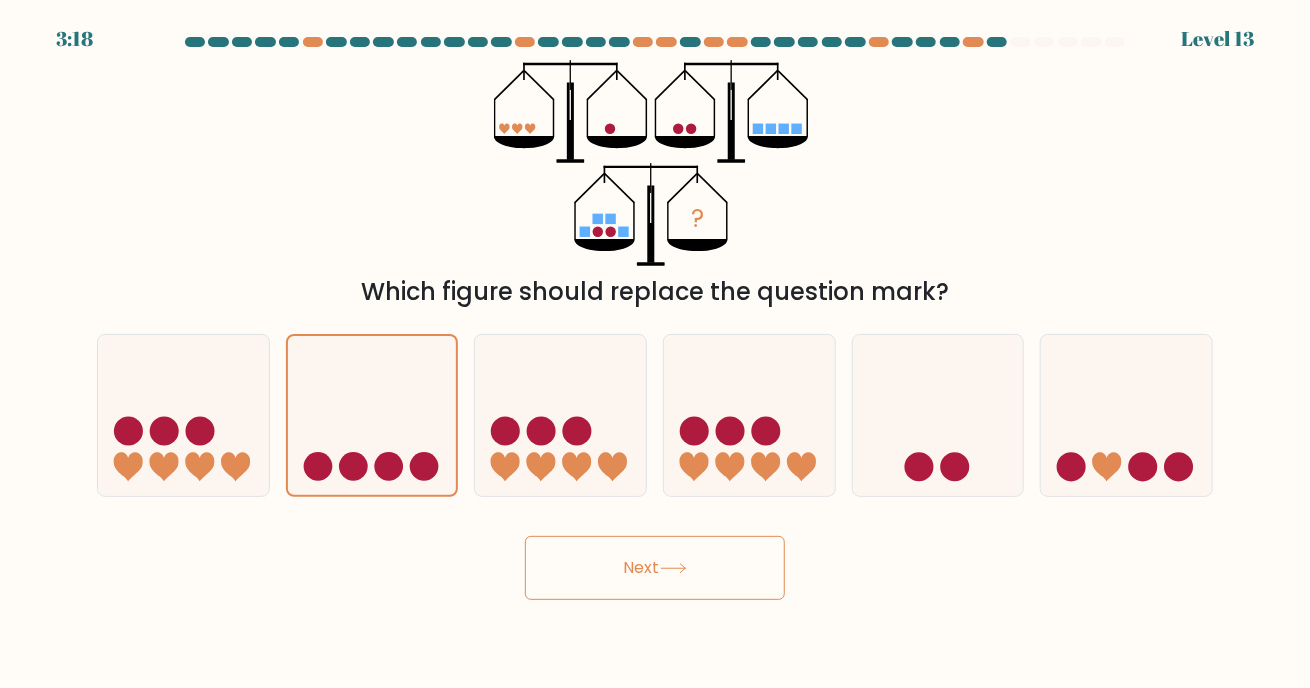 click on "Next" at bounding box center (655, 568) 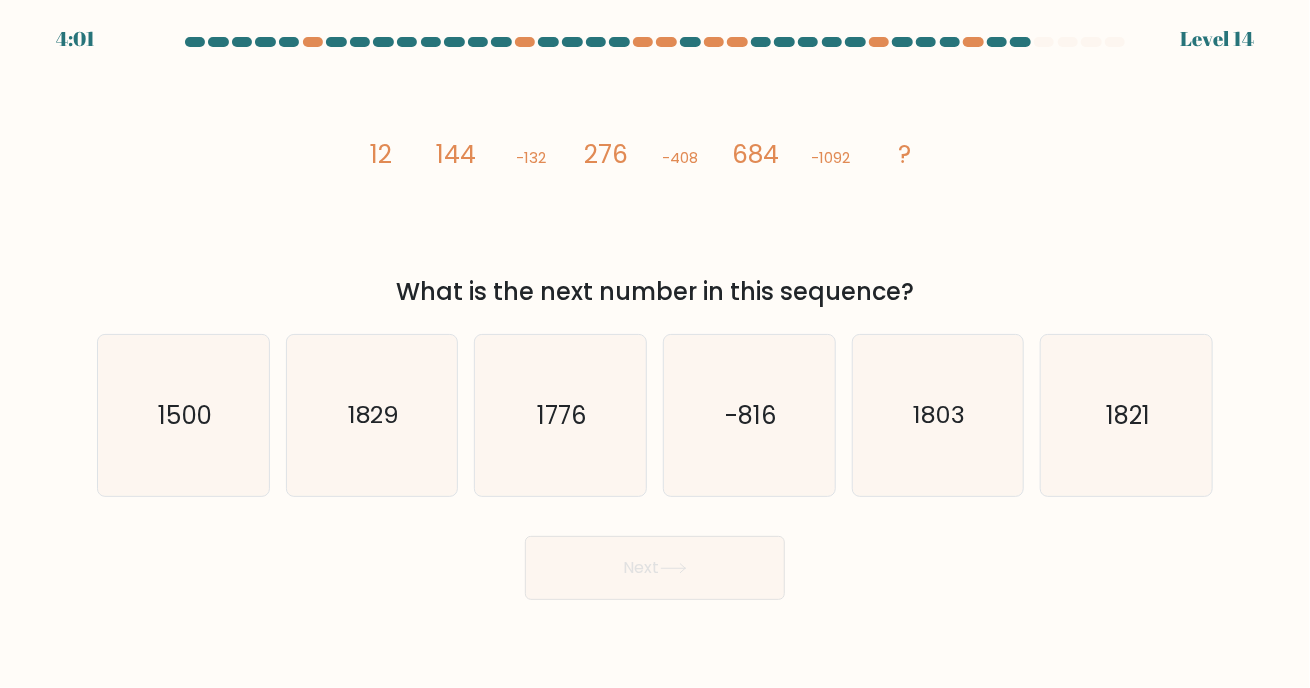 drag, startPoint x: 405, startPoint y: 290, endPoint x: 1004, endPoint y: 289, distance: 599.00085 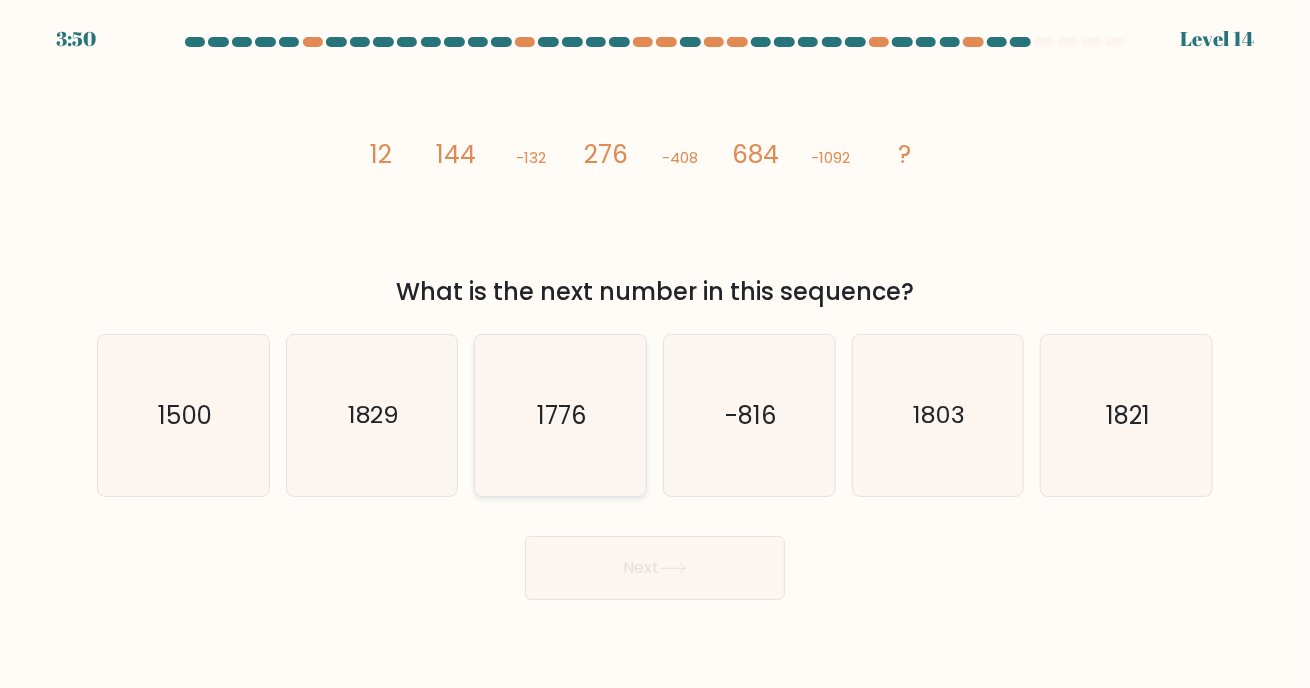 drag, startPoint x: 361, startPoint y: 432, endPoint x: 555, endPoint y: 480, distance: 199.84995 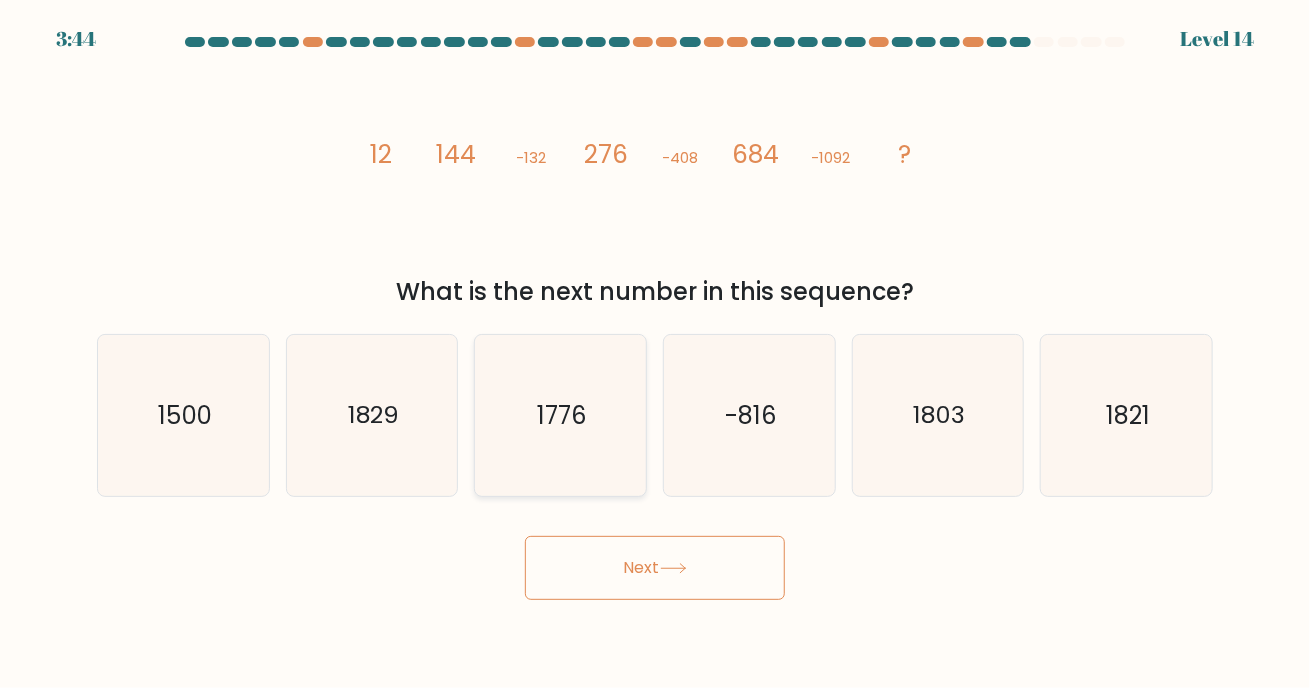 drag, startPoint x: 561, startPoint y: 435, endPoint x: 578, endPoint y: 452, distance: 24.04163 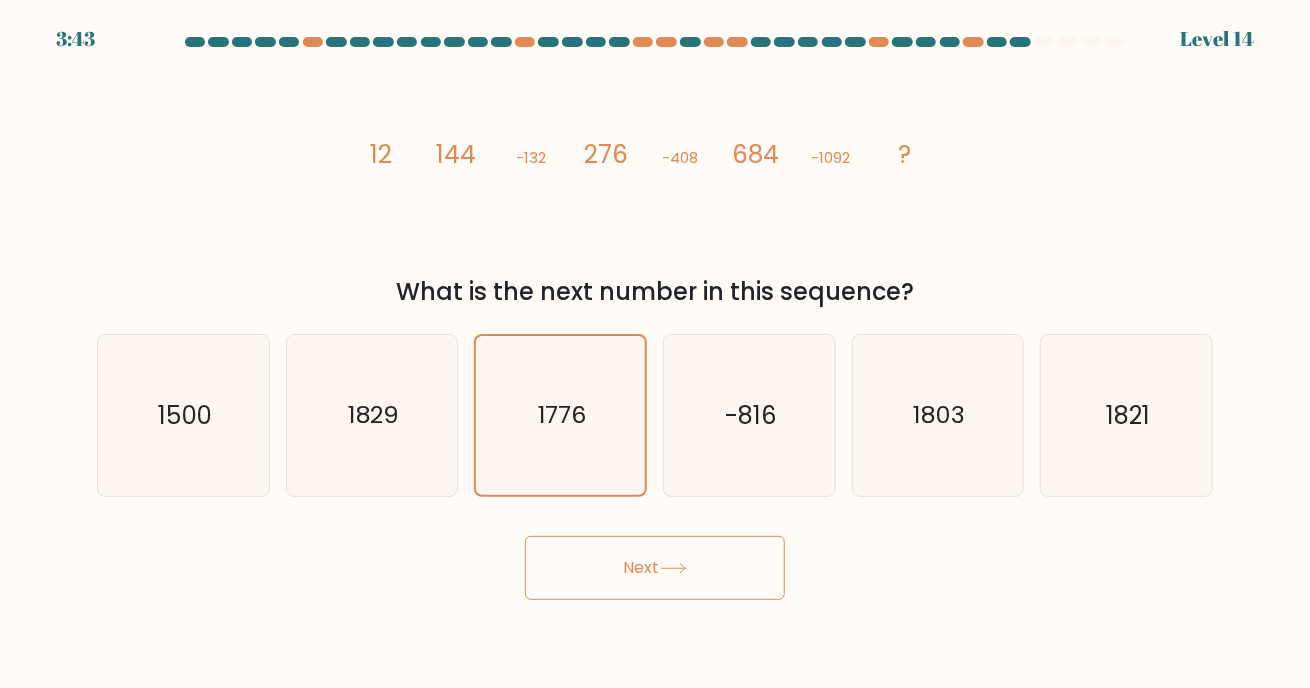 click on "Next" at bounding box center (655, 568) 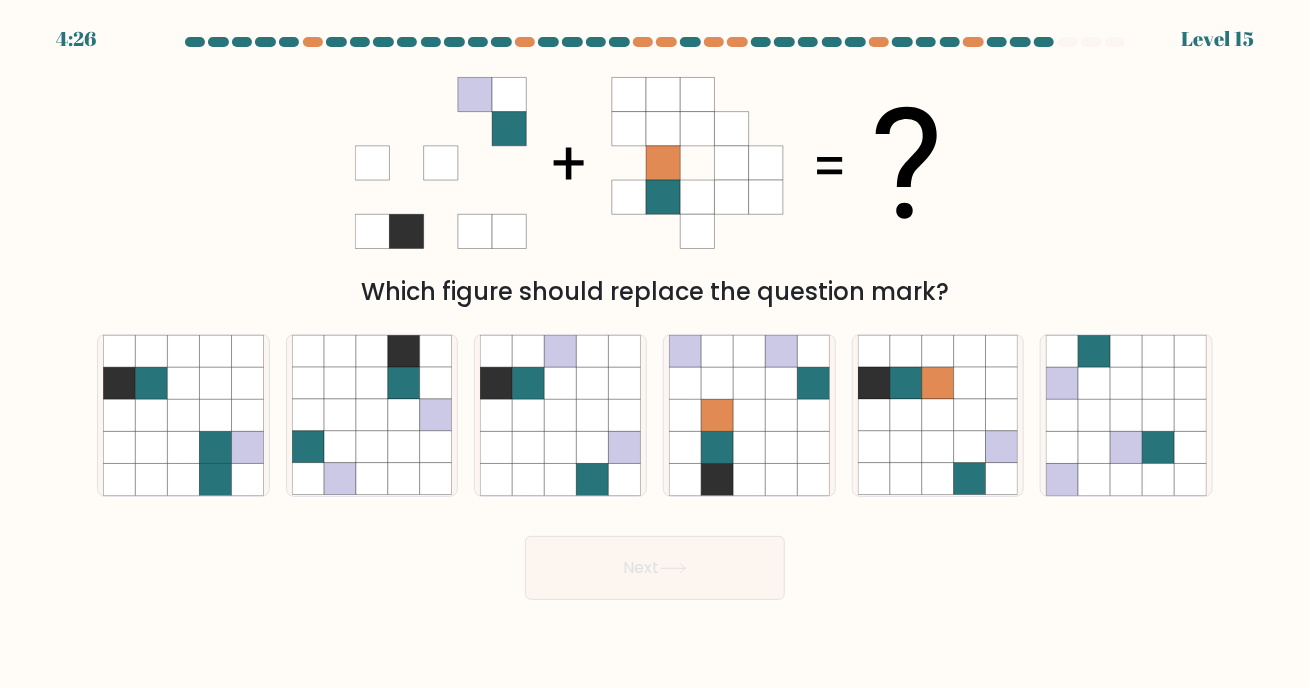 drag, startPoint x: 355, startPoint y: 278, endPoint x: 961, endPoint y: 276, distance: 606.0033 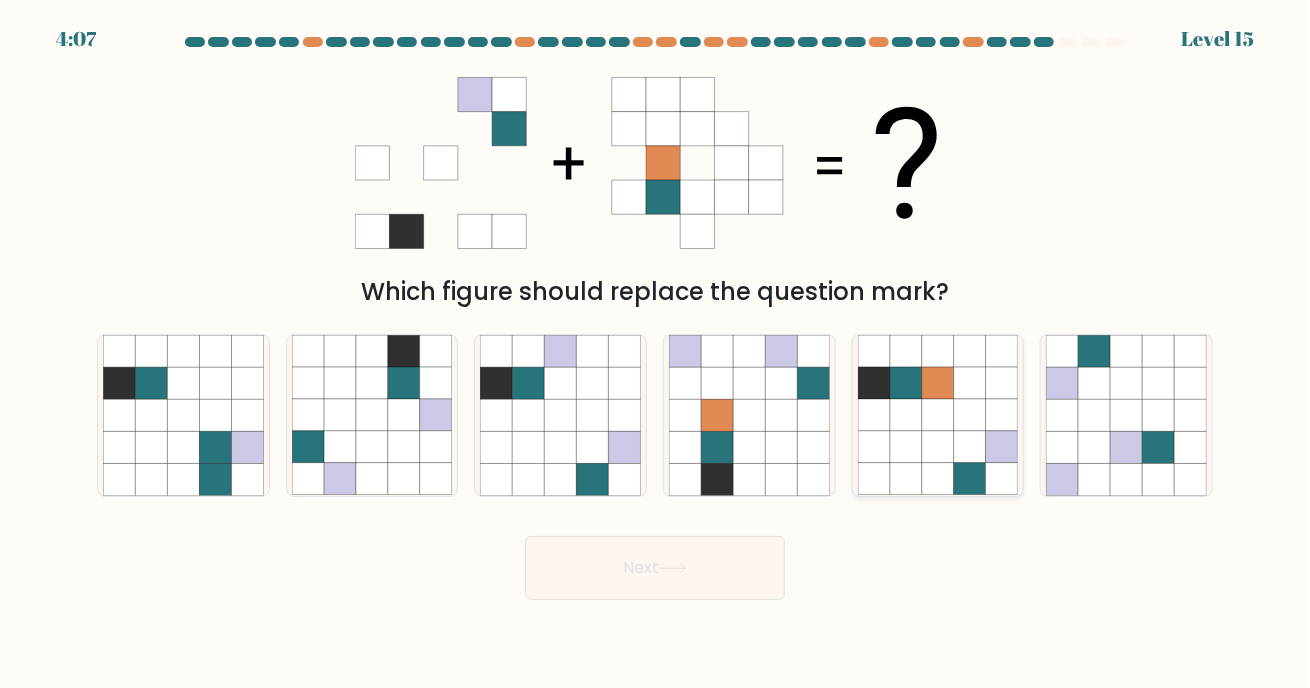 click 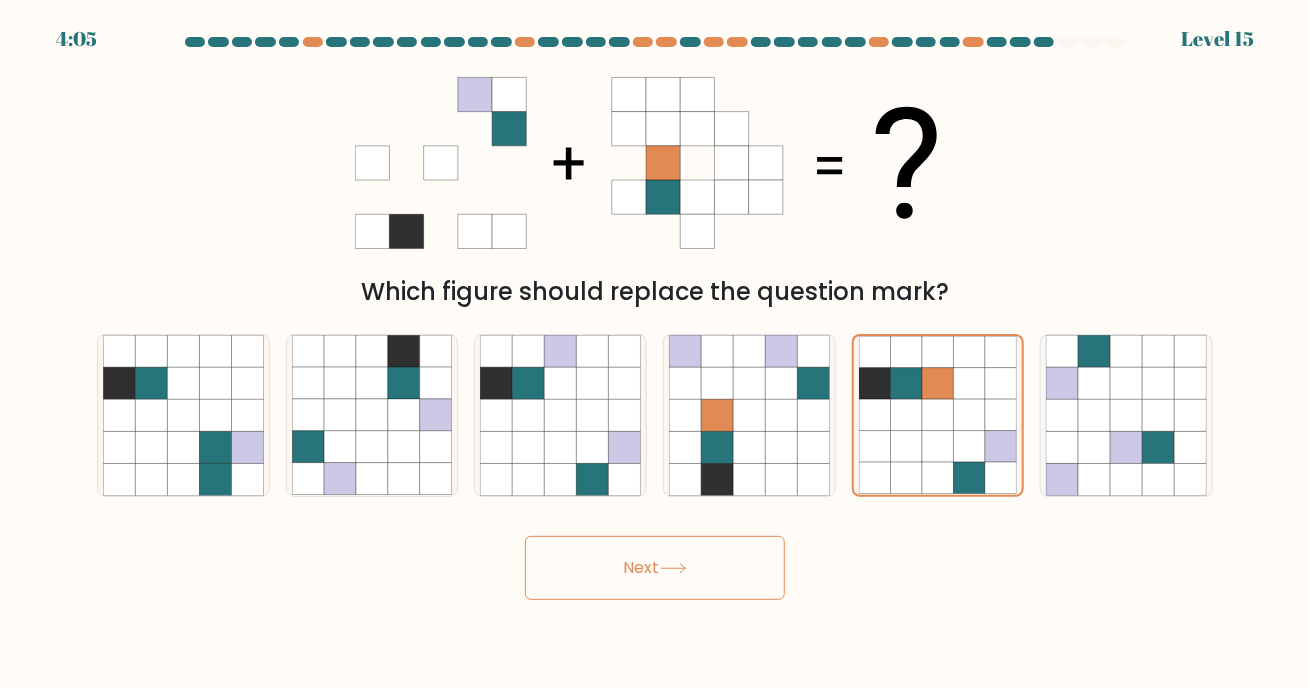 click on "Next" at bounding box center (655, 568) 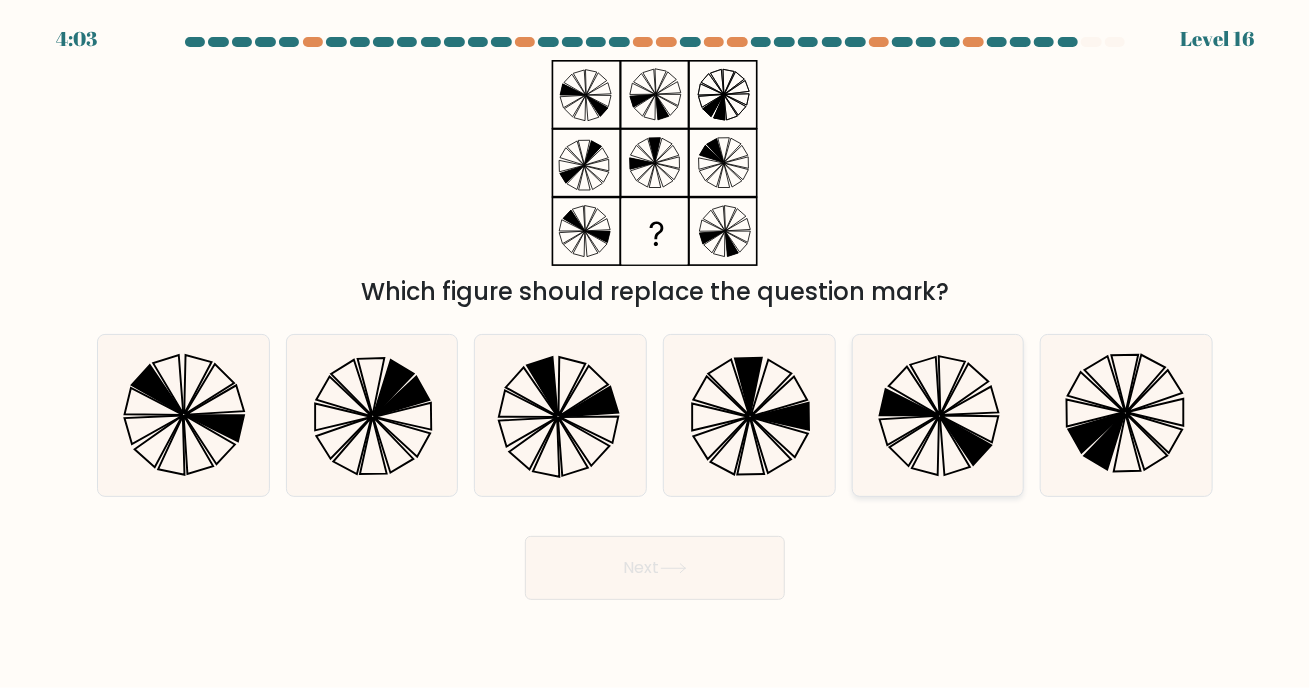 click 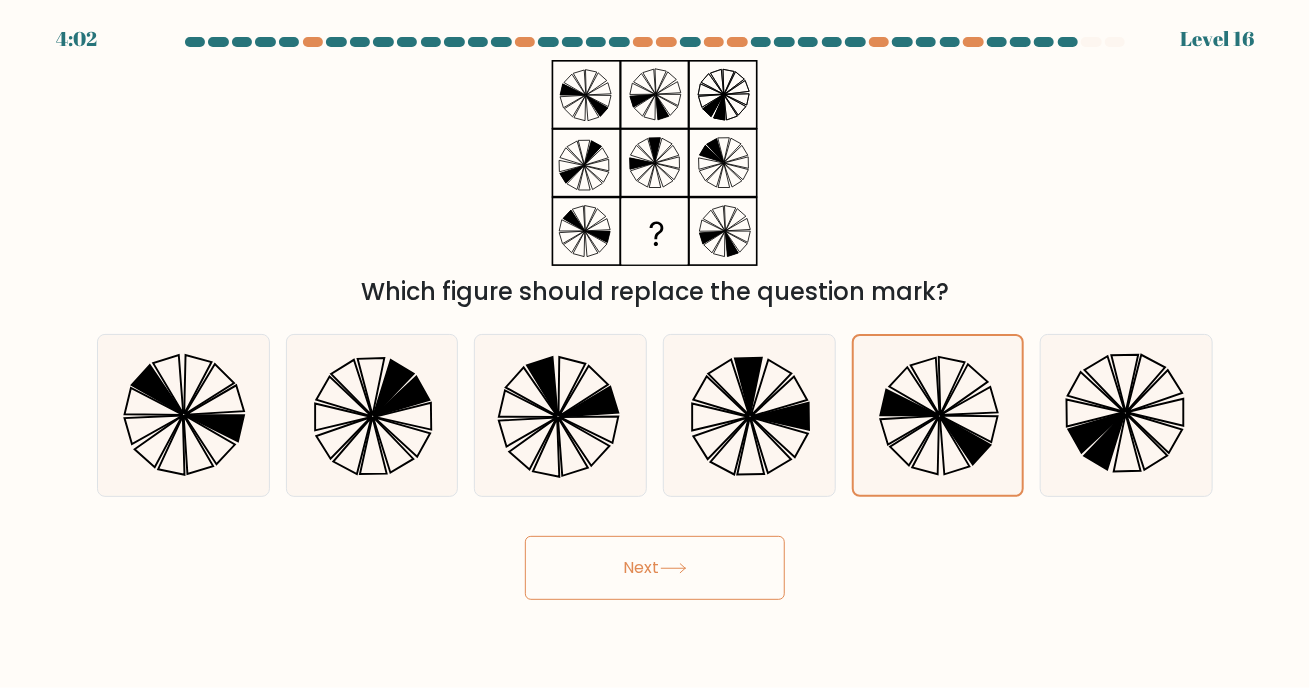 click on "Next" at bounding box center (655, 568) 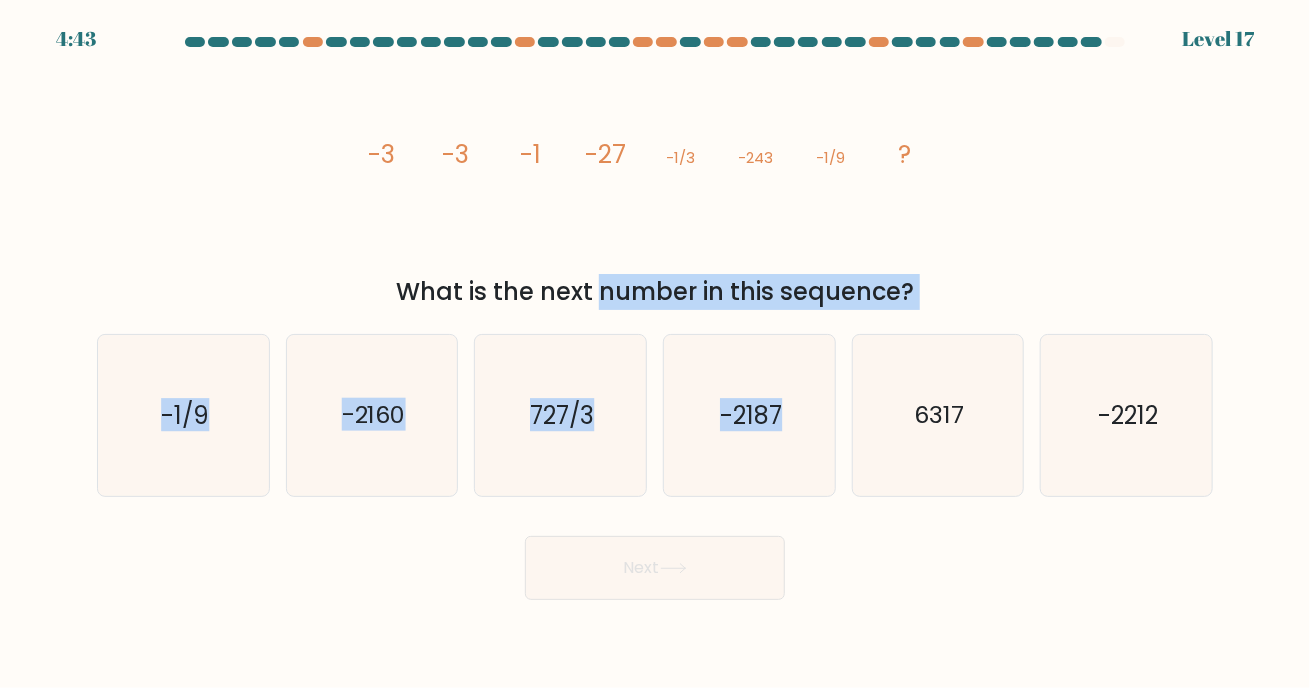 drag, startPoint x: 451, startPoint y: 295, endPoint x: 920, endPoint y: 311, distance: 469.27283 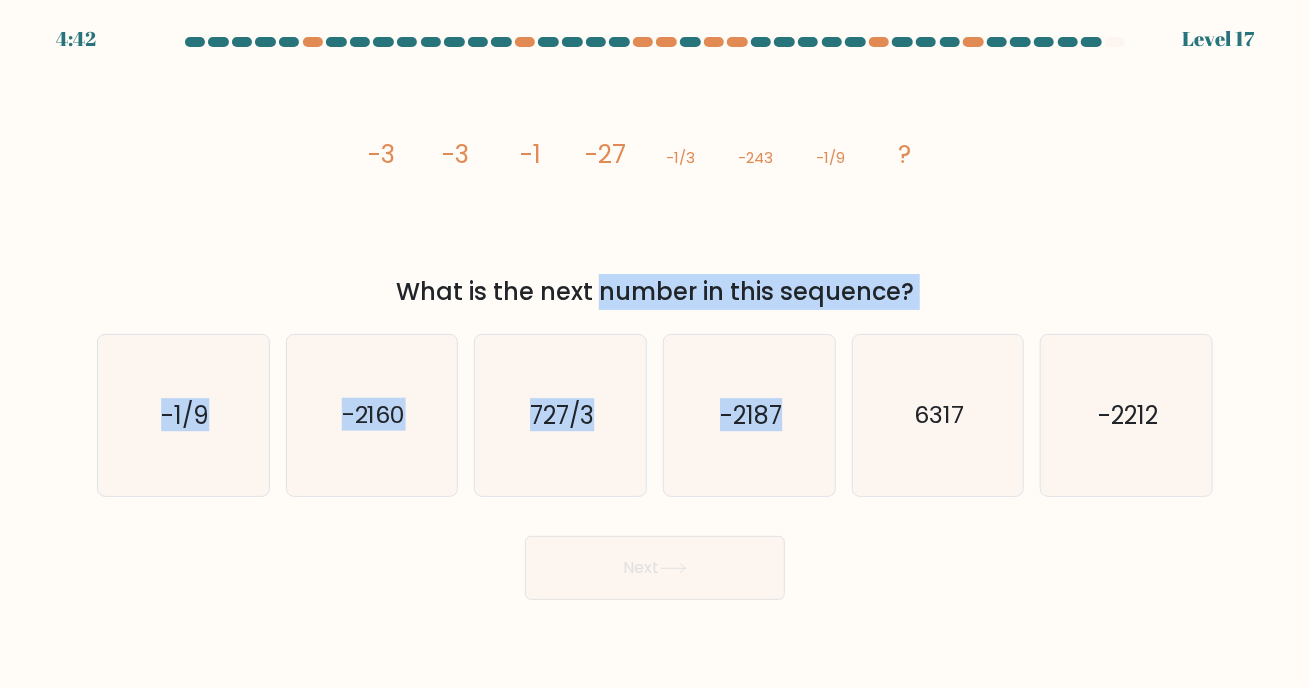 click on "What is the next number in this sequence?" at bounding box center [655, 292] 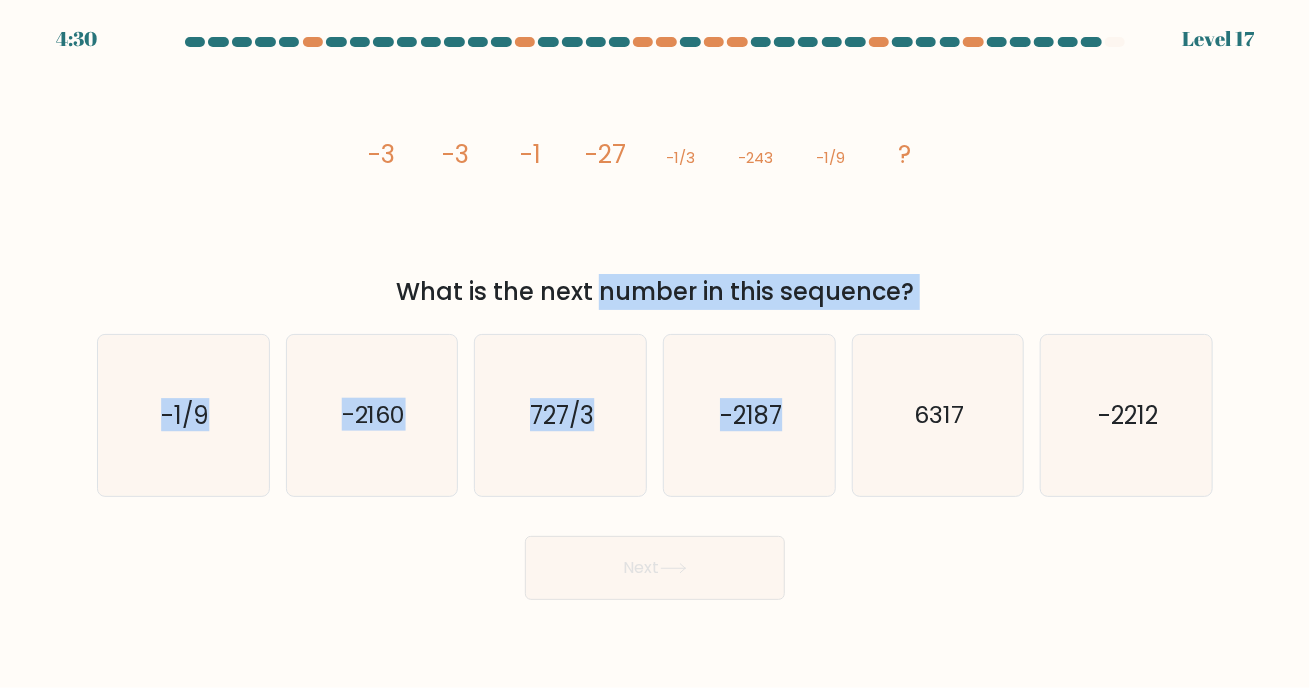 click on "What is the next number in this sequence?" at bounding box center (655, 292) 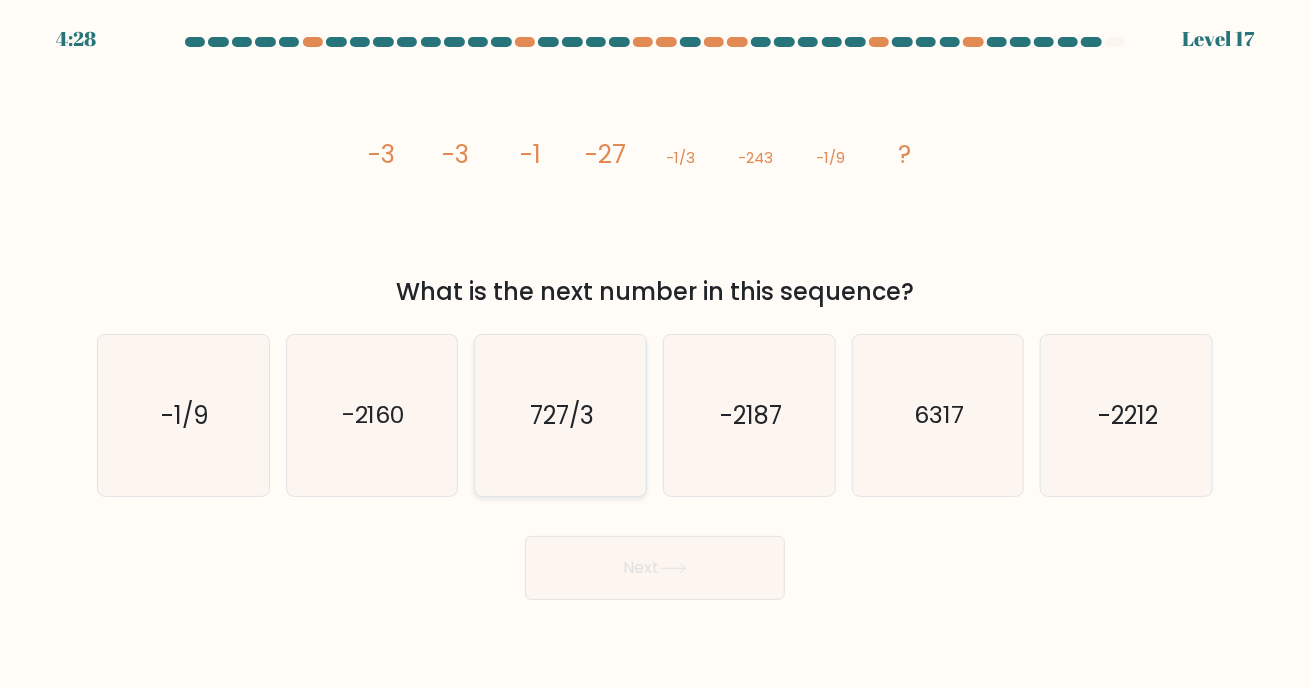 click on "727/3" 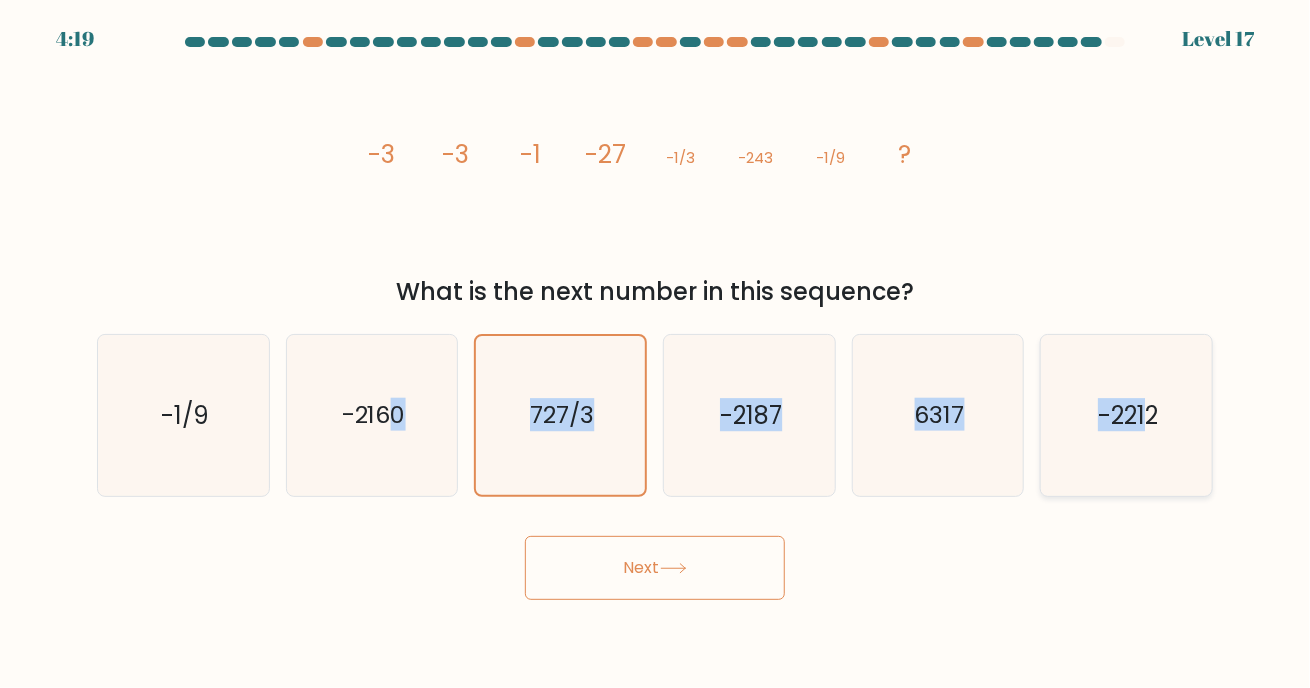 drag, startPoint x: 388, startPoint y: 427, endPoint x: 1151, endPoint y: 434, distance: 763.0321 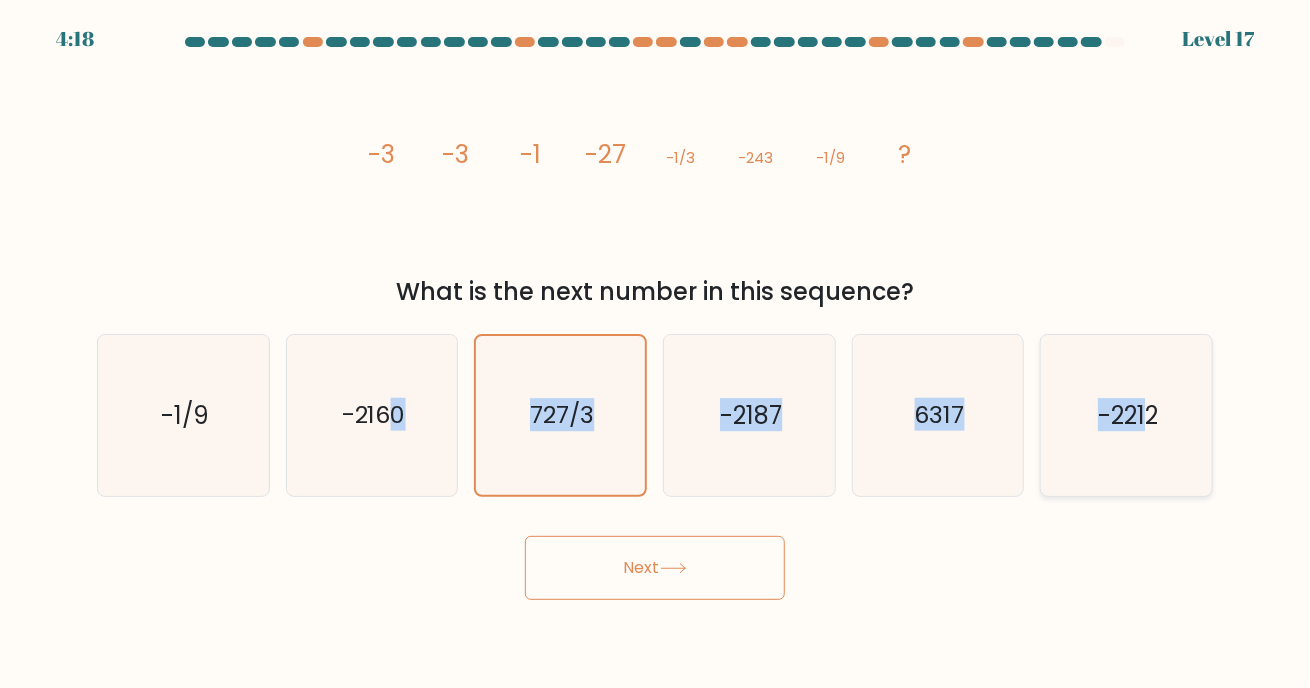 click on "-2212" 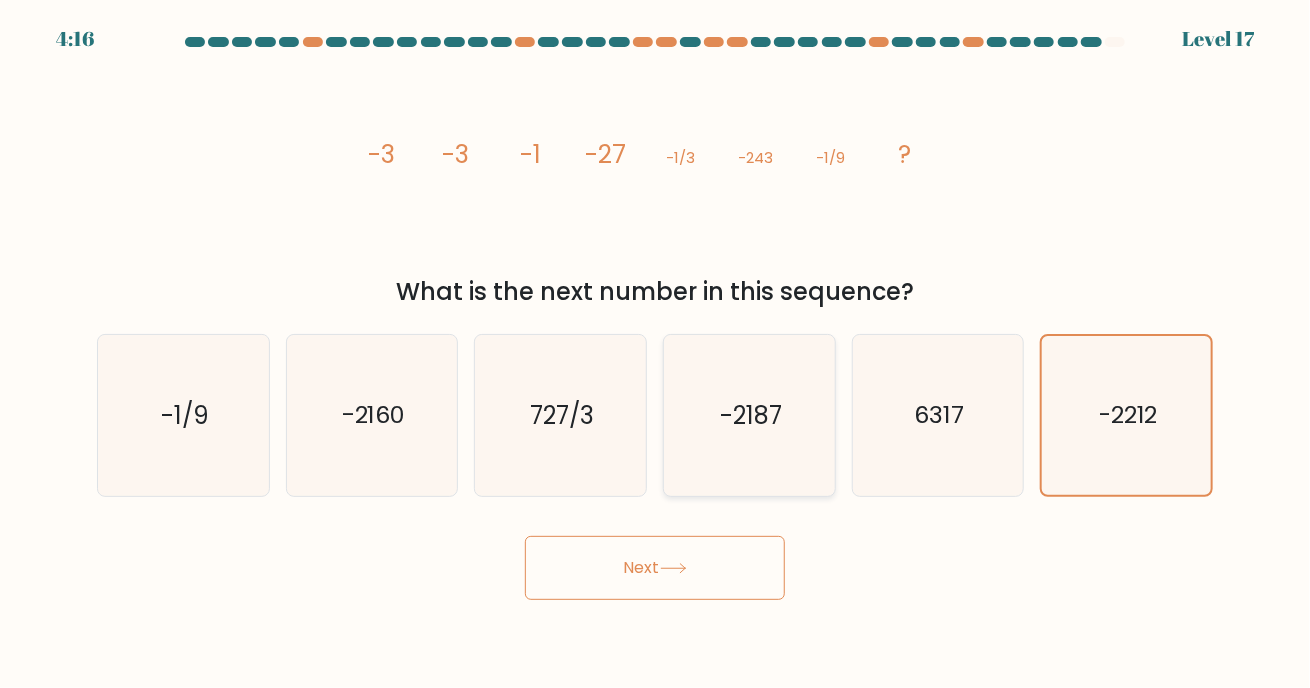 click on "-2187" 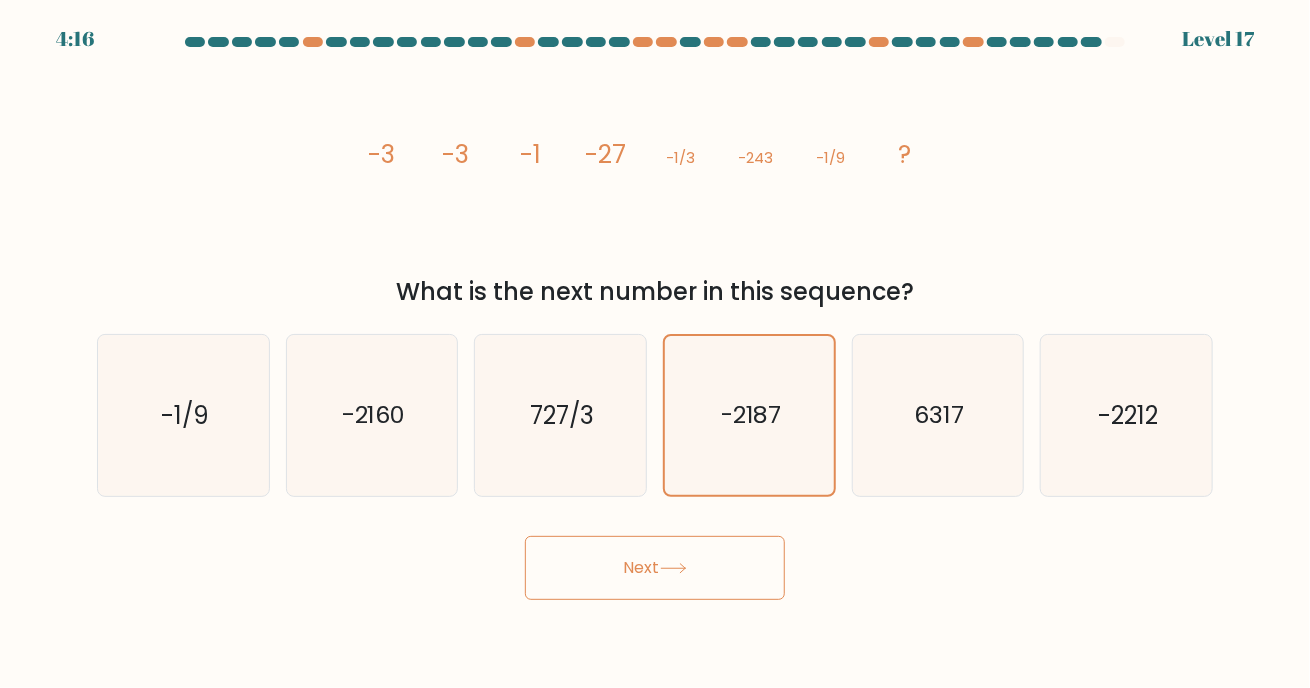 click on "Next" at bounding box center [655, 568] 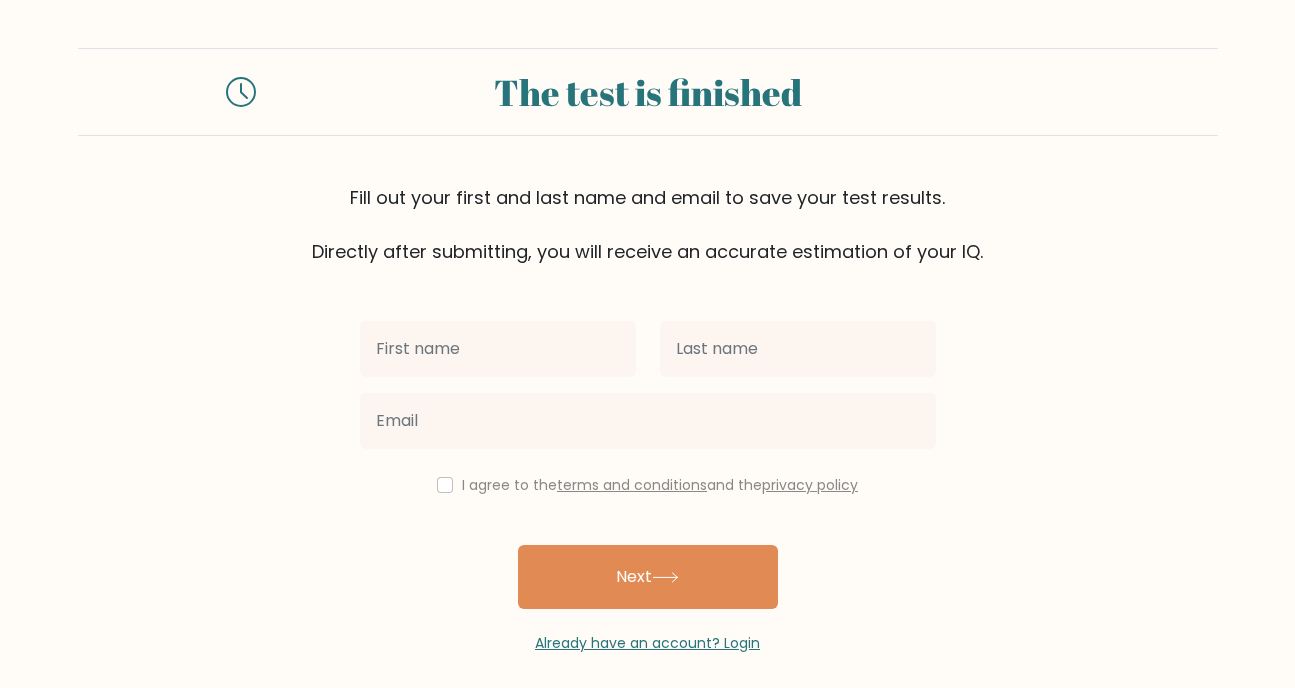 scroll, scrollTop: 0, scrollLeft: 0, axis: both 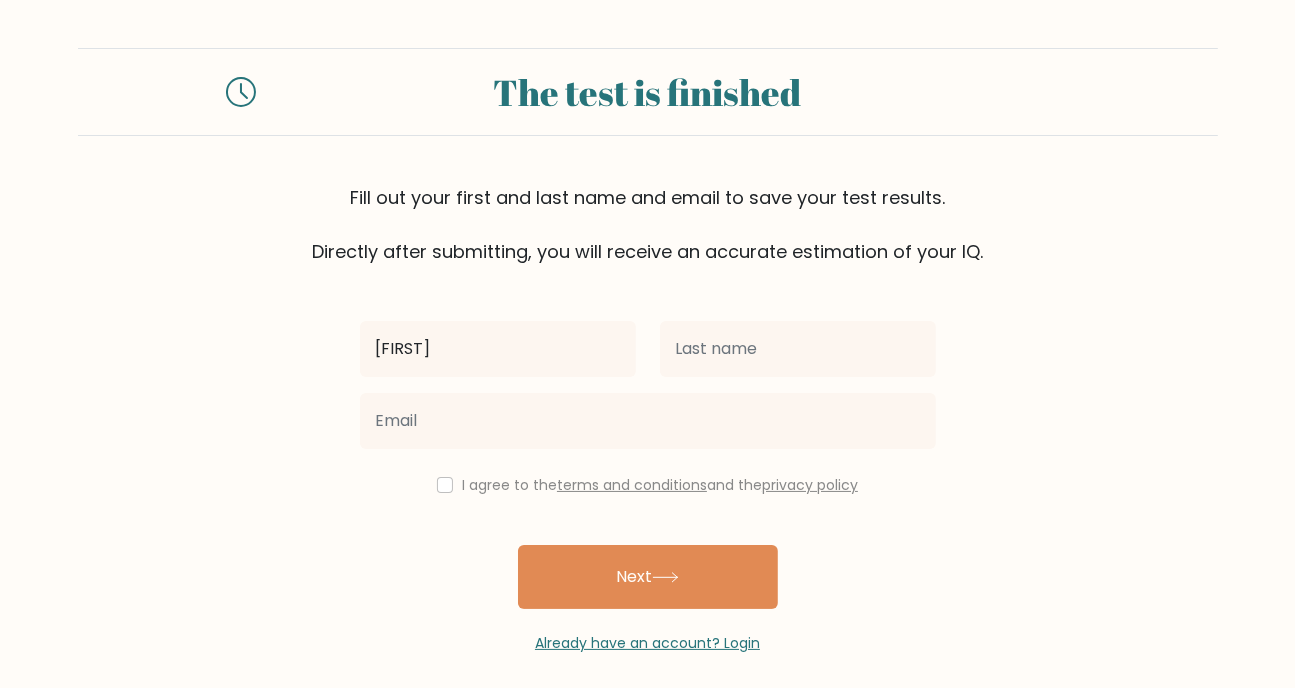 type on "Dreamelyn" 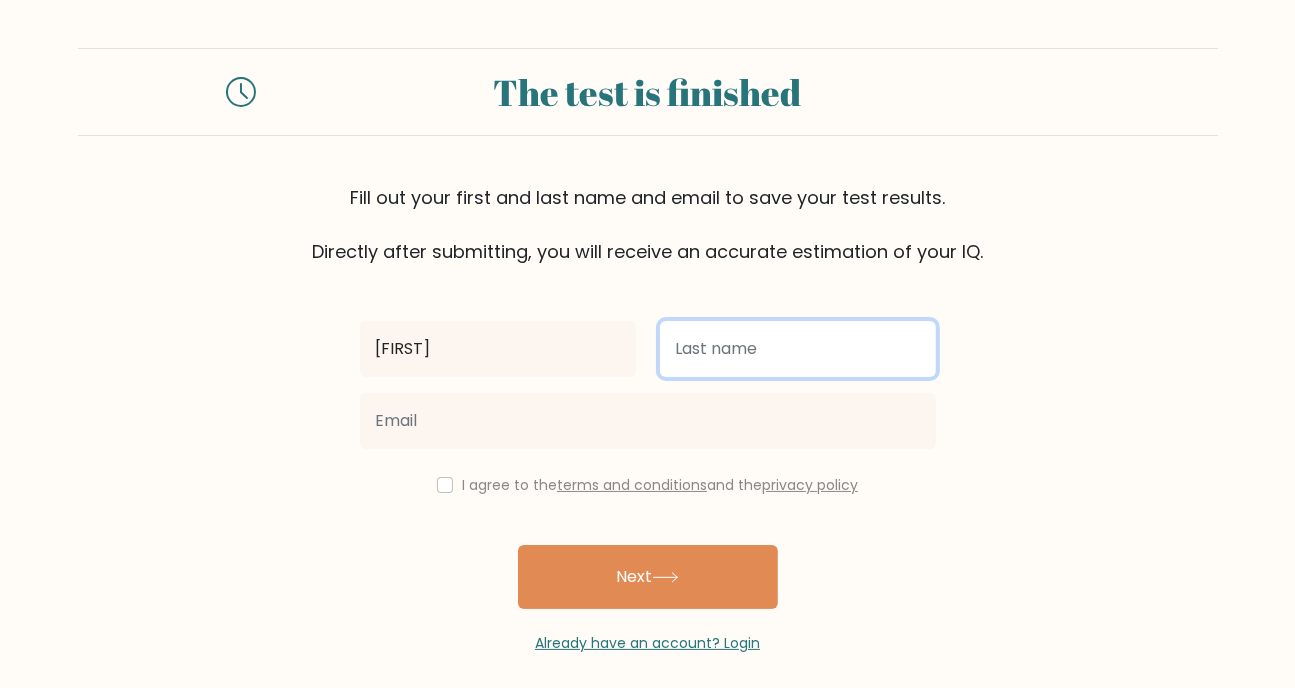 click at bounding box center [798, 349] 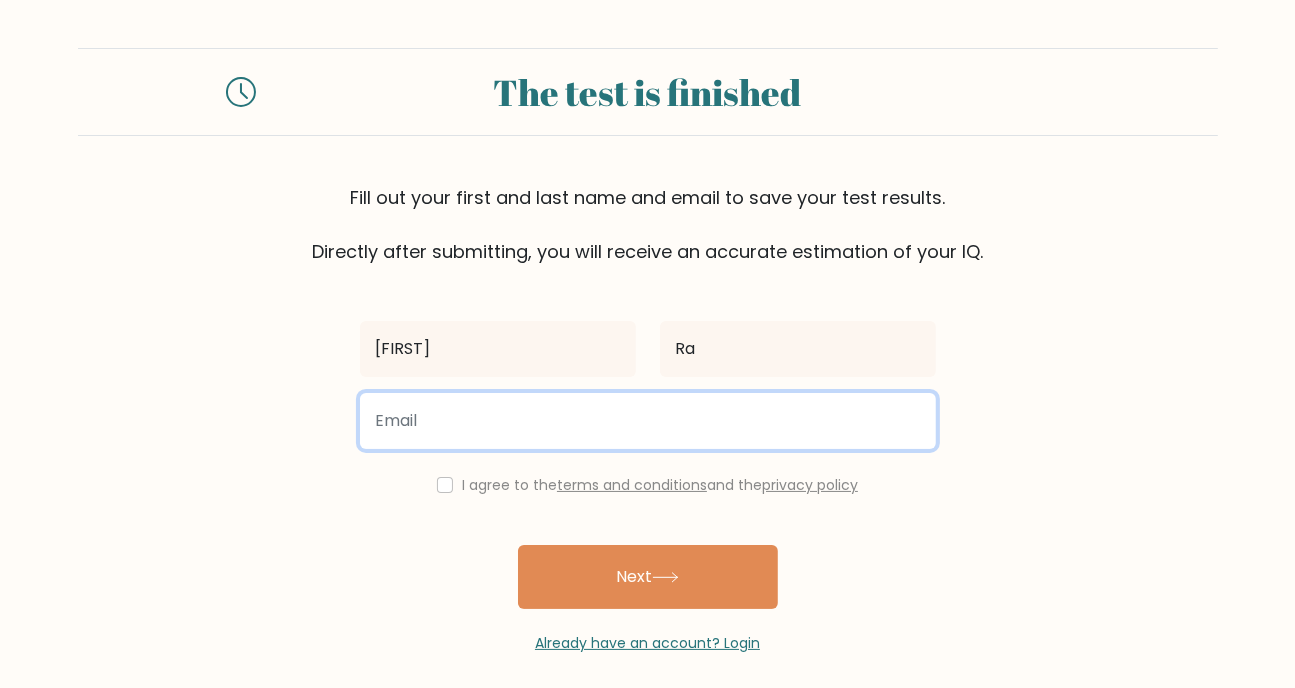 click at bounding box center (648, 421) 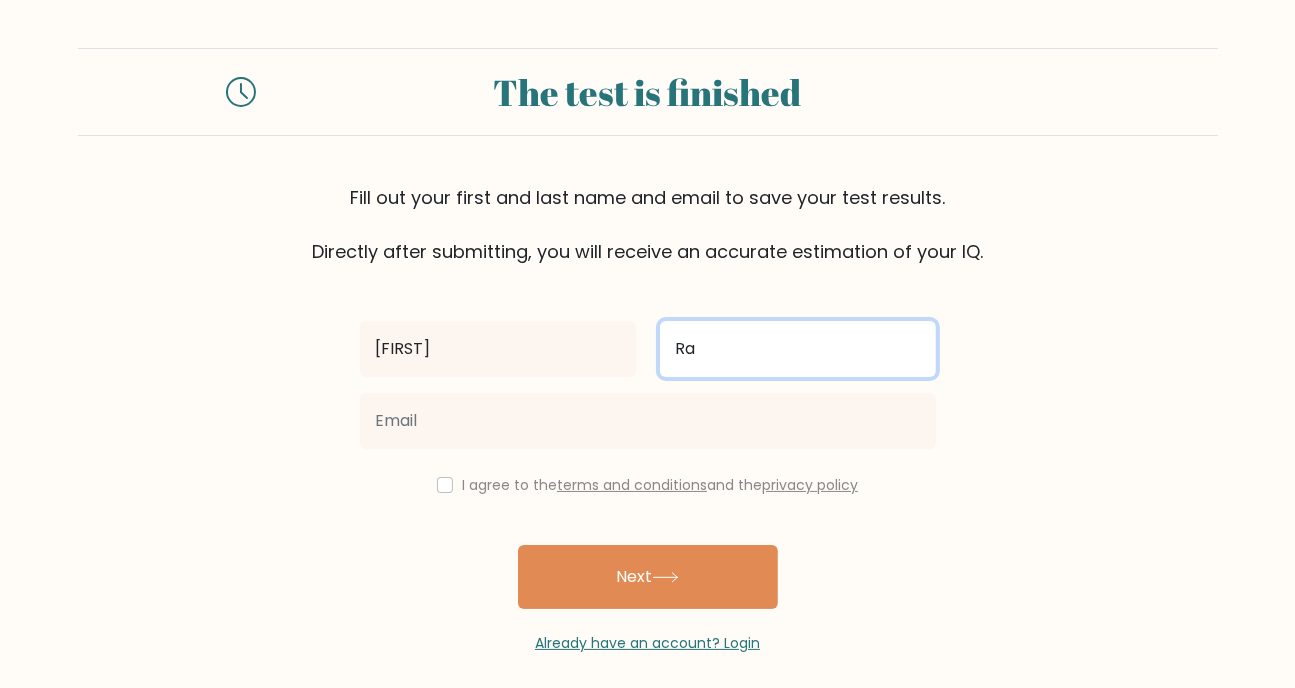 click on "Ra" at bounding box center (798, 349) 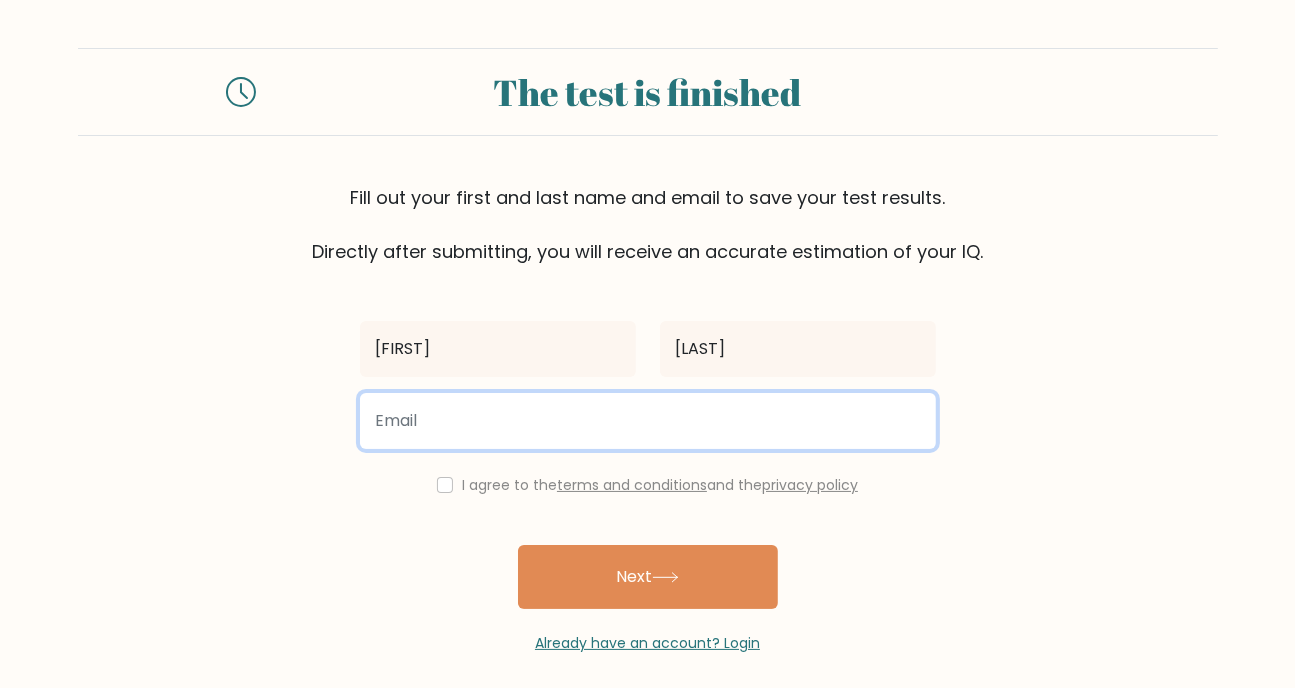 drag, startPoint x: 773, startPoint y: 375, endPoint x: 790, endPoint y: 415, distance: 43.462627 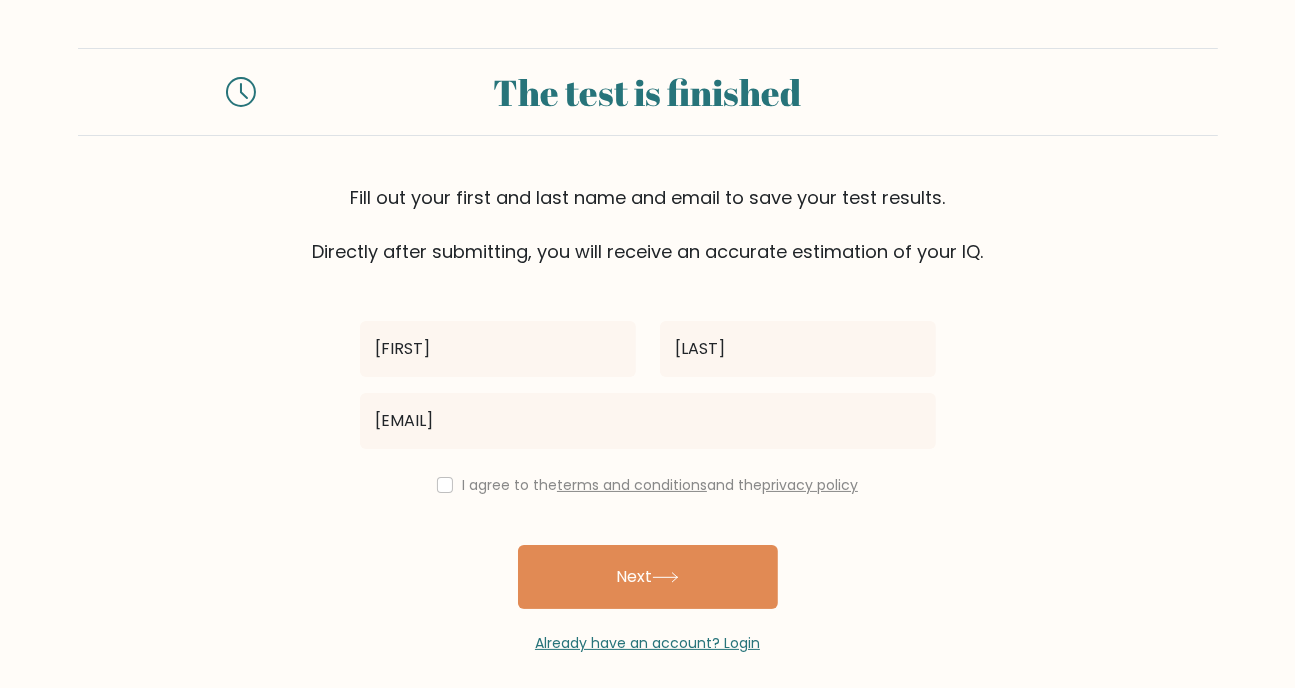click on "I agree to the  terms and conditions  and the  privacy policy" at bounding box center [660, 485] 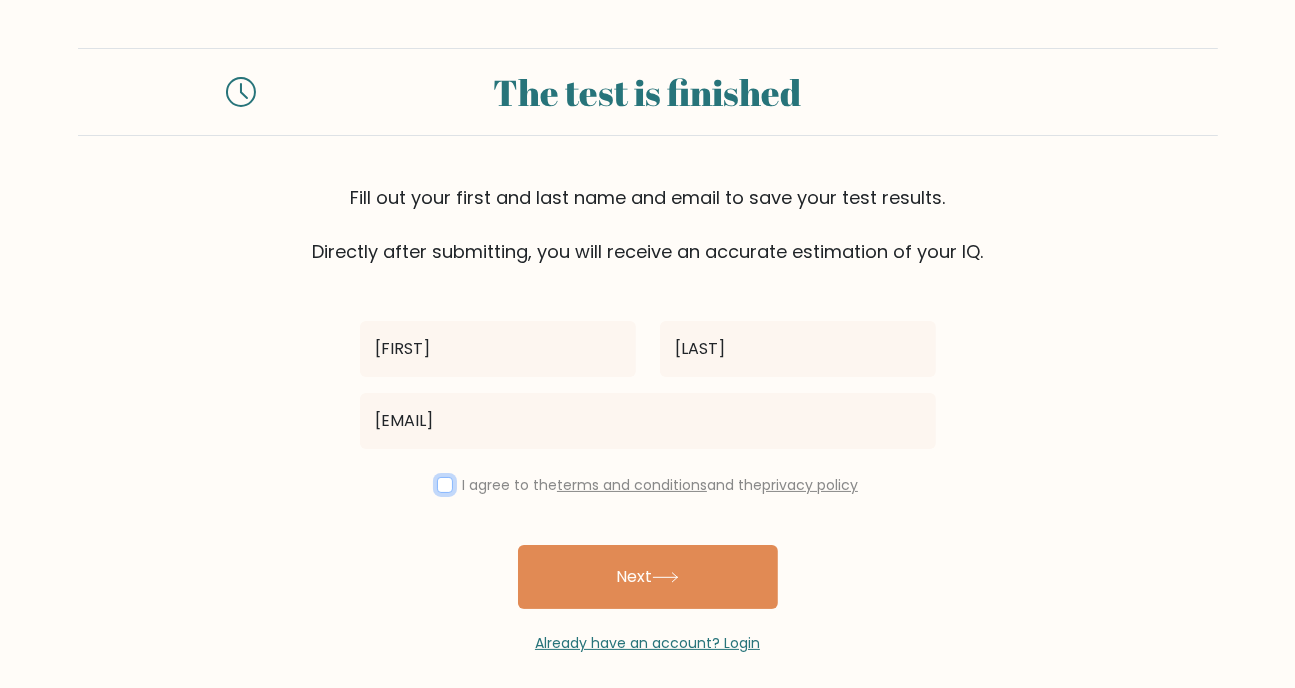 click at bounding box center (445, 485) 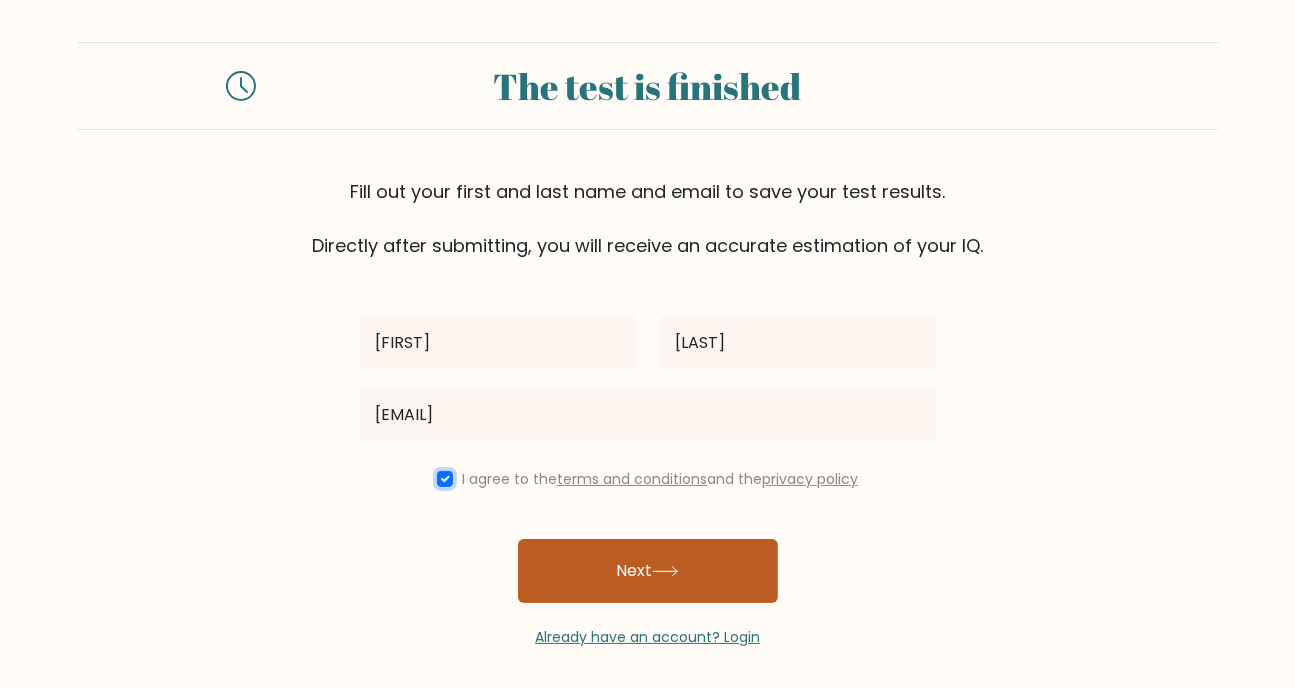 scroll, scrollTop: 13, scrollLeft: 0, axis: vertical 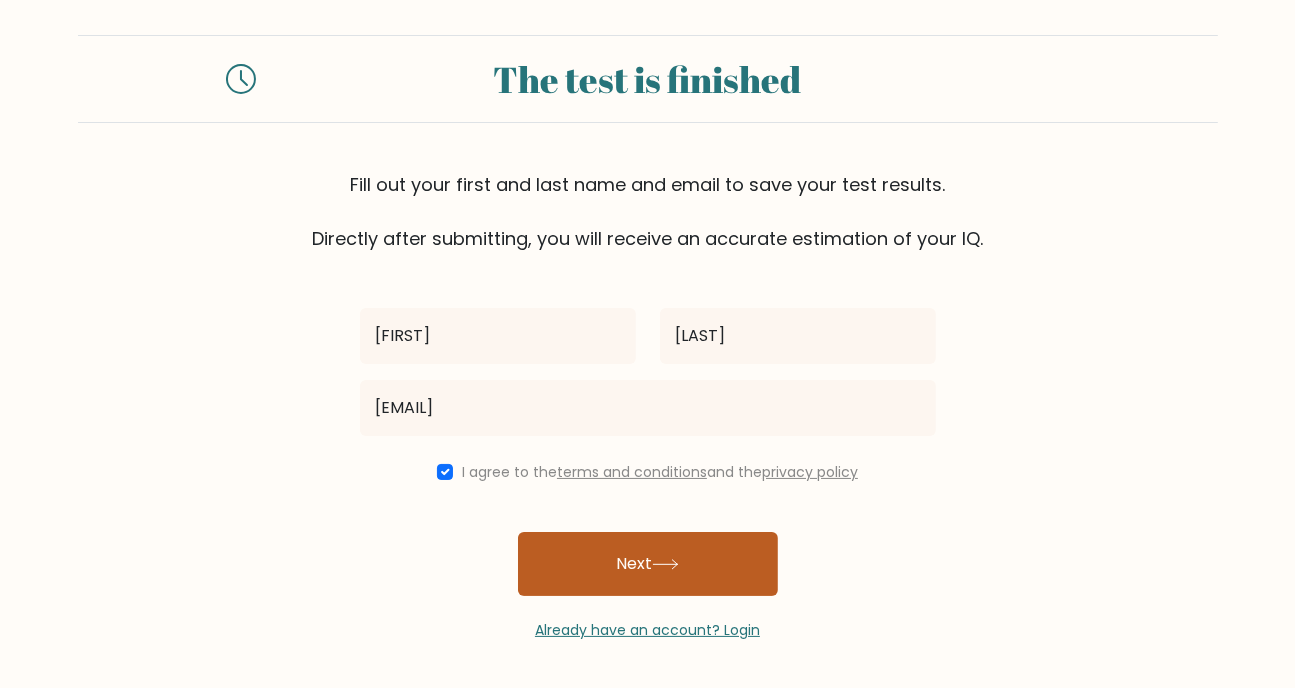 click on "Next" at bounding box center [648, 564] 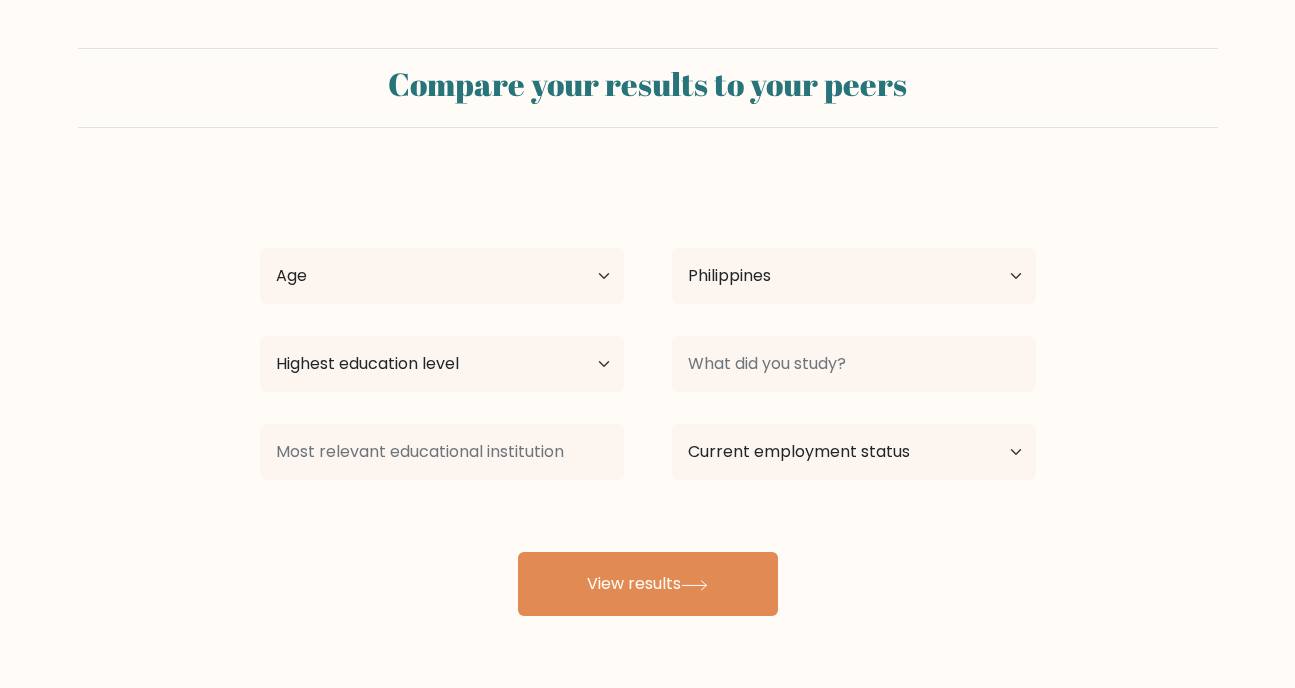 select on "PH" 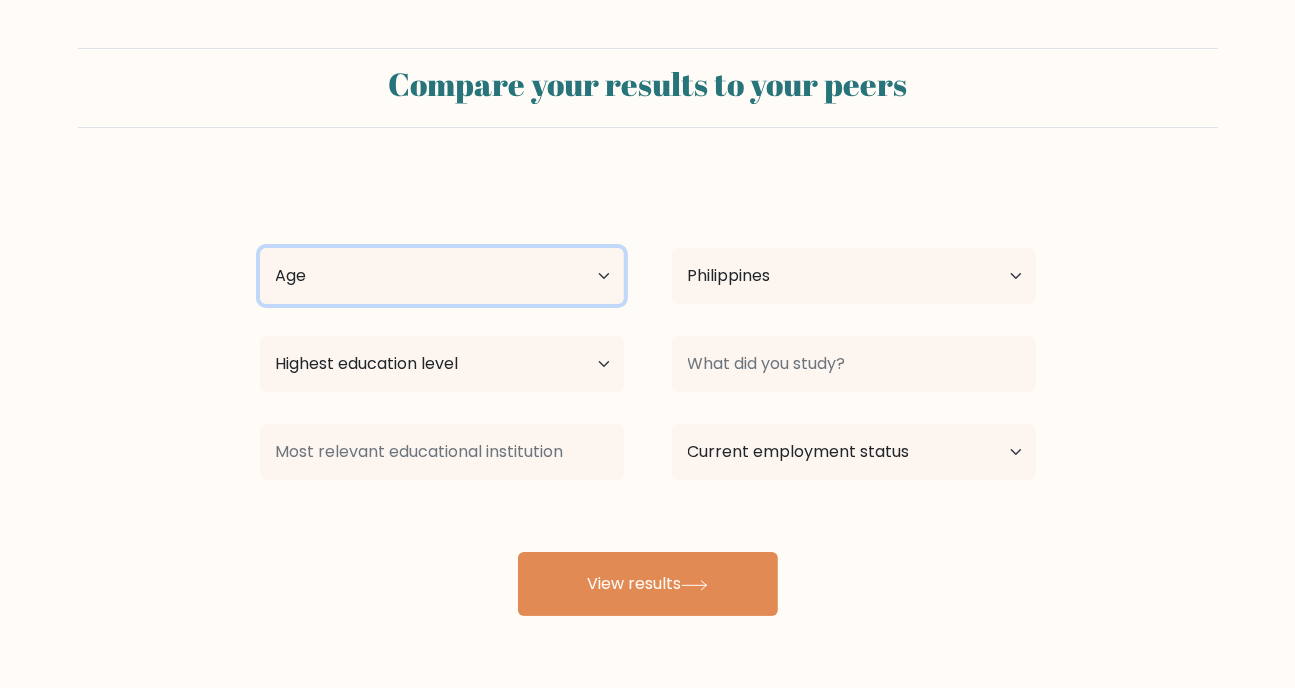 click on "Age
Under 18 years old
18-24 years old
25-34 years old
35-44 years old
45-54 years old
55-64 years old
65 years old and above" at bounding box center [442, 276] 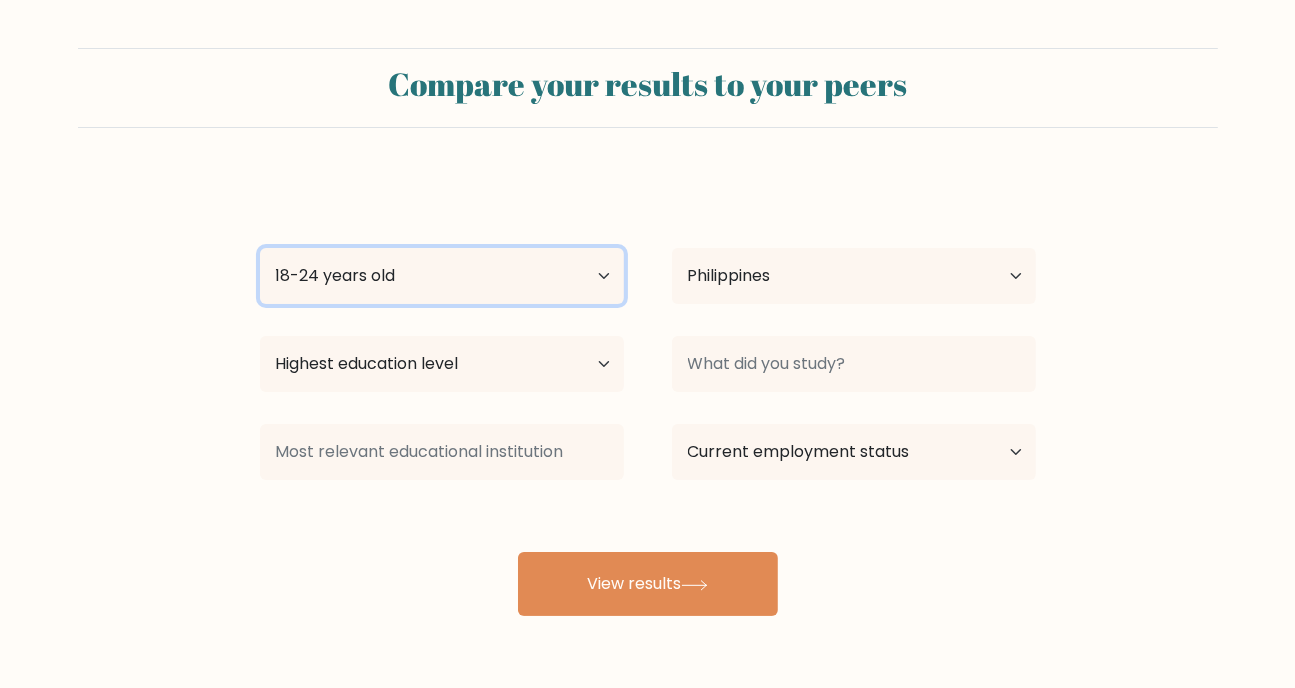 click on "Age
Under 18 years old
18-24 years old
25-34 years old
35-44 years old
45-54 years old
55-64 years old
65 years old and above" at bounding box center [442, 276] 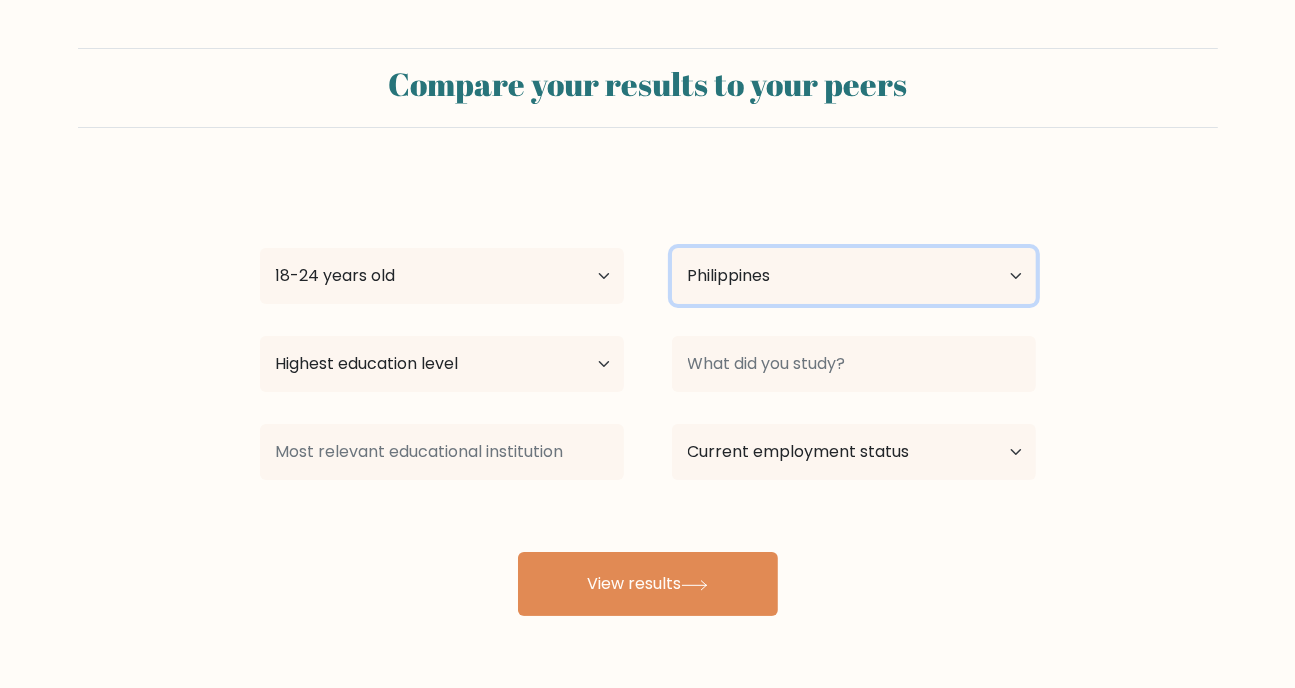 click on "Country
Afghanistan
Albania
Algeria
American Samoa
Andorra
Angola
Anguilla
Antarctica
Antigua and Barbuda
Argentina
Armenia
Aruba
Australia
Austria
Azerbaijan
Bahamas
Bahrain
Bangladesh
Barbados
Belarus
Belgium
Belize
Benin
Bermuda
Bhutan
Bolivia
Bonaire, Sint Eustatius and Saba
Bosnia and Herzegovina
Botswana
Bouvet Island
Brazil
British Indian Ocean Territory
Brunei
Bulgaria
Burkina Faso
Burundi
Cabo Verde
Cambodia
Cameroon
Canada
Cayman Islands
Central African Republic
Chad
Chile
China
Christmas Island
Cocos (Keeling) Islands
Colombia
Comoros
Congo
Congo (the Democratic Republic of the)
Cook Islands
Costa Rica
Côte d'Ivoire
Croatia
Cuba" at bounding box center [854, 276] 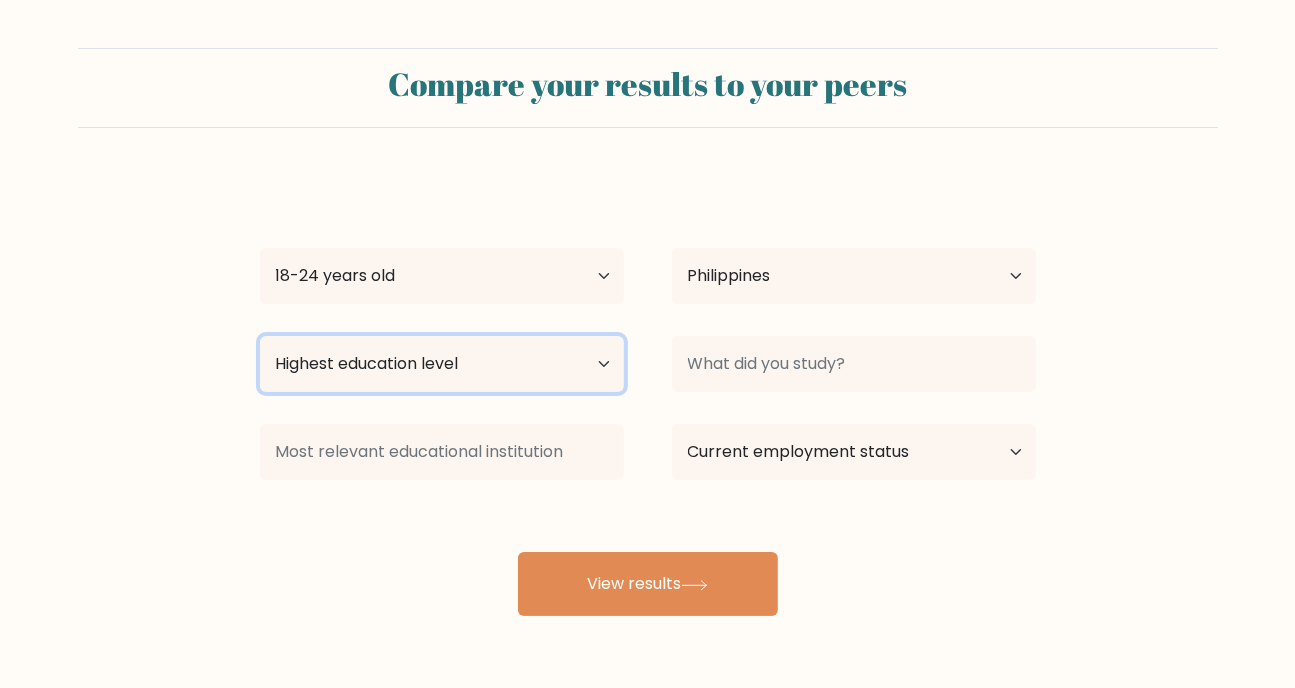 click on "Highest education level
No schooling
Primary
Lower Secondary
Upper Secondary
Occupation Specific
Bachelor's degree
Master's degree
Doctoral degree" at bounding box center [442, 364] 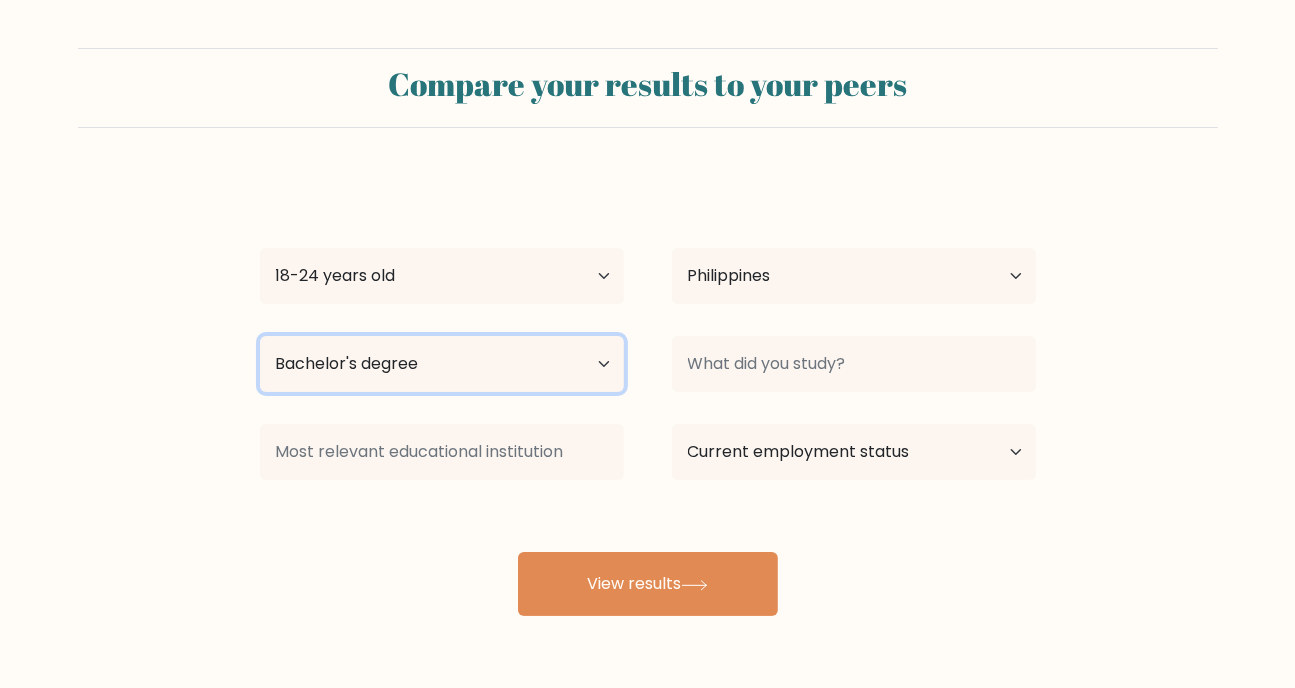 click on "Highest education level
No schooling
Primary
Lower Secondary
Upper Secondary
Occupation Specific
Bachelor's degree
Master's degree
Doctoral degree" at bounding box center (442, 364) 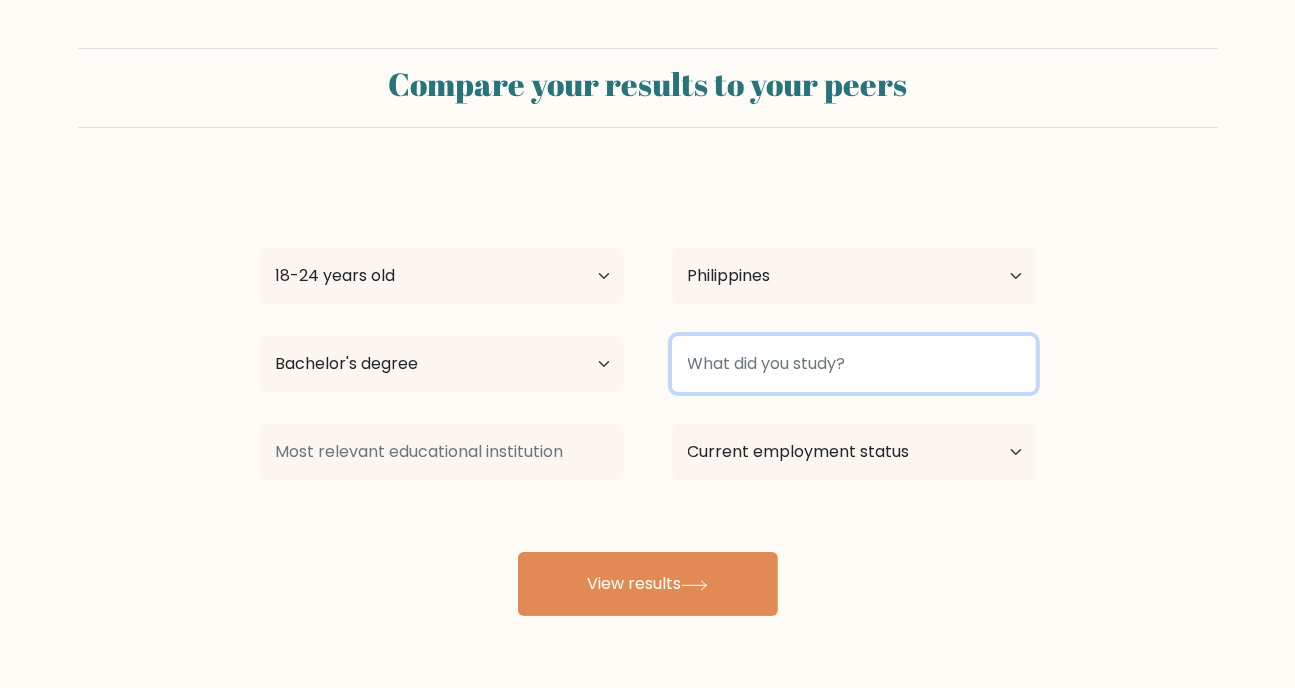 click at bounding box center [854, 364] 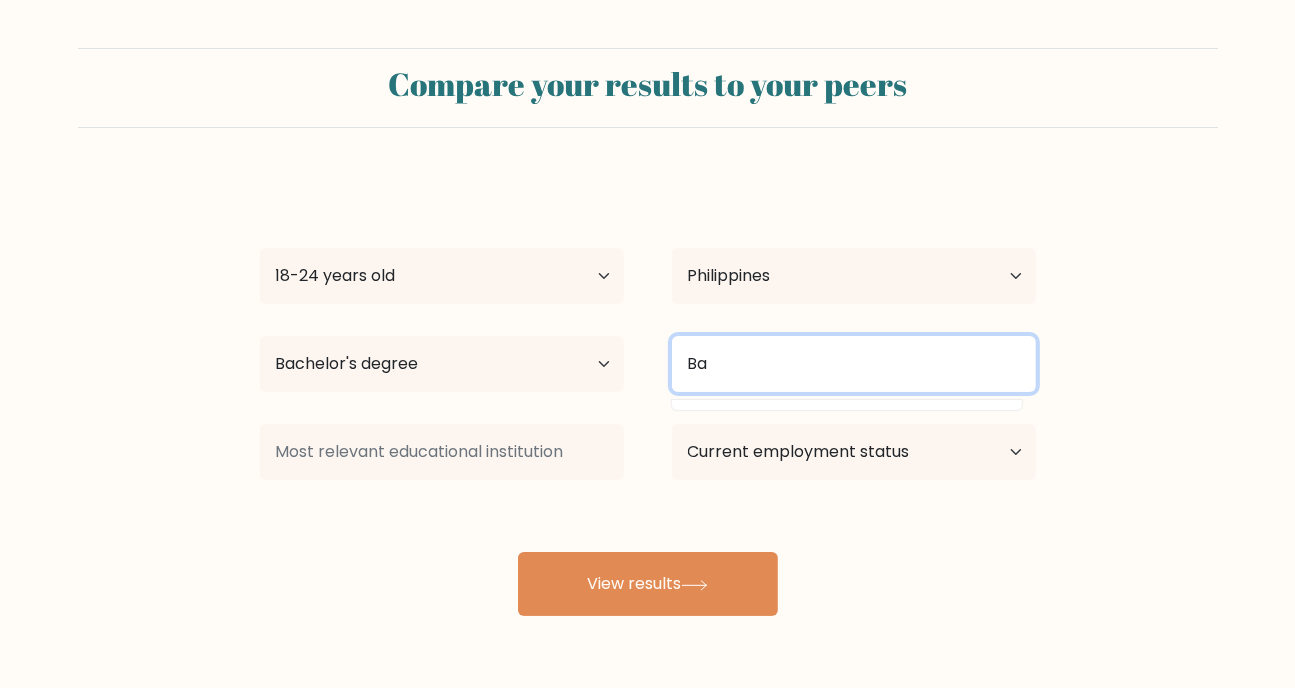 type on "B" 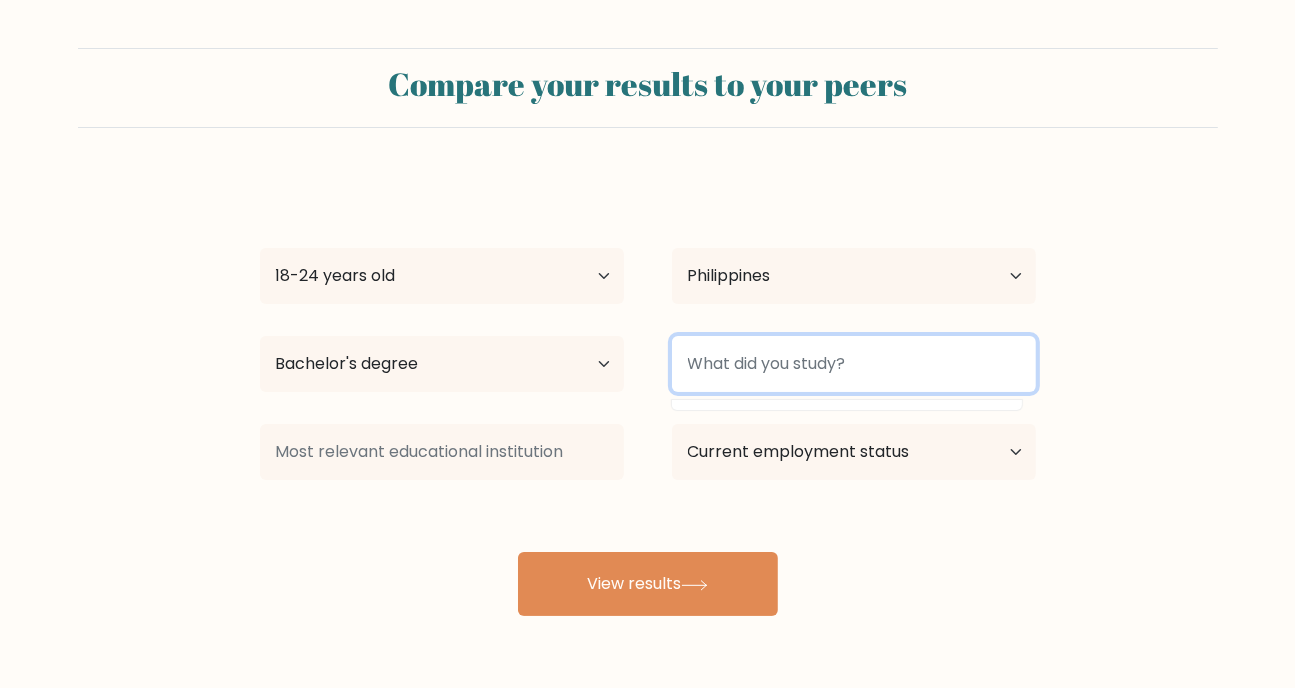 type on "B" 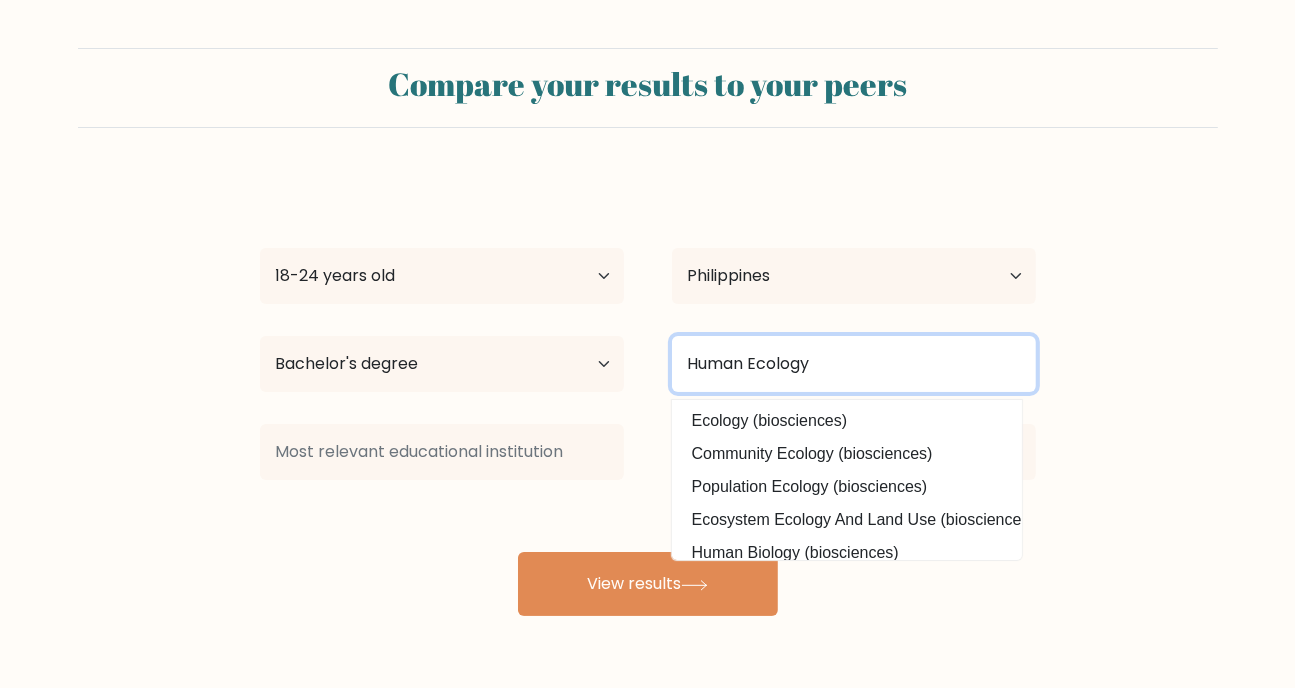 type on "Human Ecology" 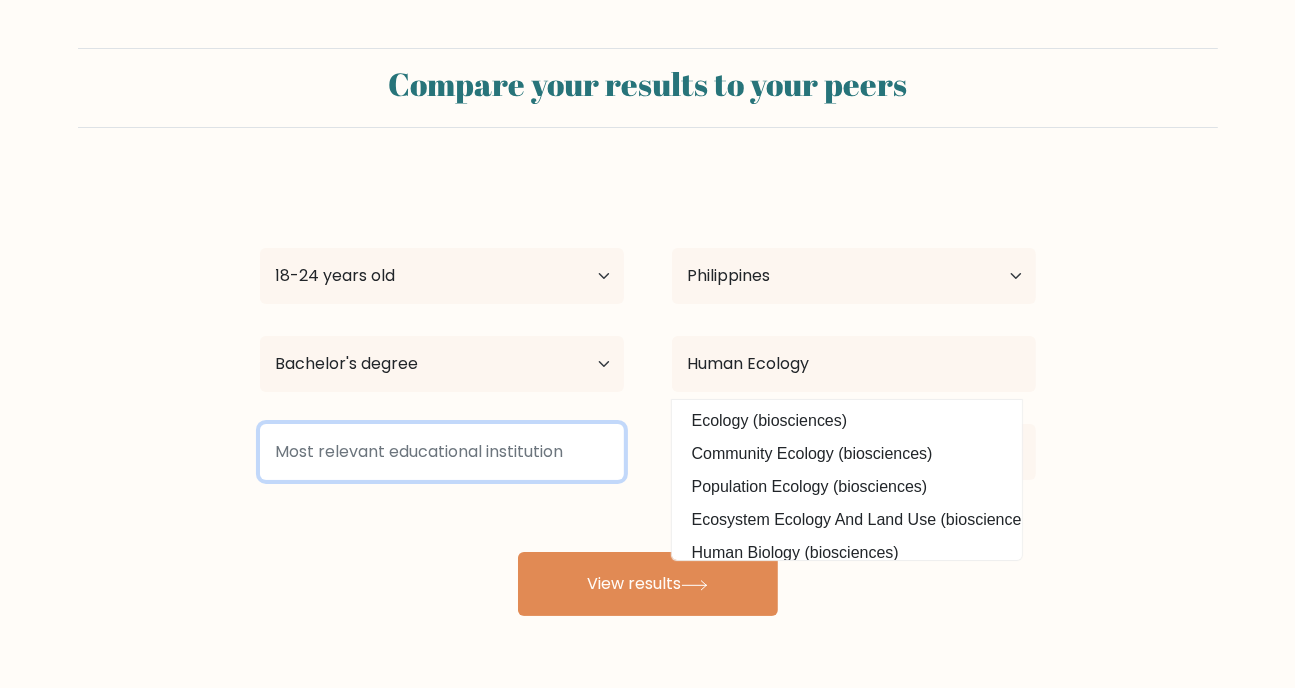 click at bounding box center (442, 452) 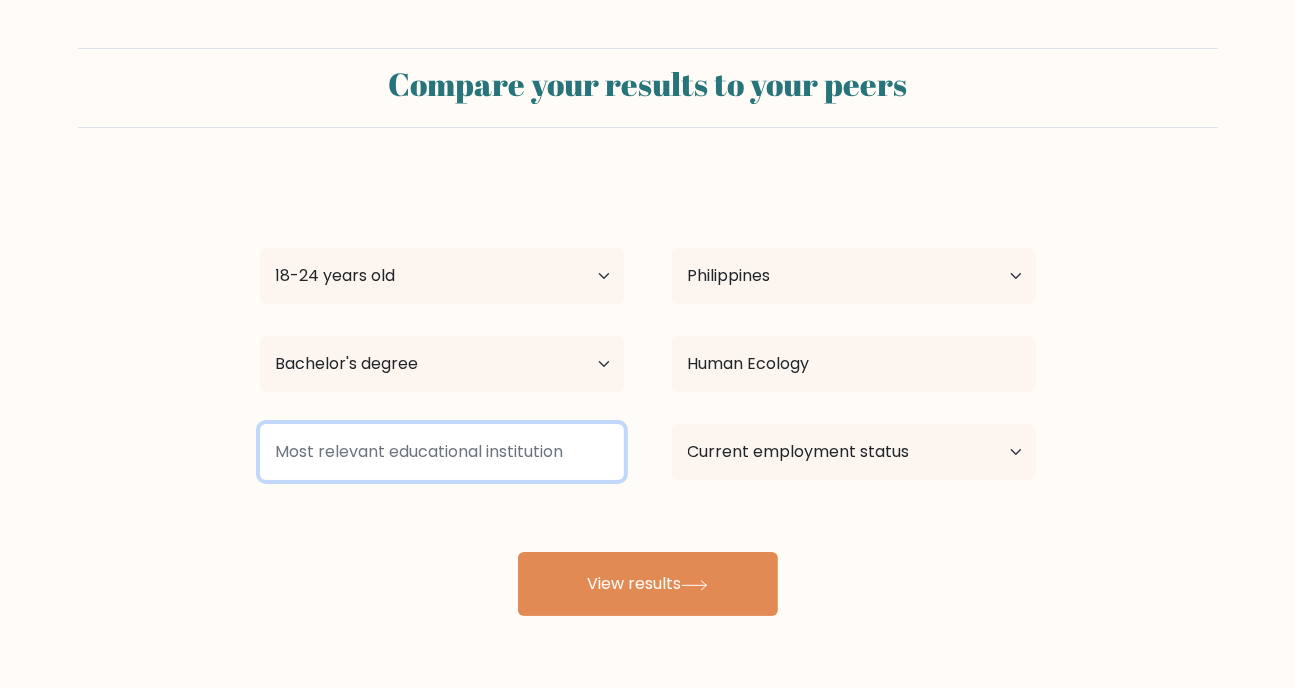 click at bounding box center (442, 452) 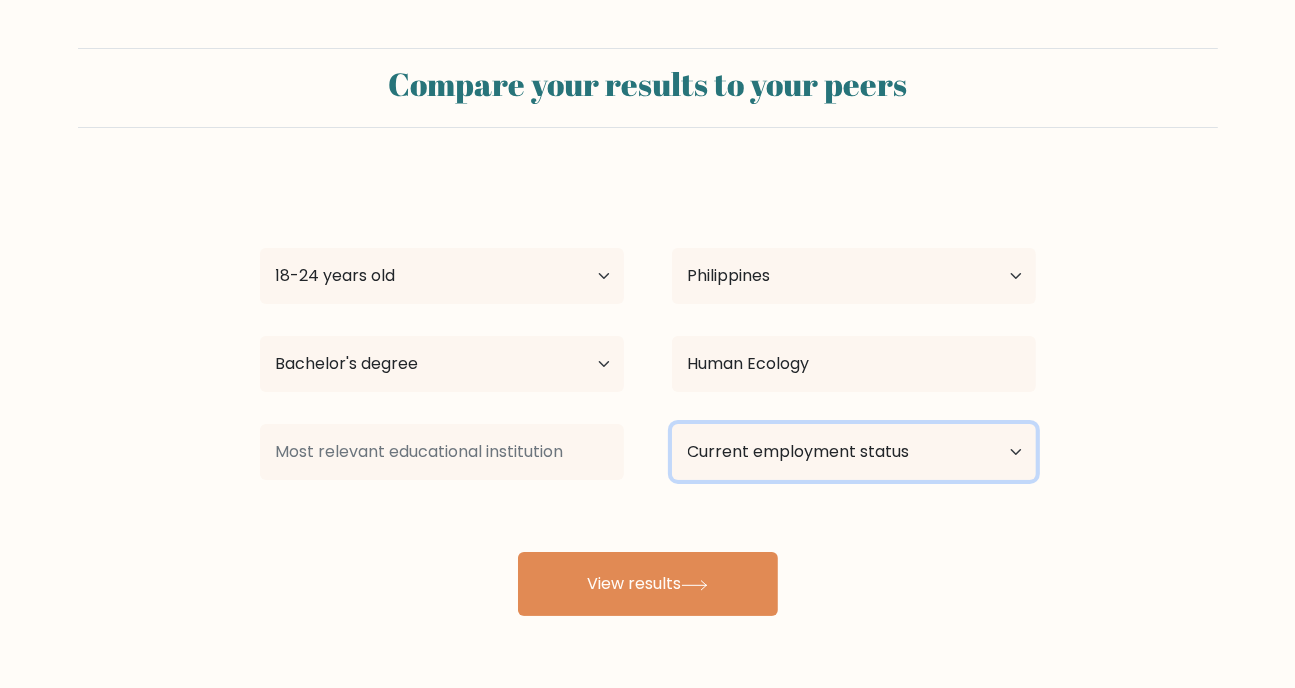 click on "Current employment status
Employed
Student
Retired
Other / prefer not to answer" at bounding box center [854, 452] 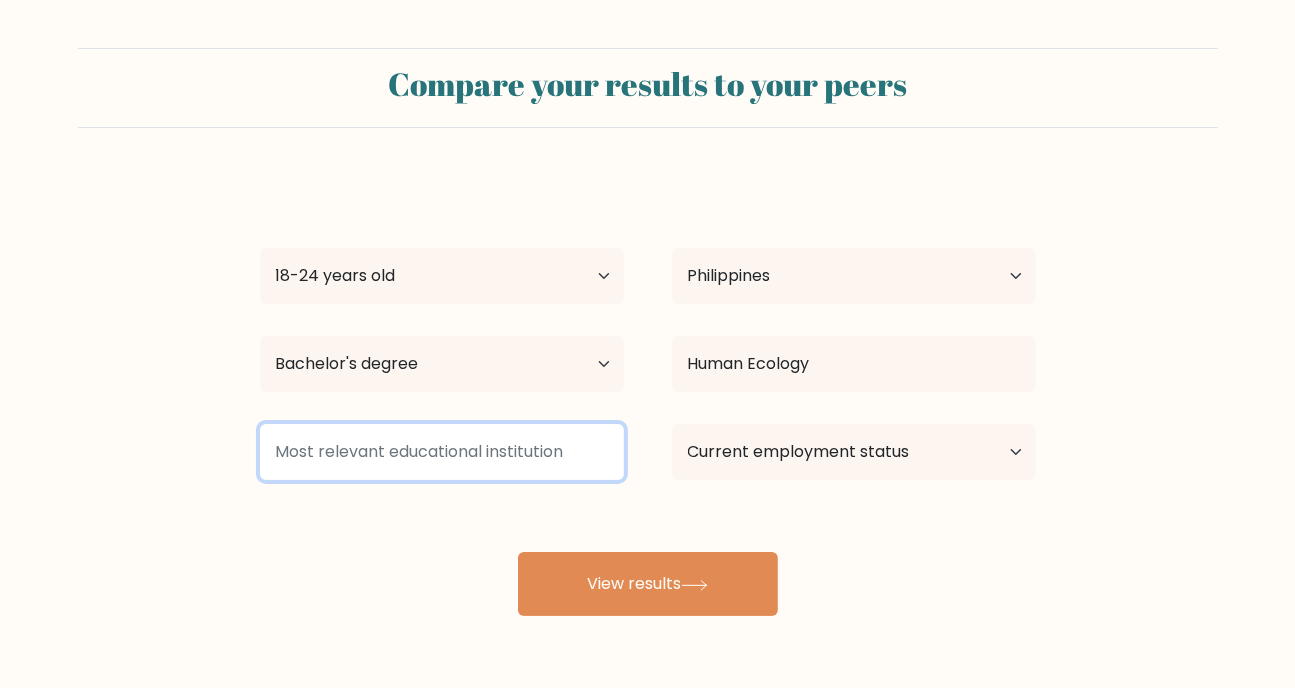 click at bounding box center (442, 452) 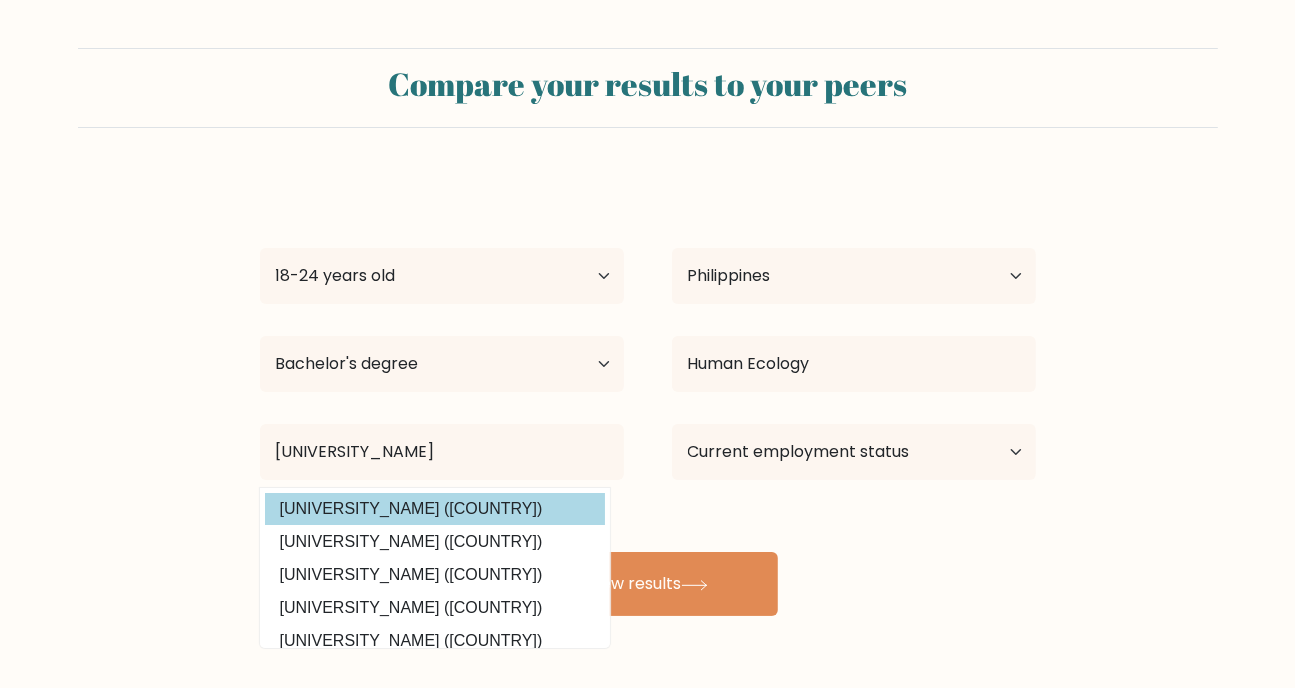 click on "[UNIVERSITY_NAME] ([COUNTRY])" at bounding box center [435, 509] 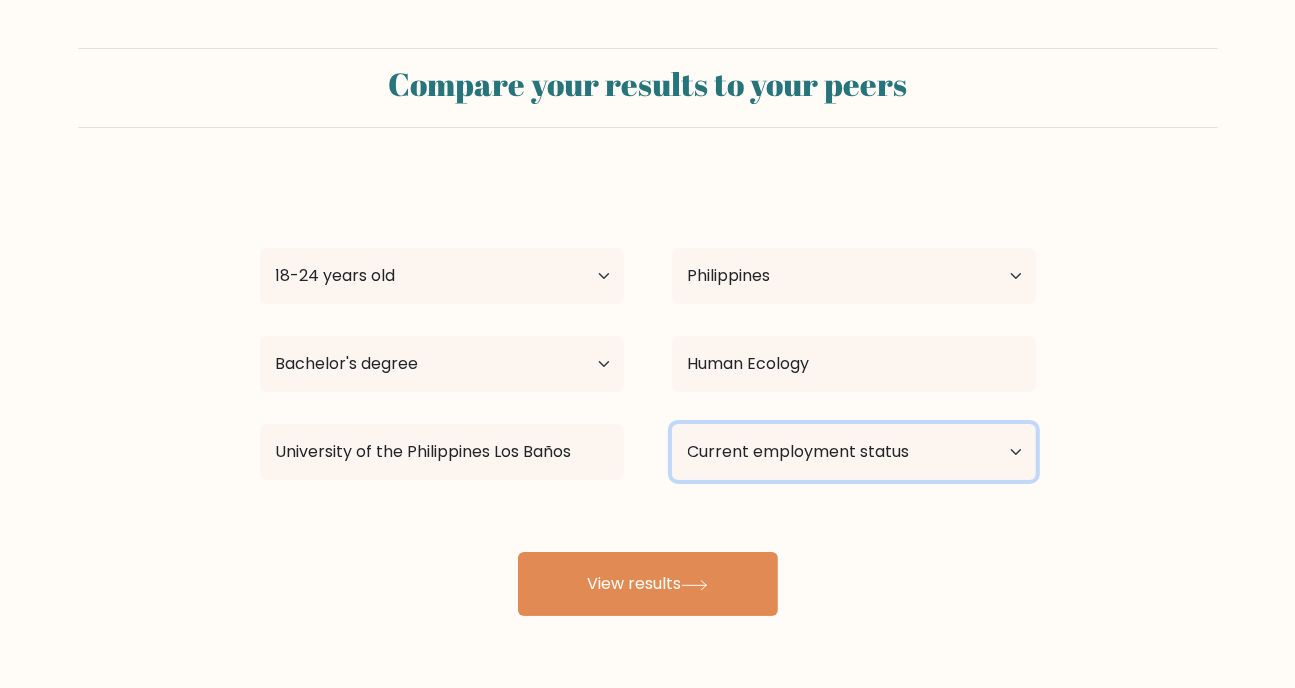 click on "Current employment status
Employed
Student
Retired
Other / prefer not to answer" at bounding box center (854, 452) 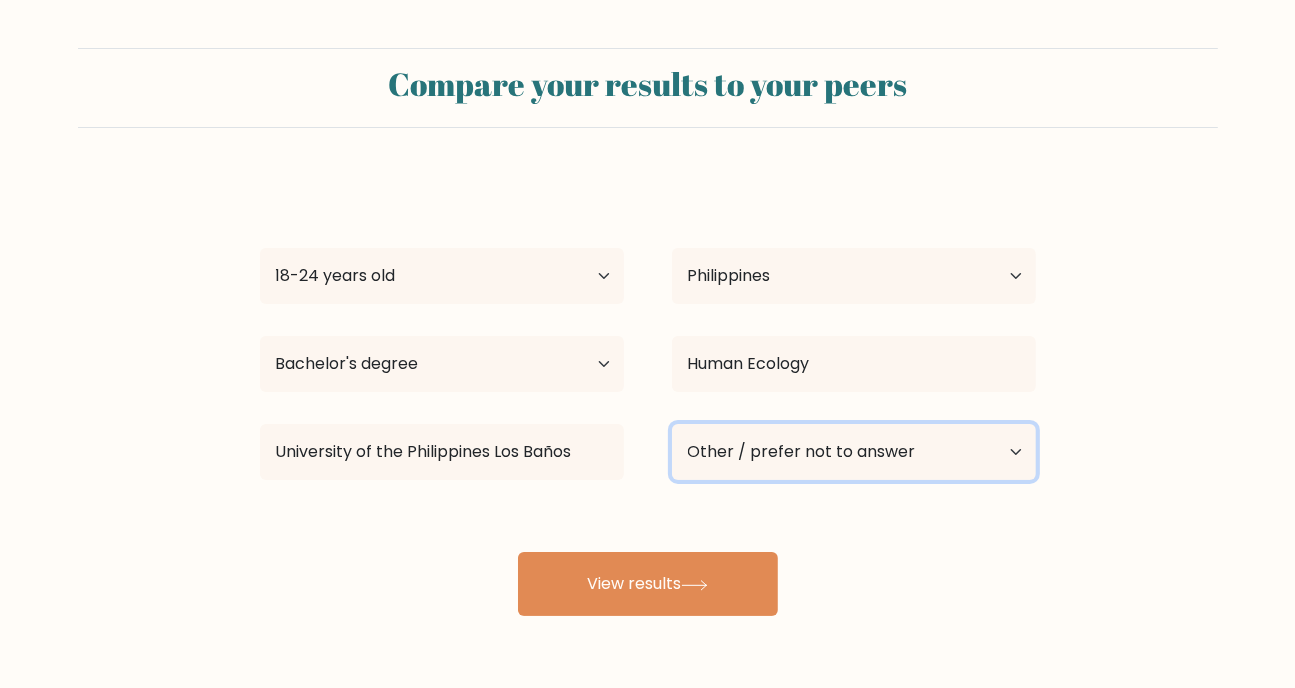 click on "Current employment status
Employed
Student
Retired
Other / prefer not to answer" at bounding box center (854, 452) 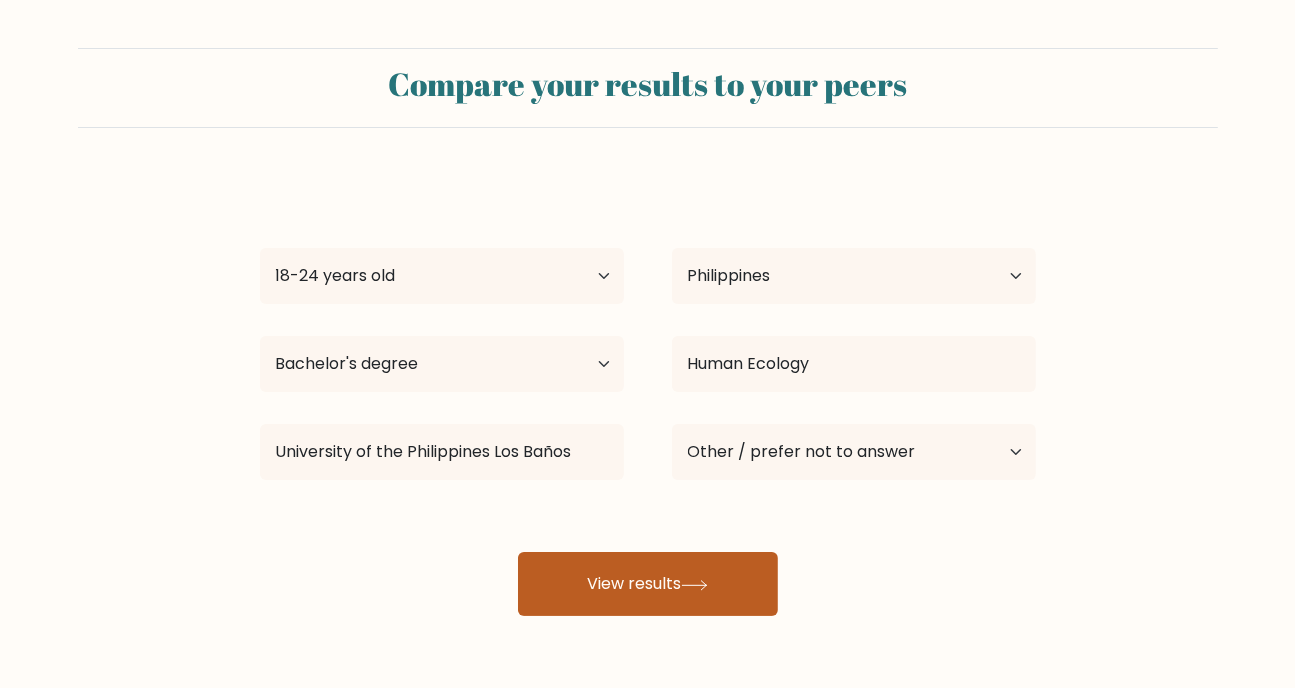 click on "View results" at bounding box center [648, 584] 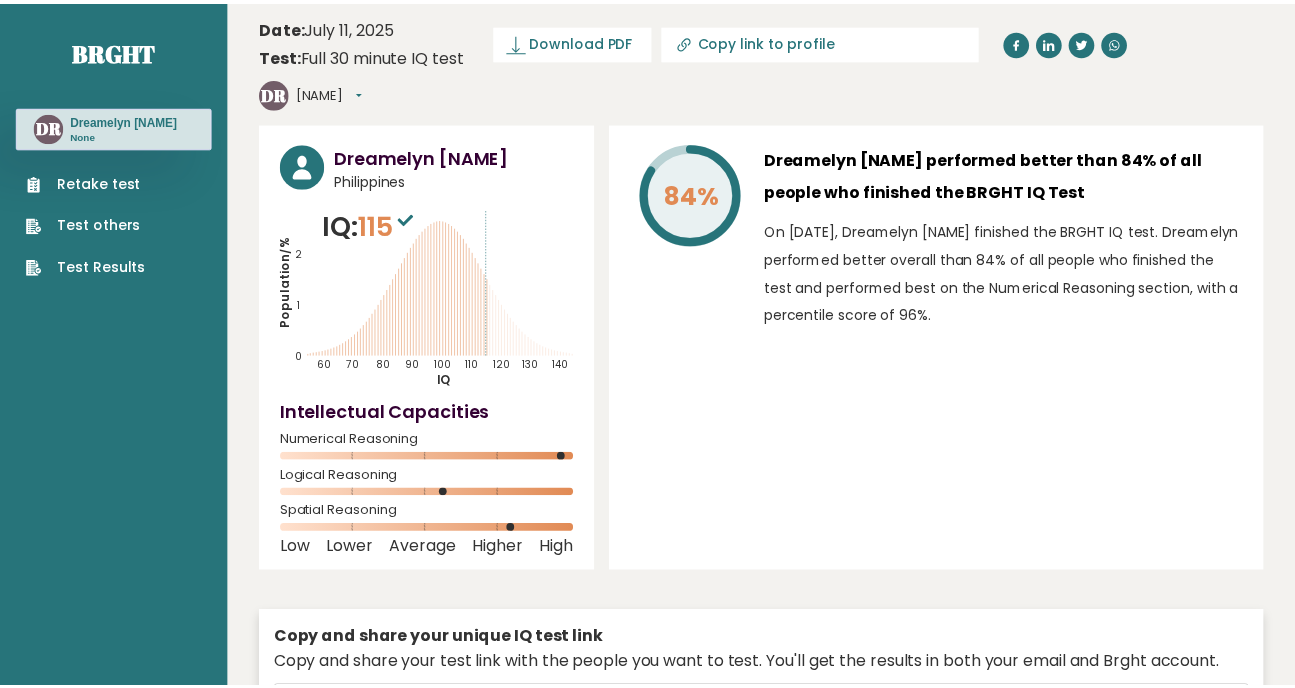 scroll, scrollTop: 0, scrollLeft: 0, axis: both 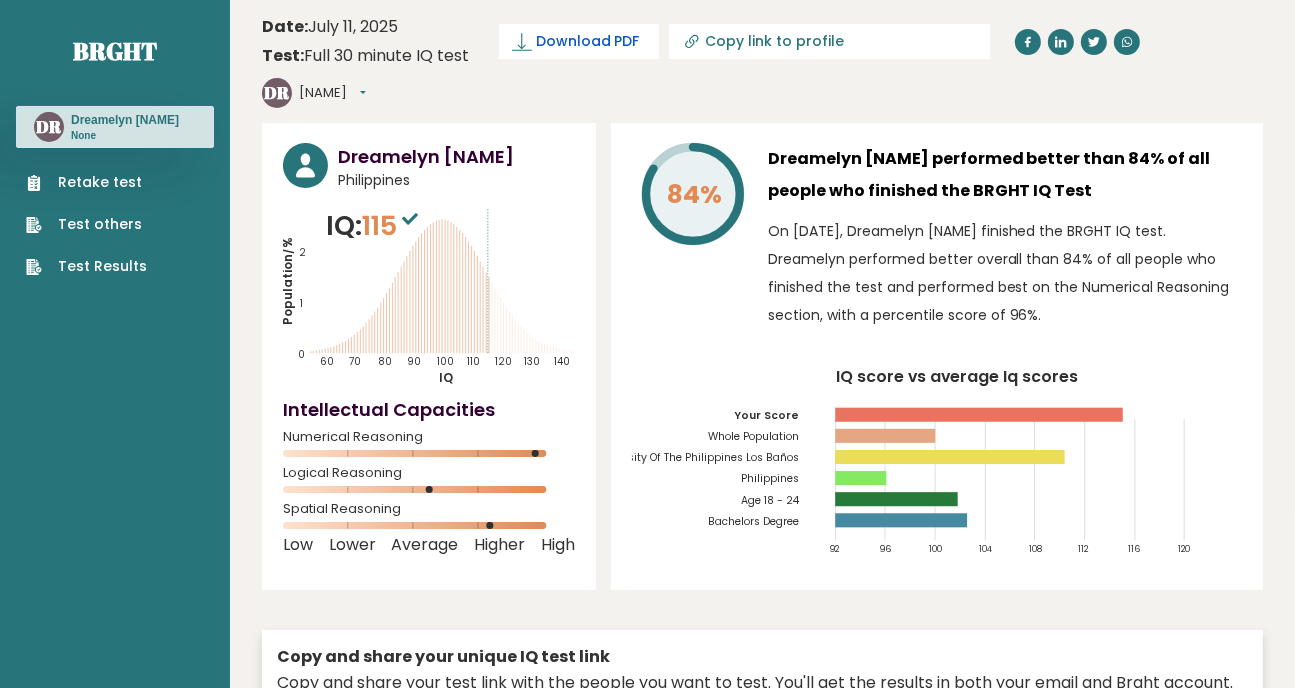 click on "Download PDF" at bounding box center (588, 41) 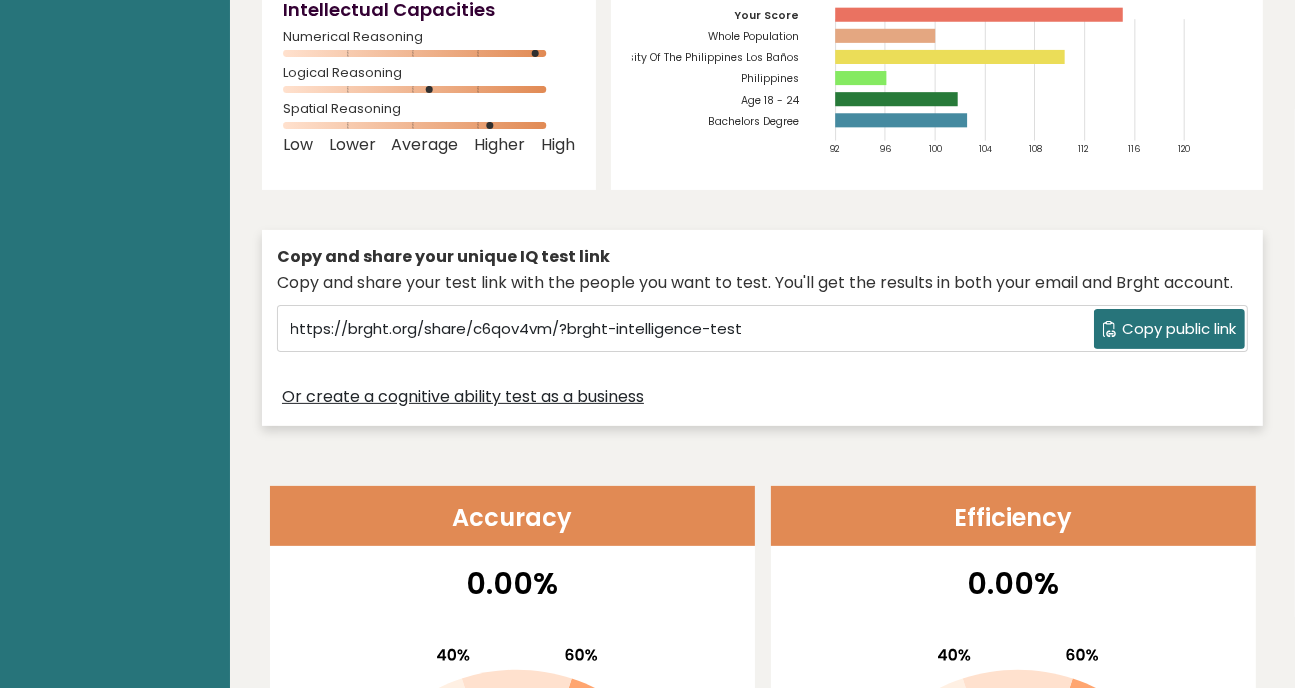 scroll, scrollTop: 0, scrollLeft: 0, axis: both 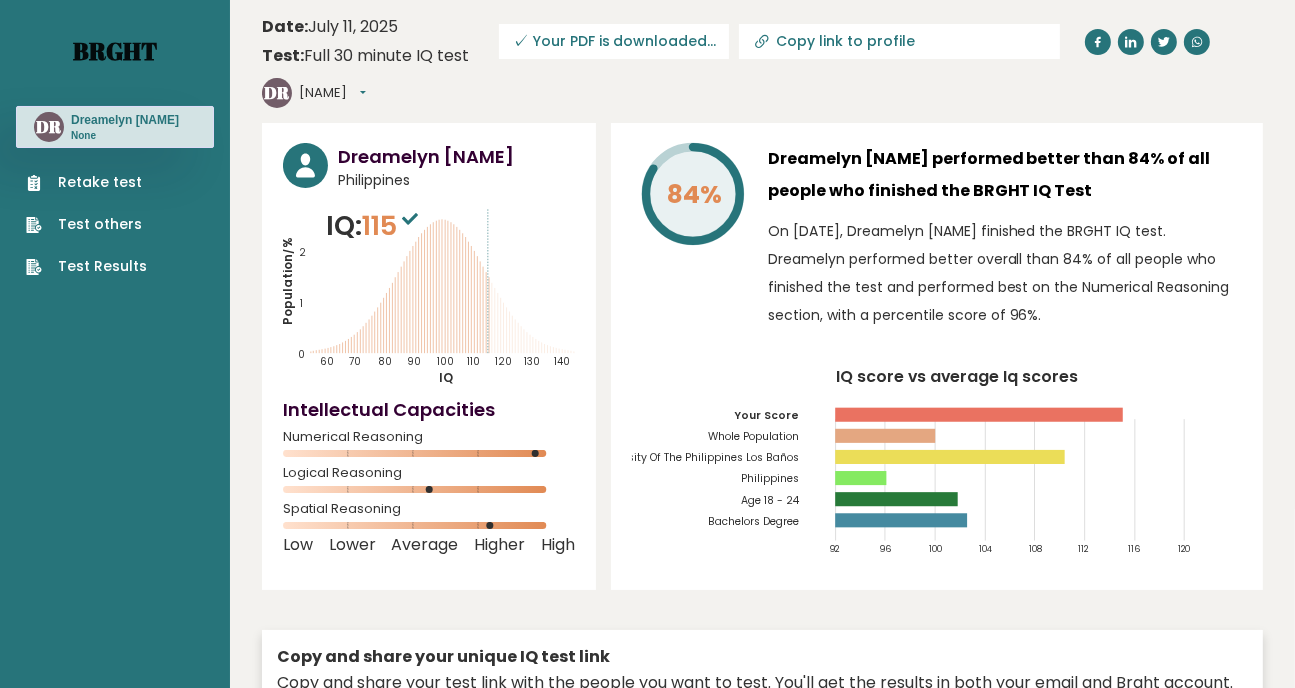 click on "Brght" at bounding box center [115, 51] 